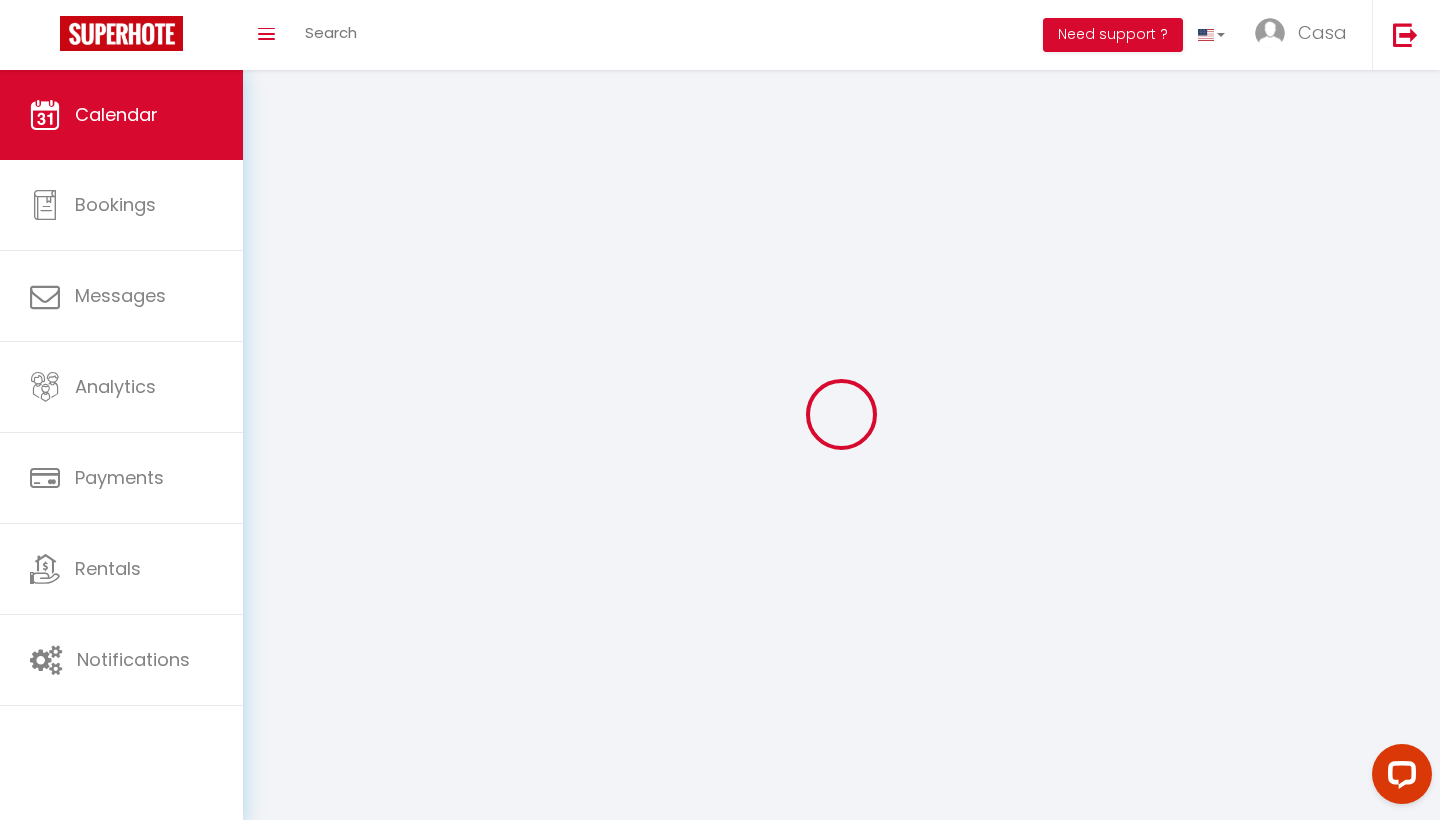 scroll, scrollTop: 0, scrollLeft: 0, axis: both 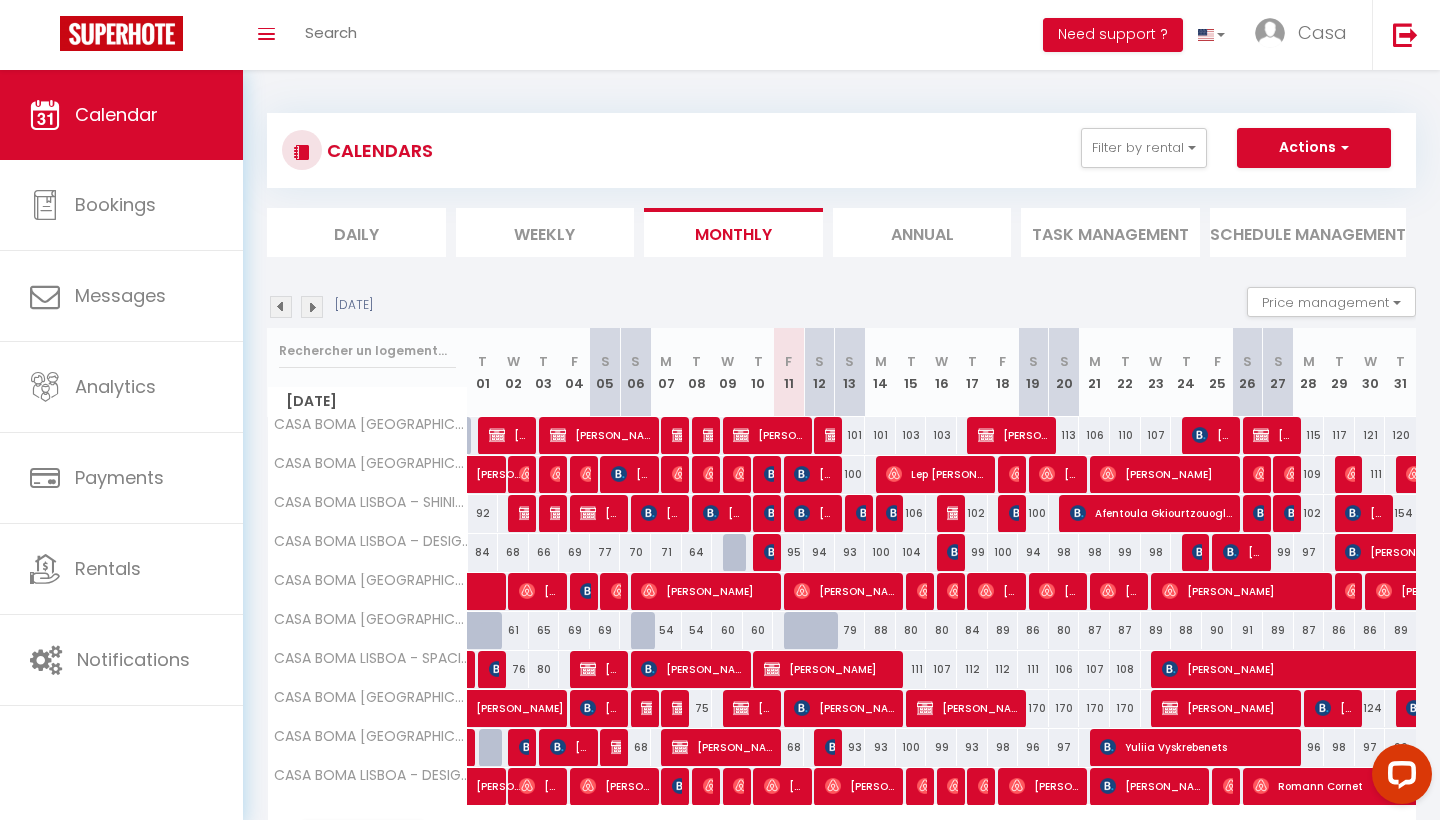 click at bounding box center (772, 552) 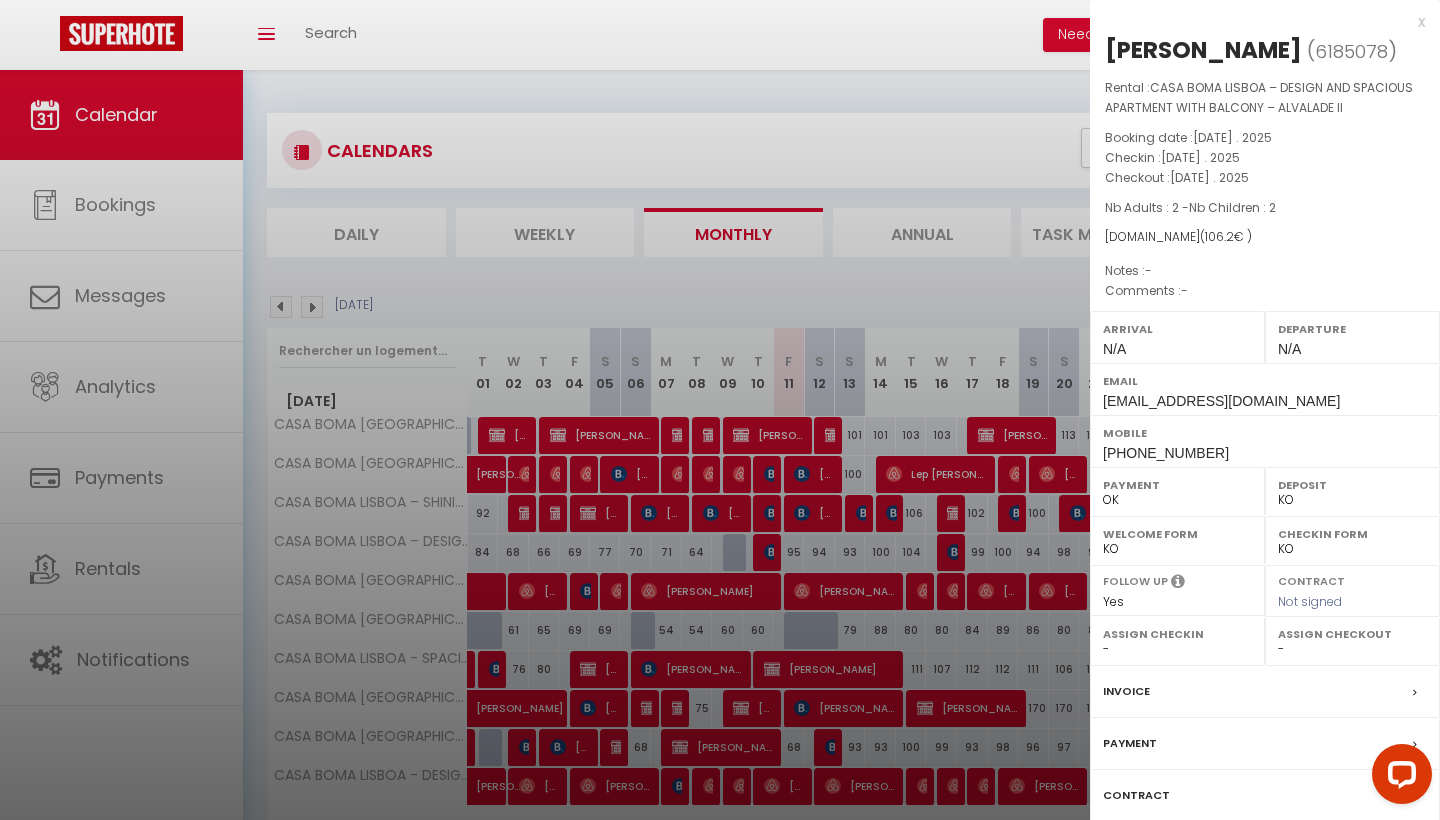 click on "x" at bounding box center (1257, 22) 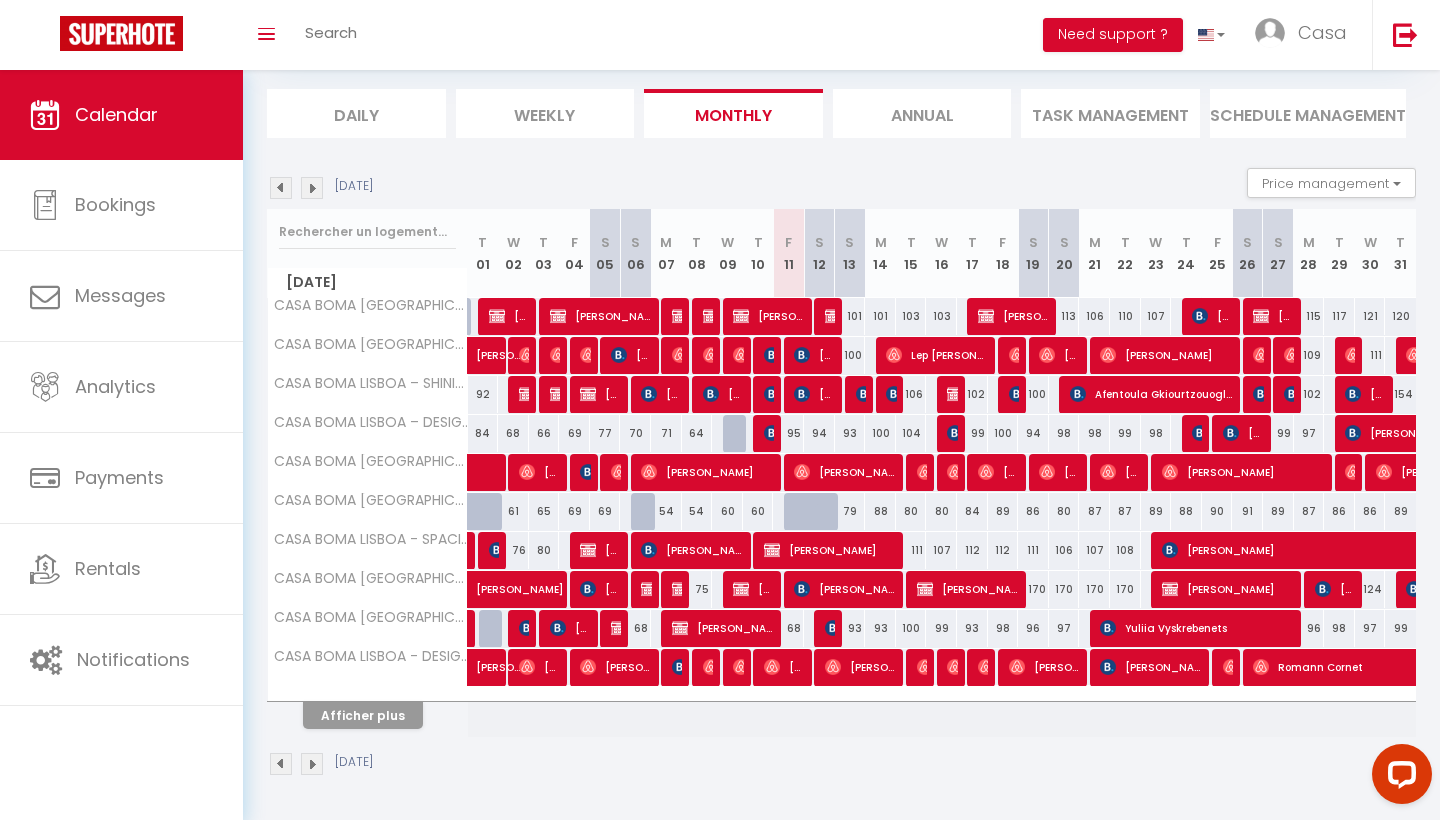 scroll, scrollTop: 117, scrollLeft: 0, axis: vertical 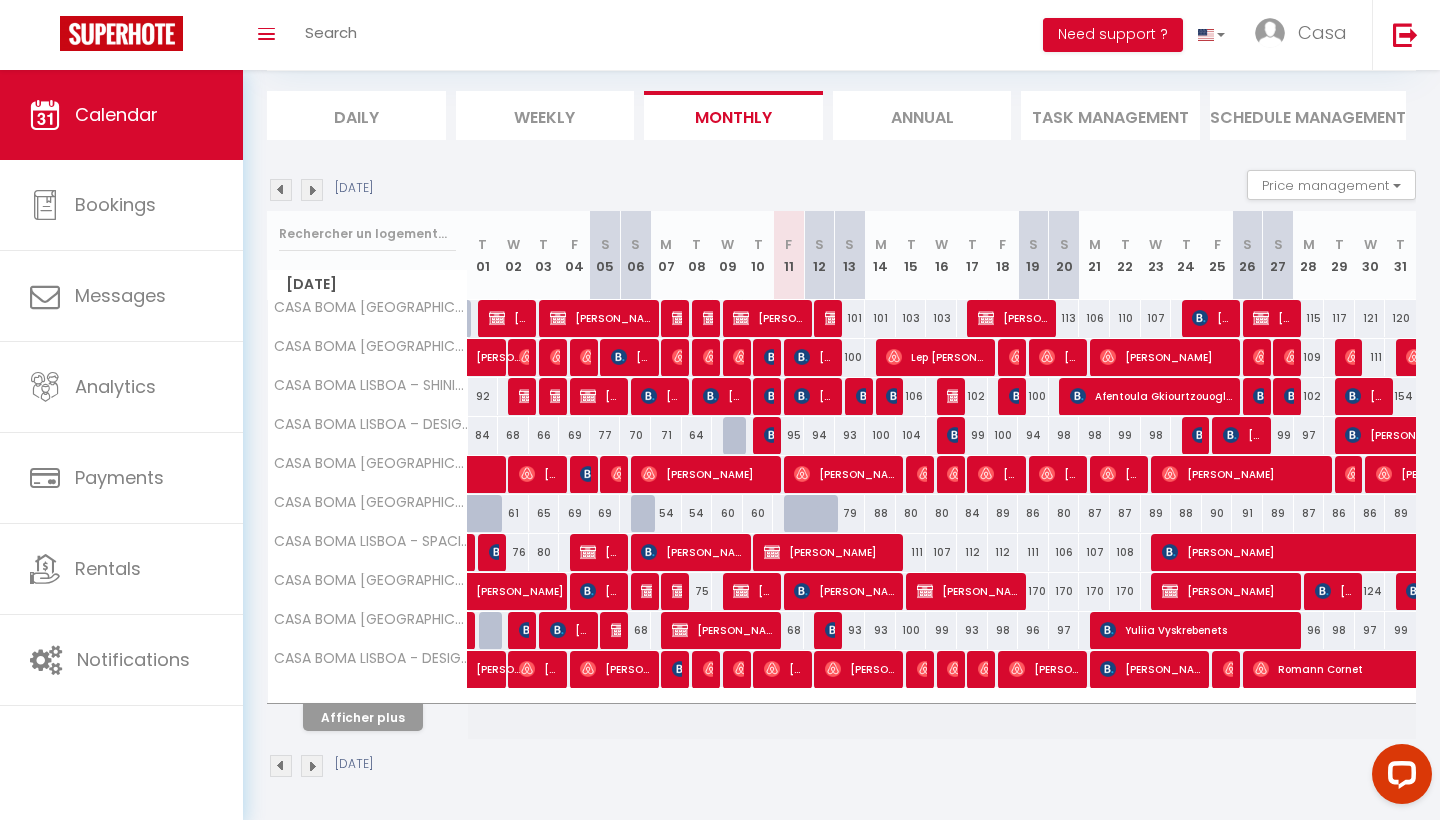 click on "Afficher plus" at bounding box center [363, 717] 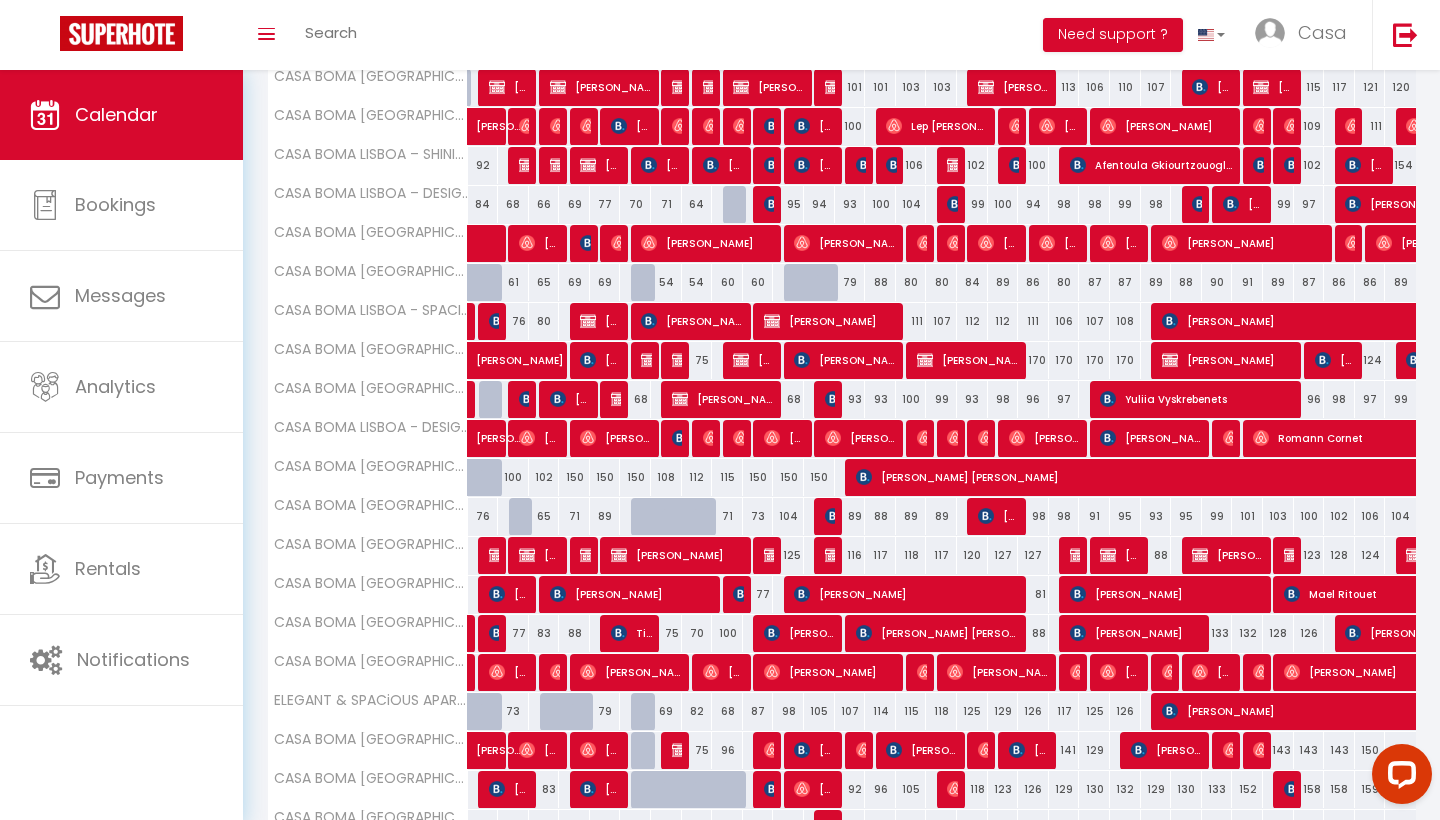 scroll, scrollTop: 384, scrollLeft: 0, axis: vertical 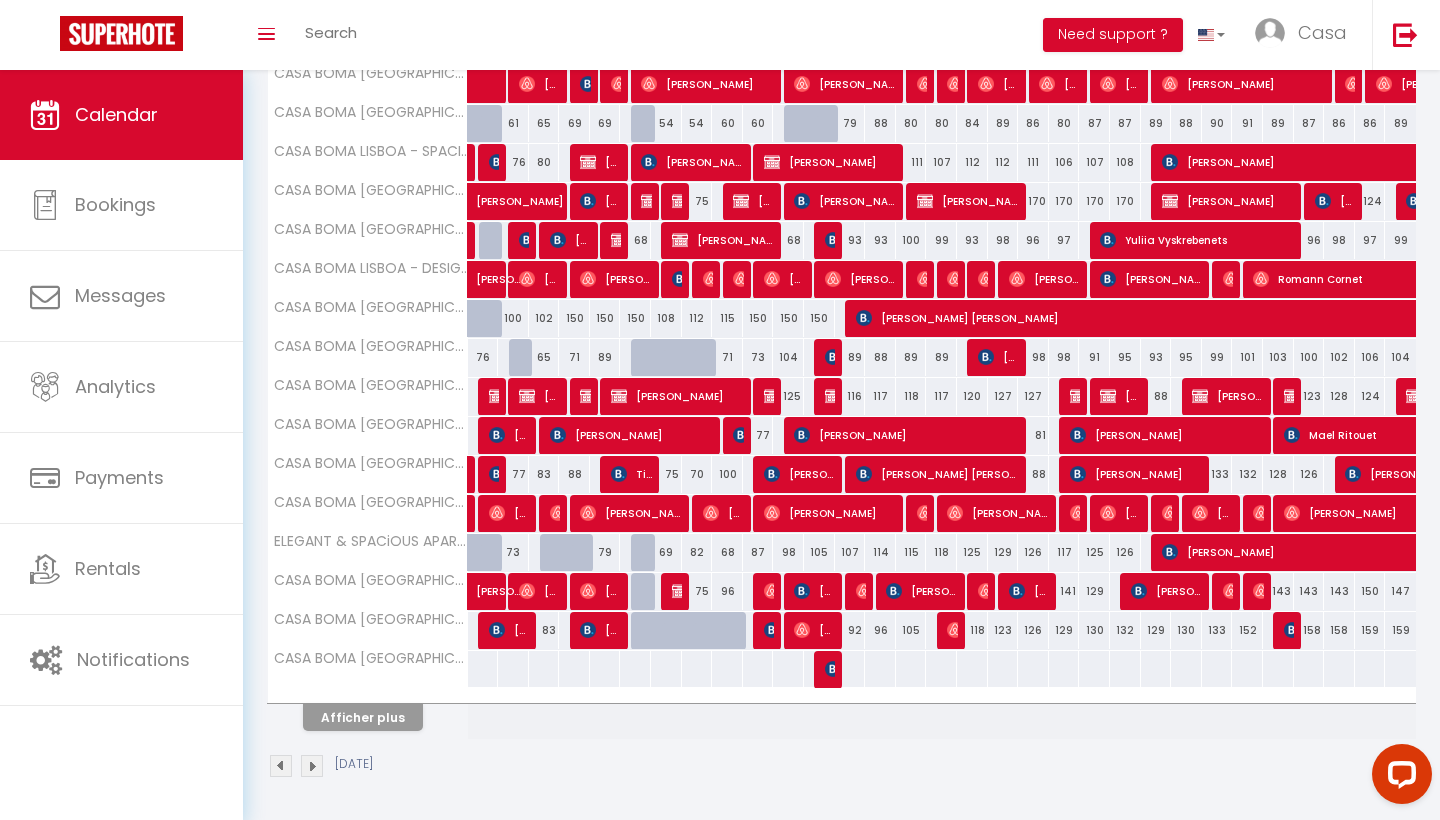 click on "Afficher plus" at bounding box center (363, 717) 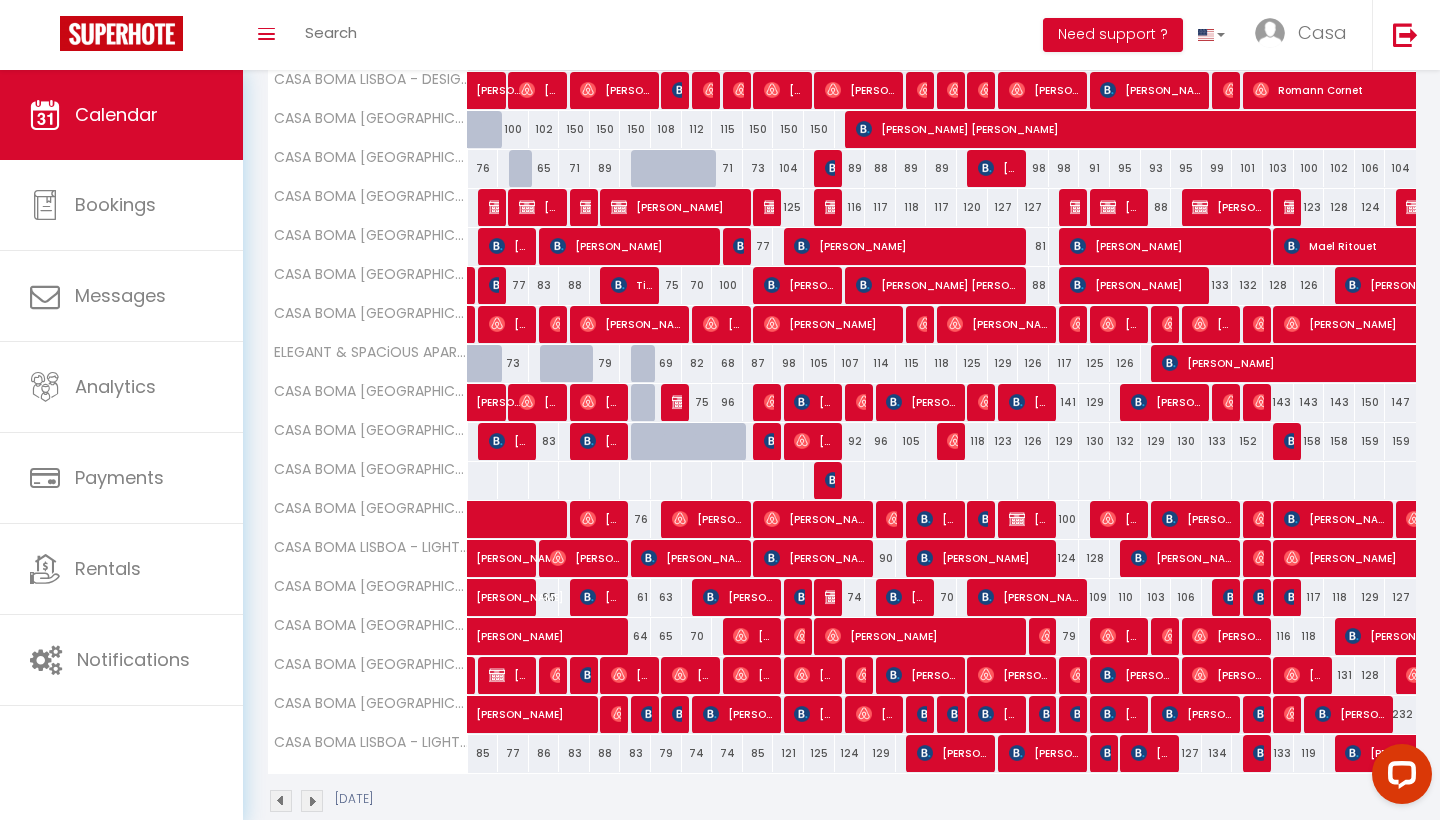 scroll, scrollTop: 700, scrollLeft: 0, axis: vertical 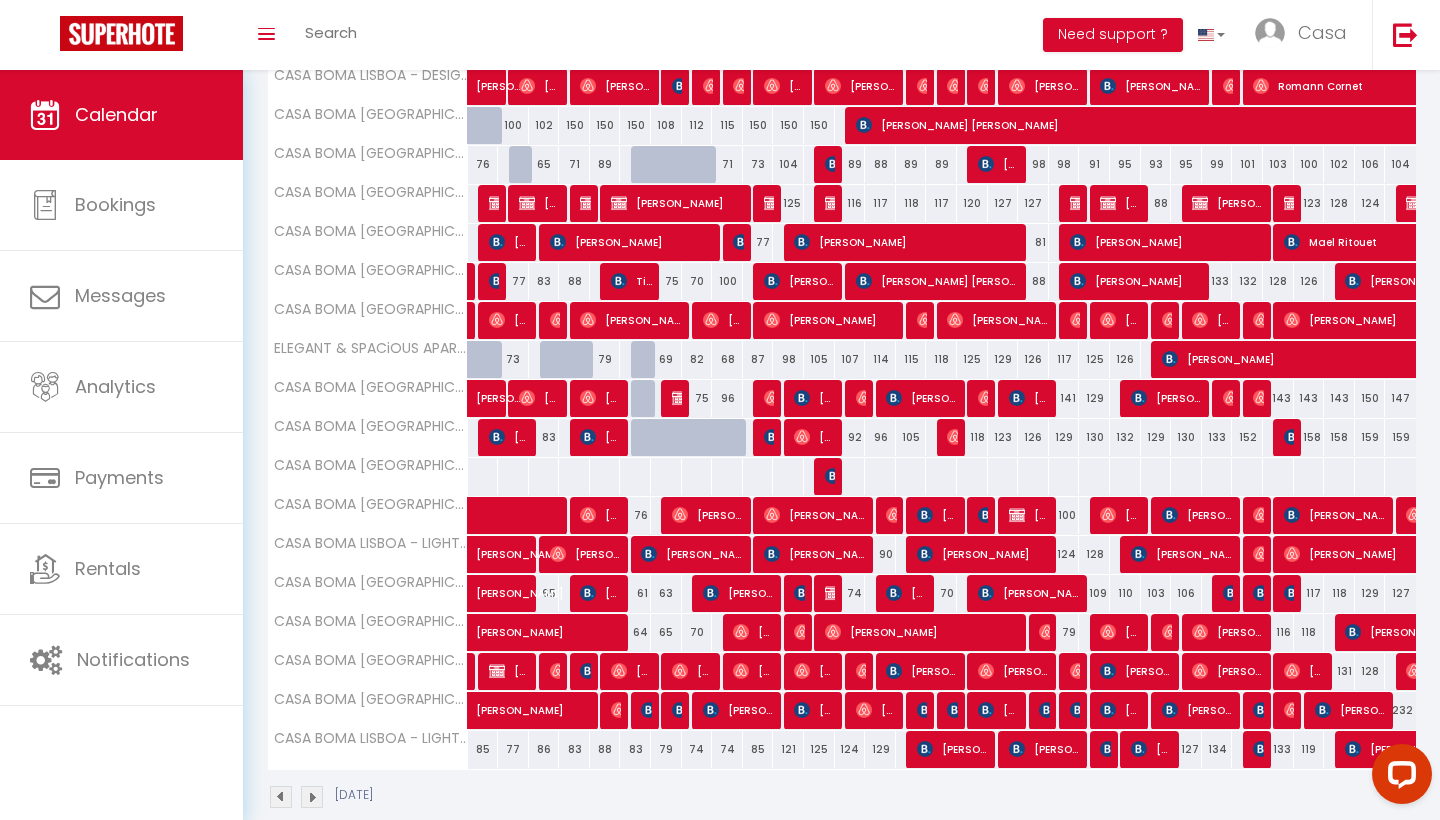 click at bounding box center [833, 476] 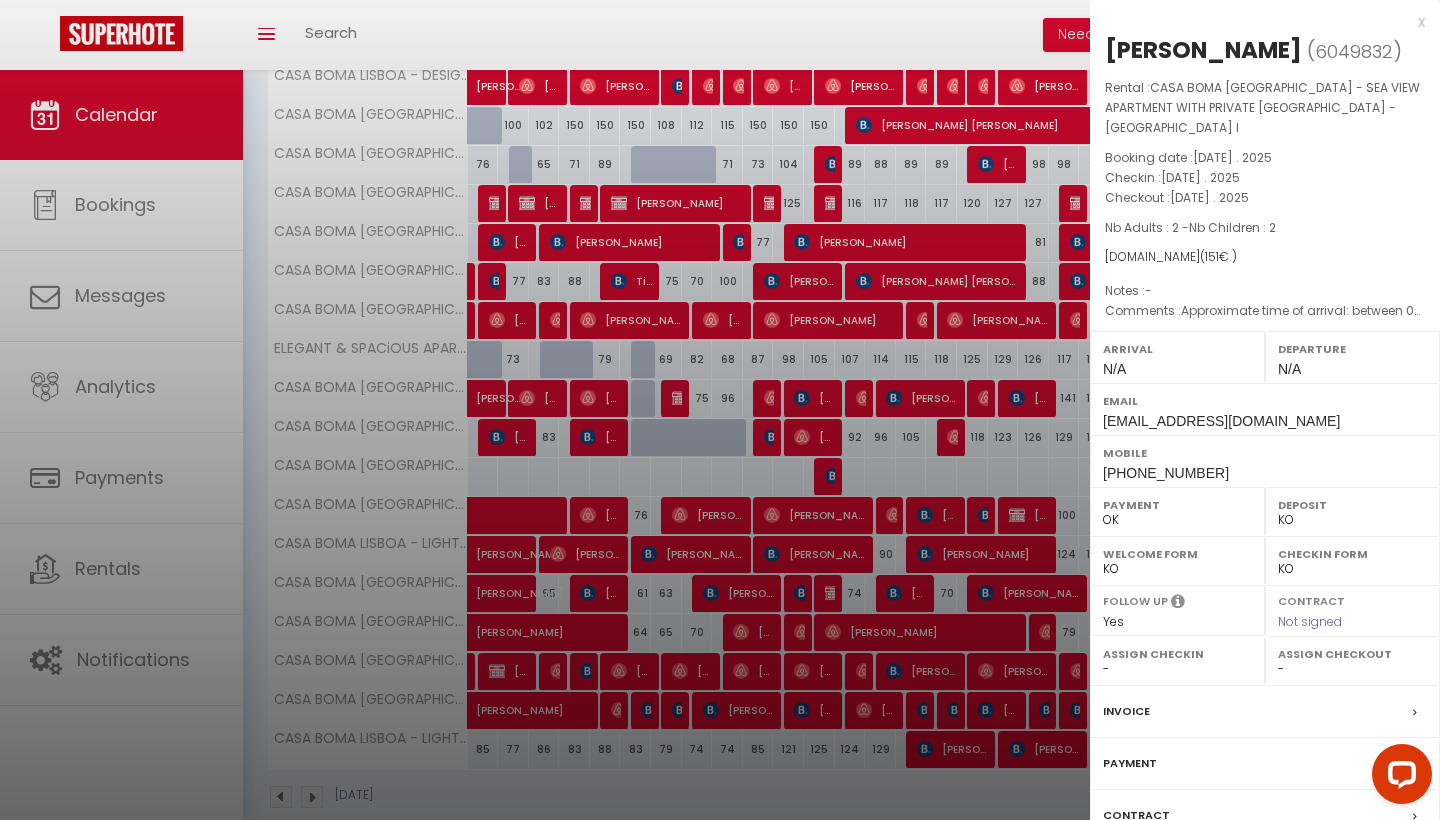 click on "x" at bounding box center (1257, 22) 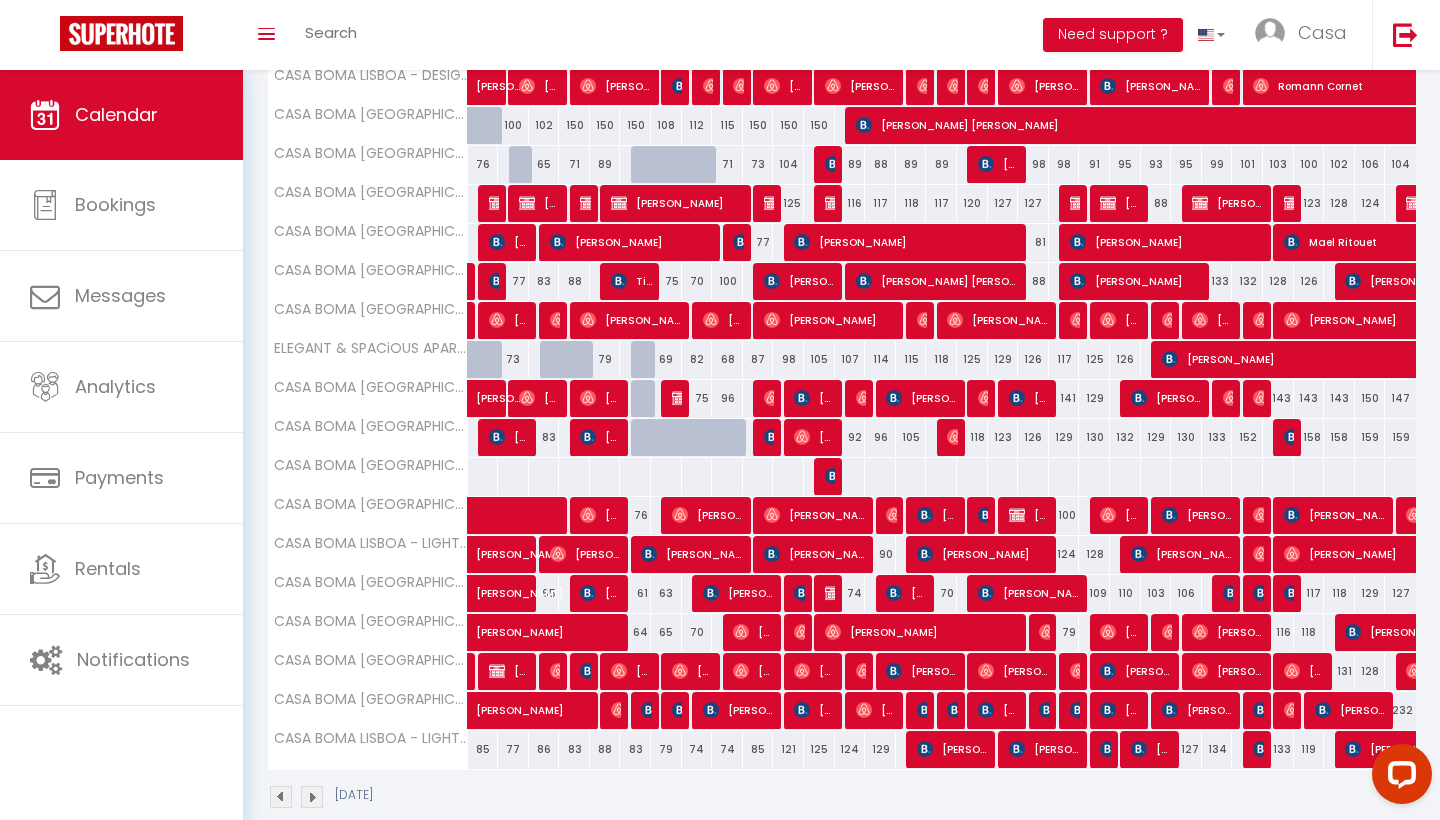 click at bounding box center (772, 437) 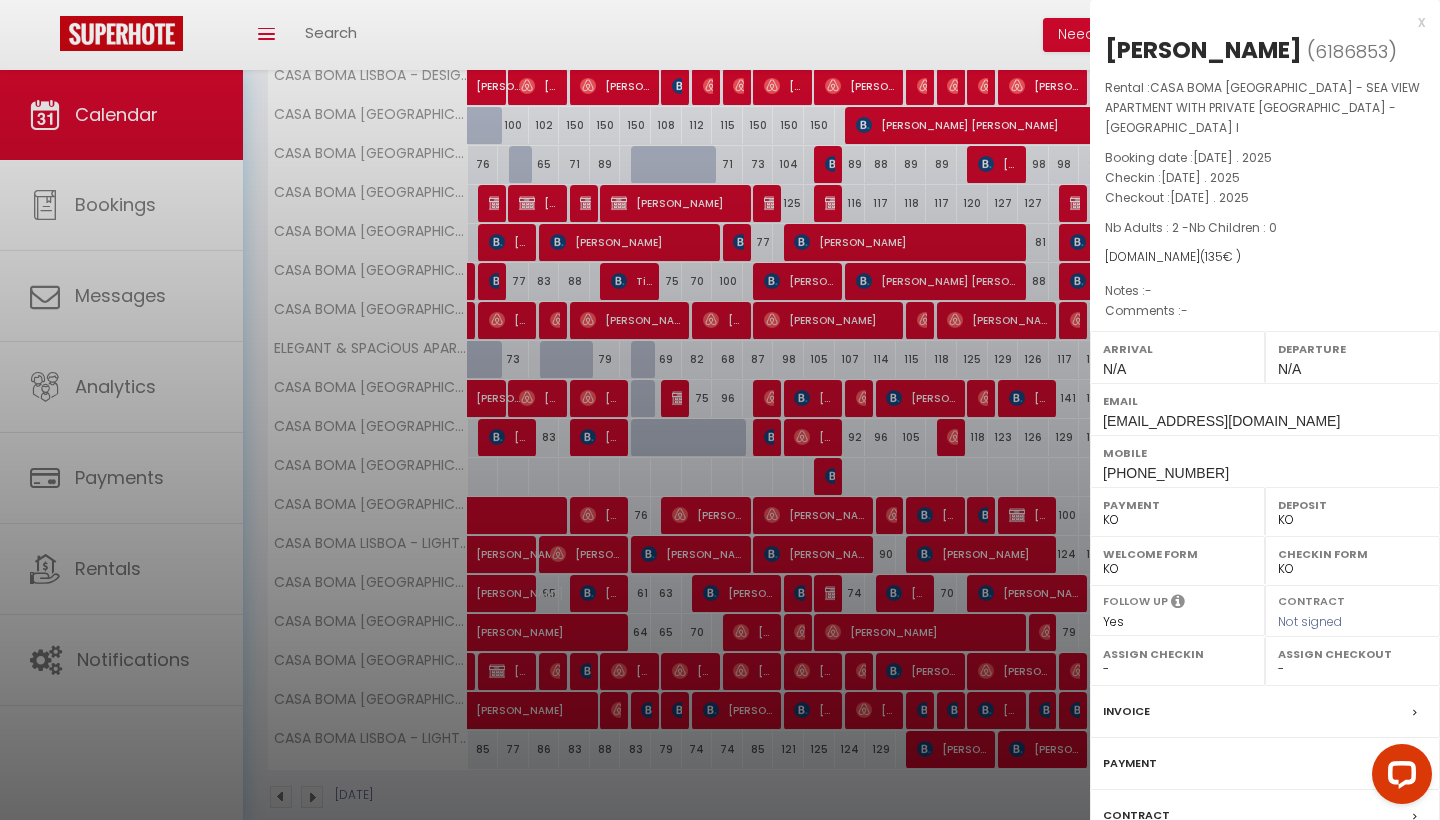 click on "x" at bounding box center (1257, 22) 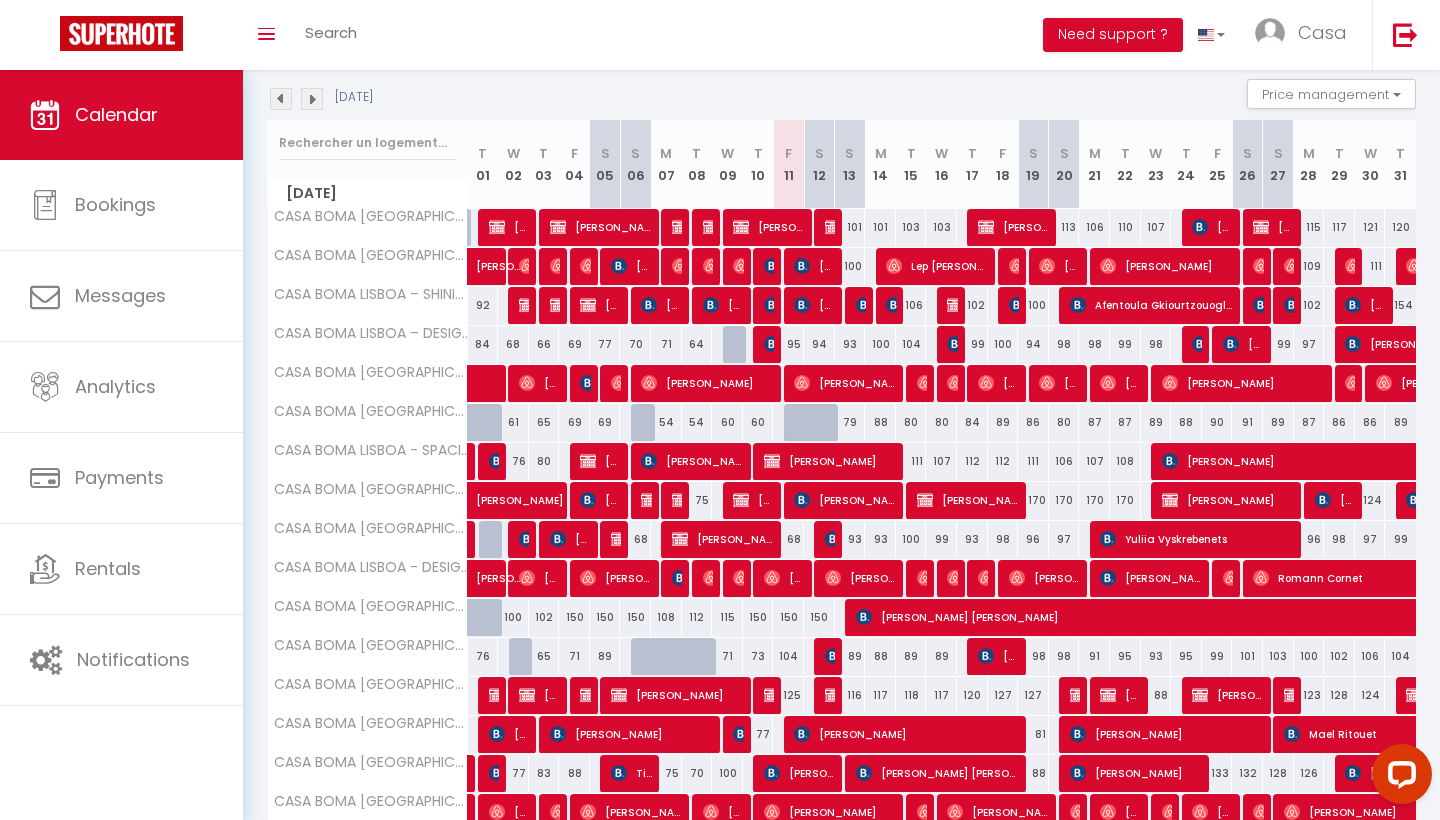scroll, scrollTop: 205, scrollLeft: 0, axis: vertical 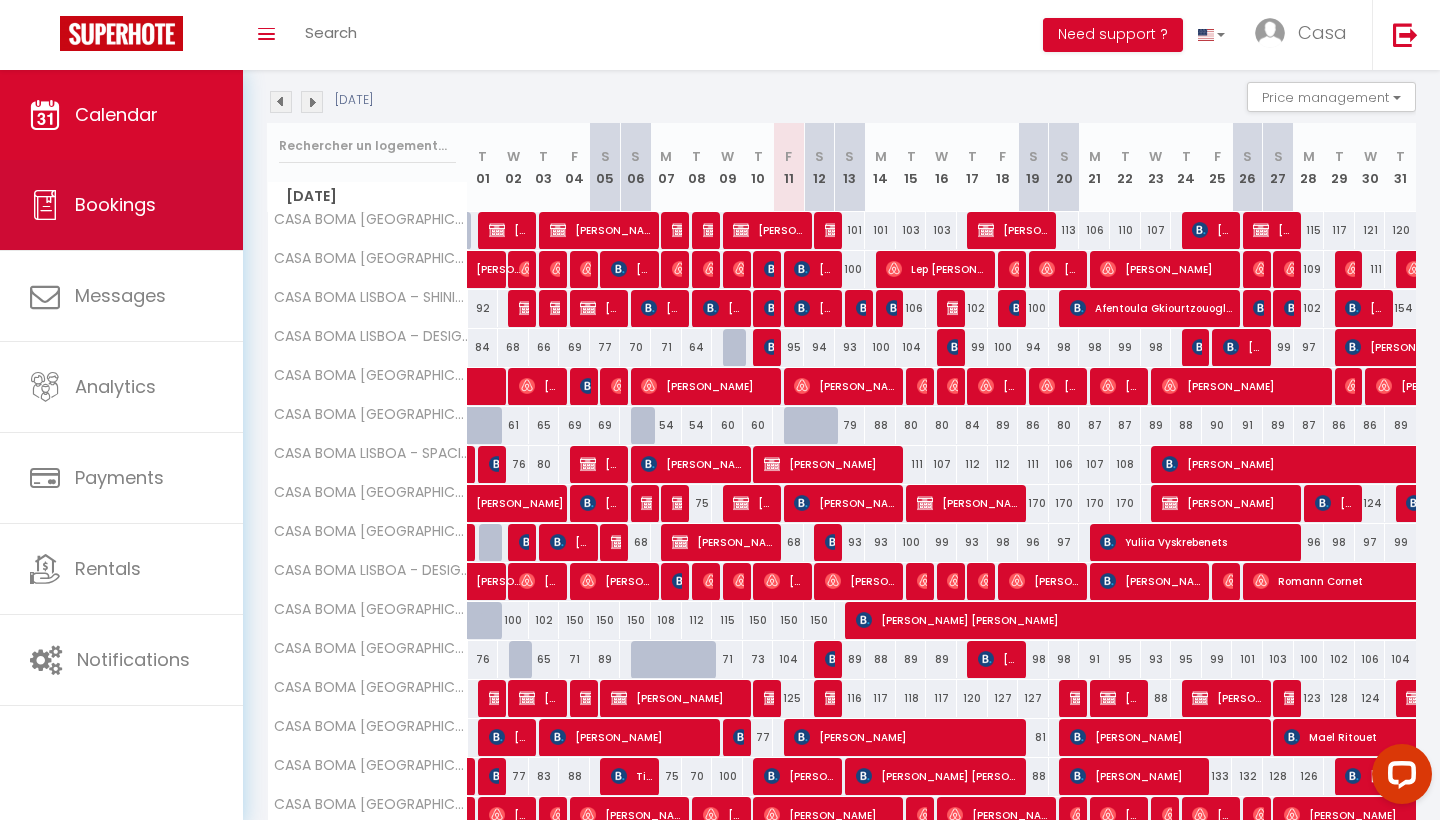 click on "Bookings" at bounding box center (121, 205) 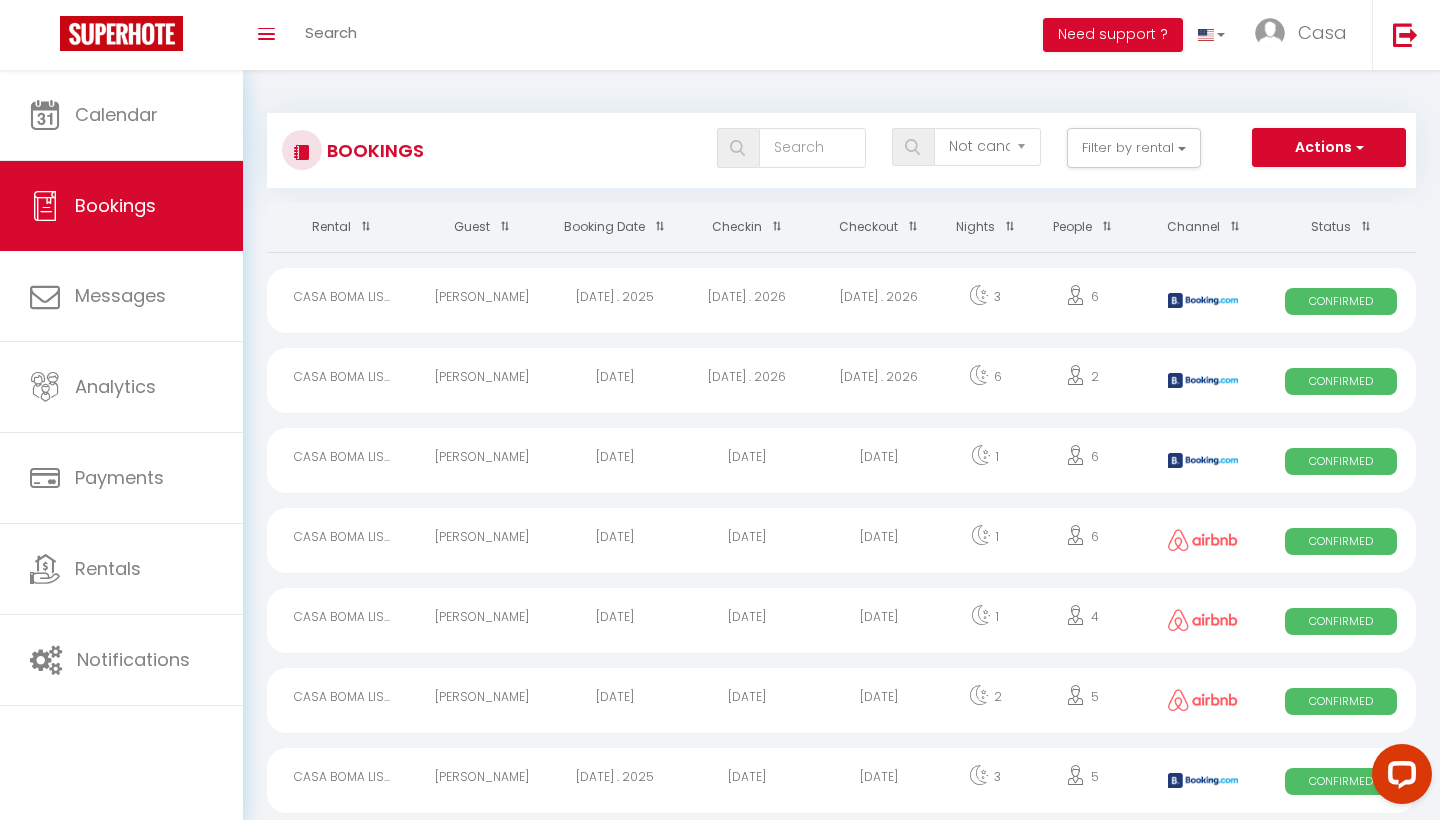 scroll, scrollTop: 0, scrollLeft: 0, axis: both 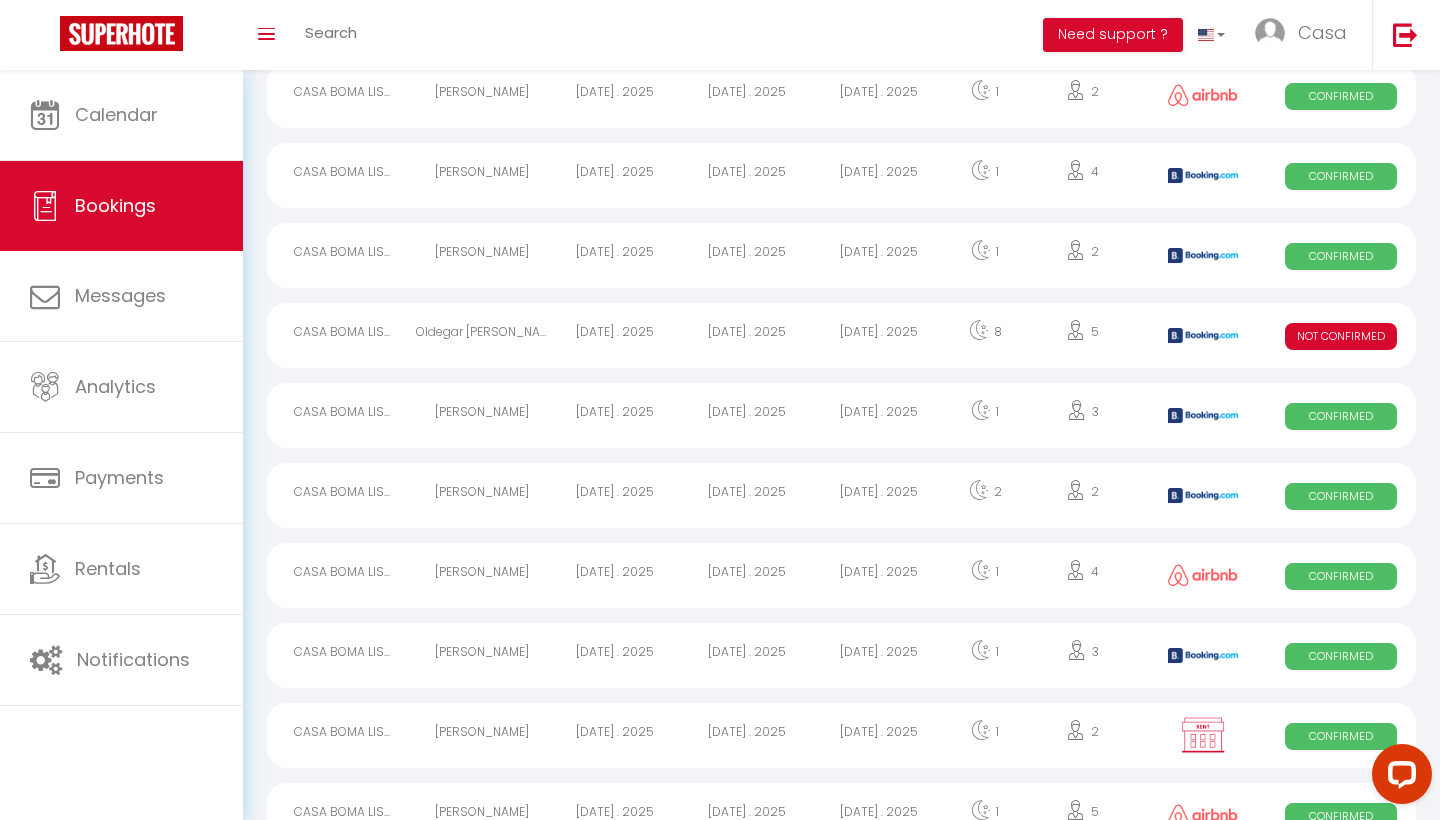 click on "[DATE] . 2025" at bounding box center (879, 335) 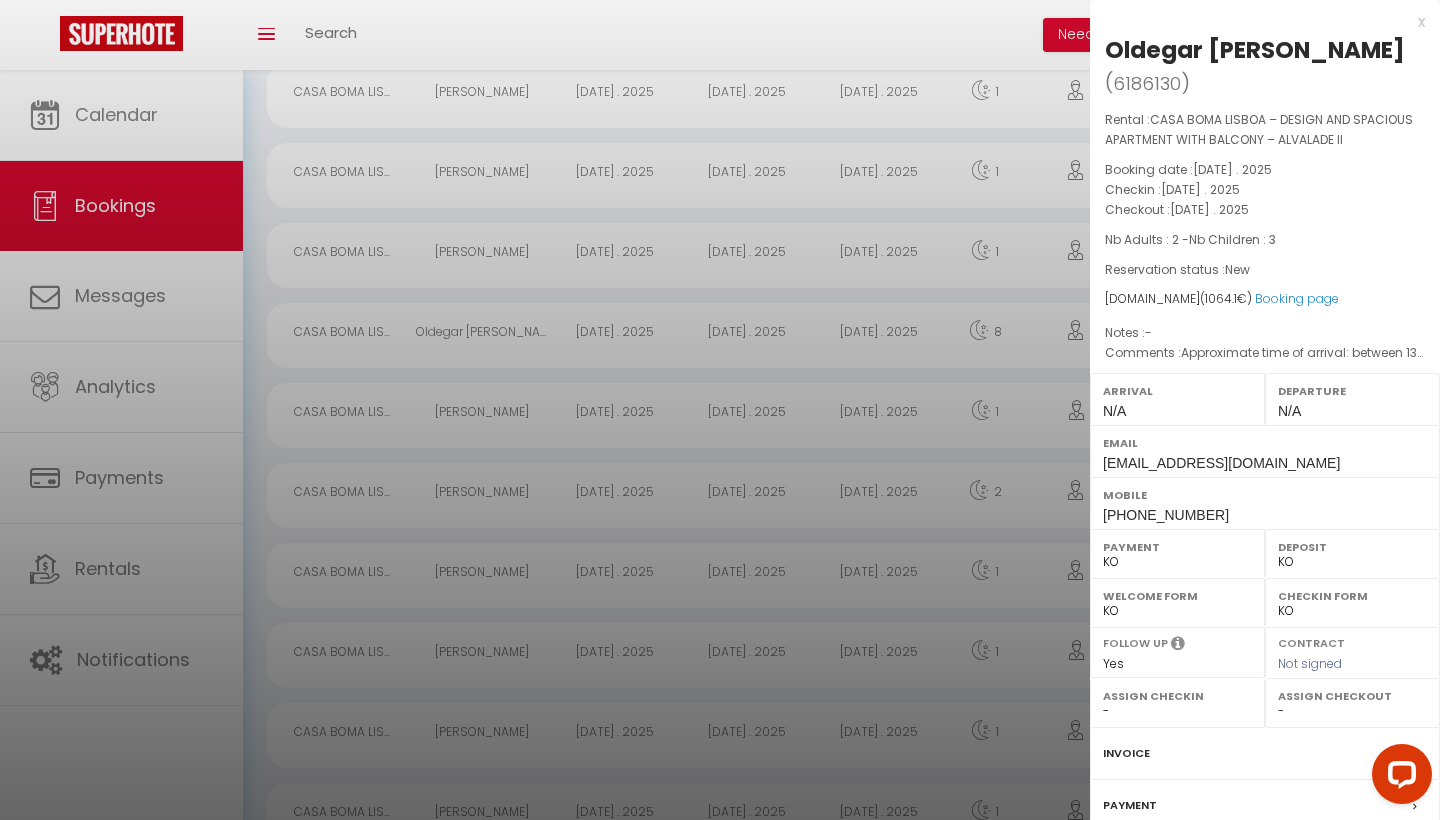 click on "x" at bounding box center [1257, 22] 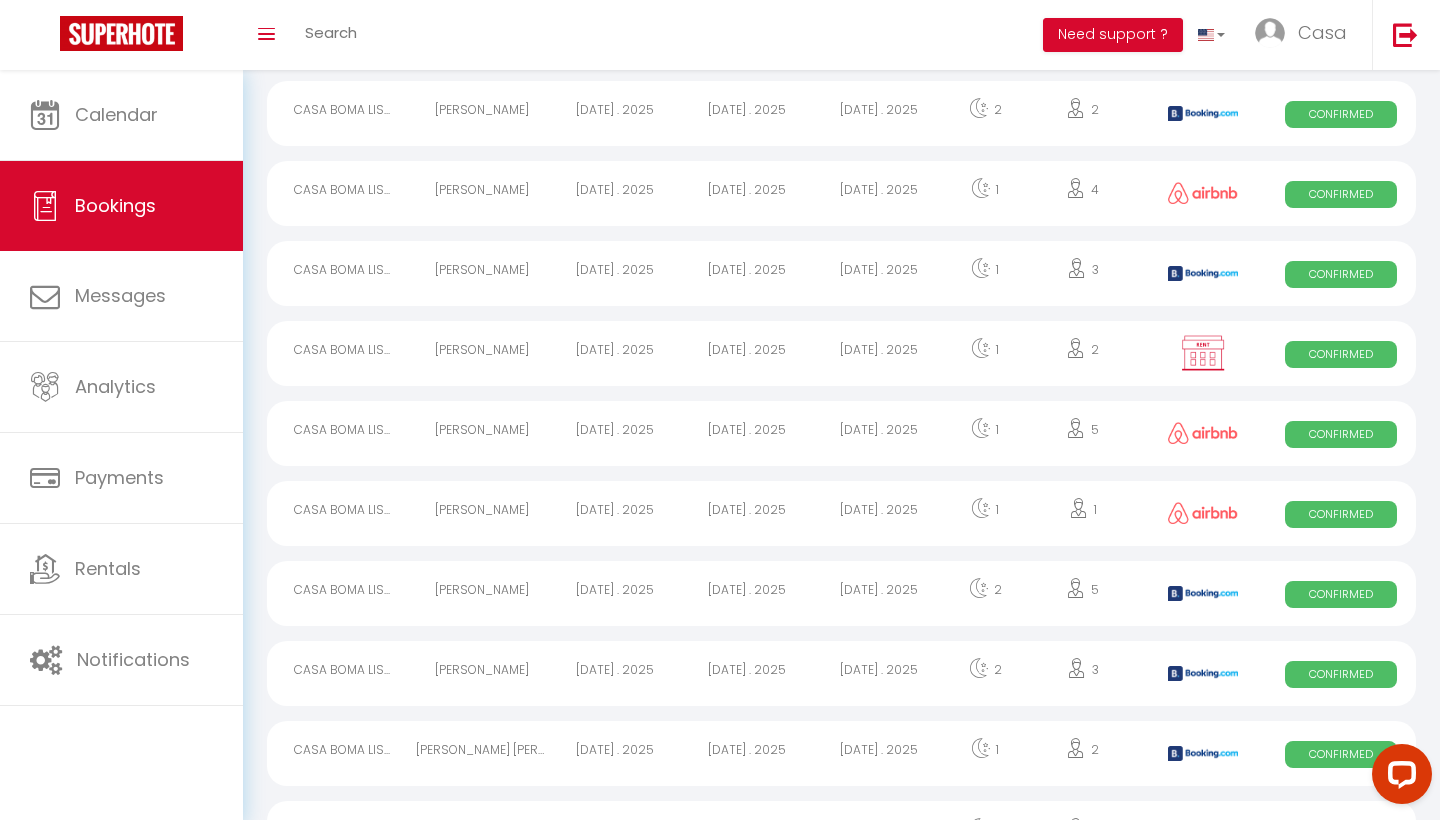 scroll, scrollTop: 1226, scrollLeft: 0, axis: vertical 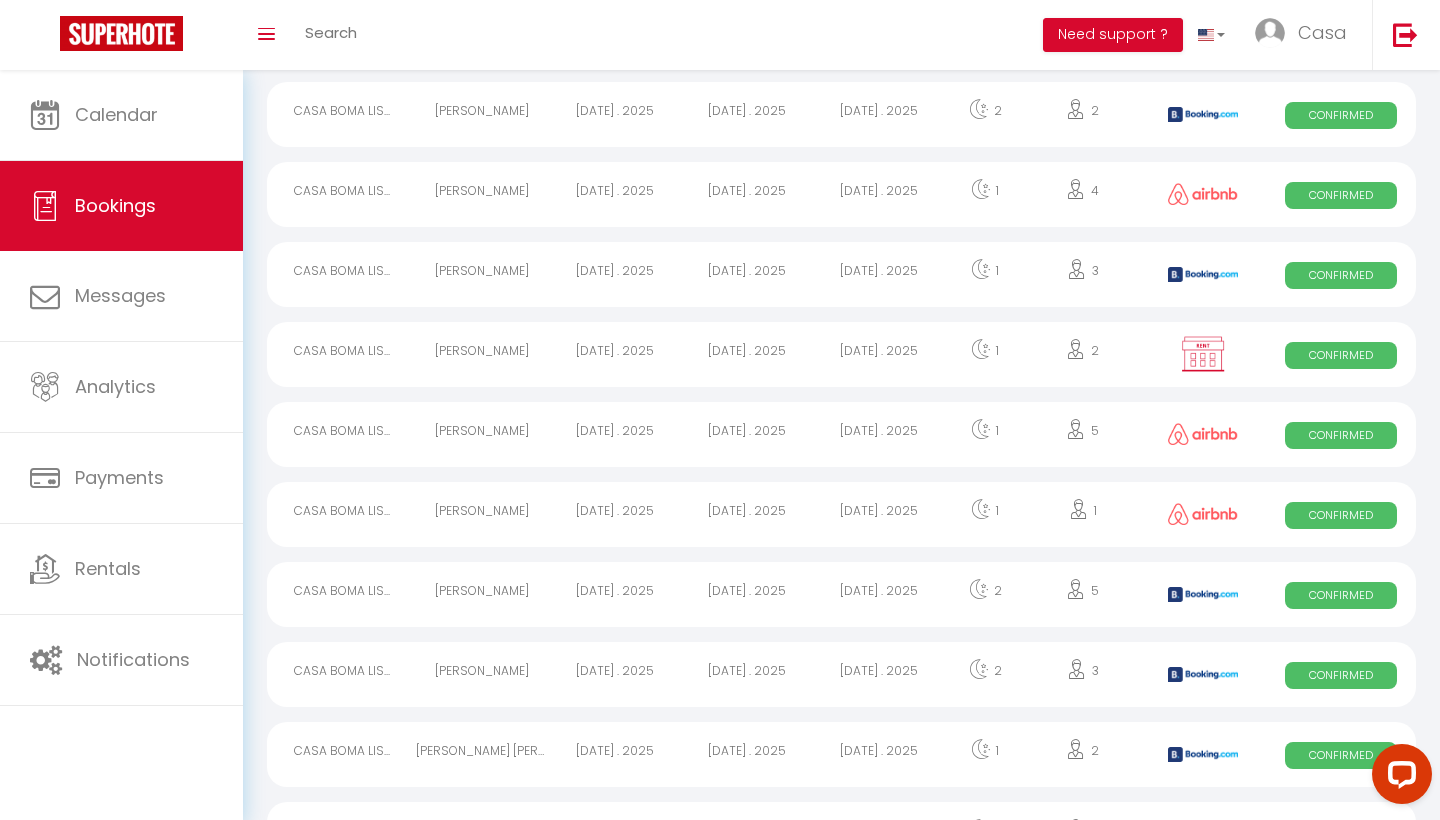 click on "[DATE] . 2025" at bounding box center (879, 354) 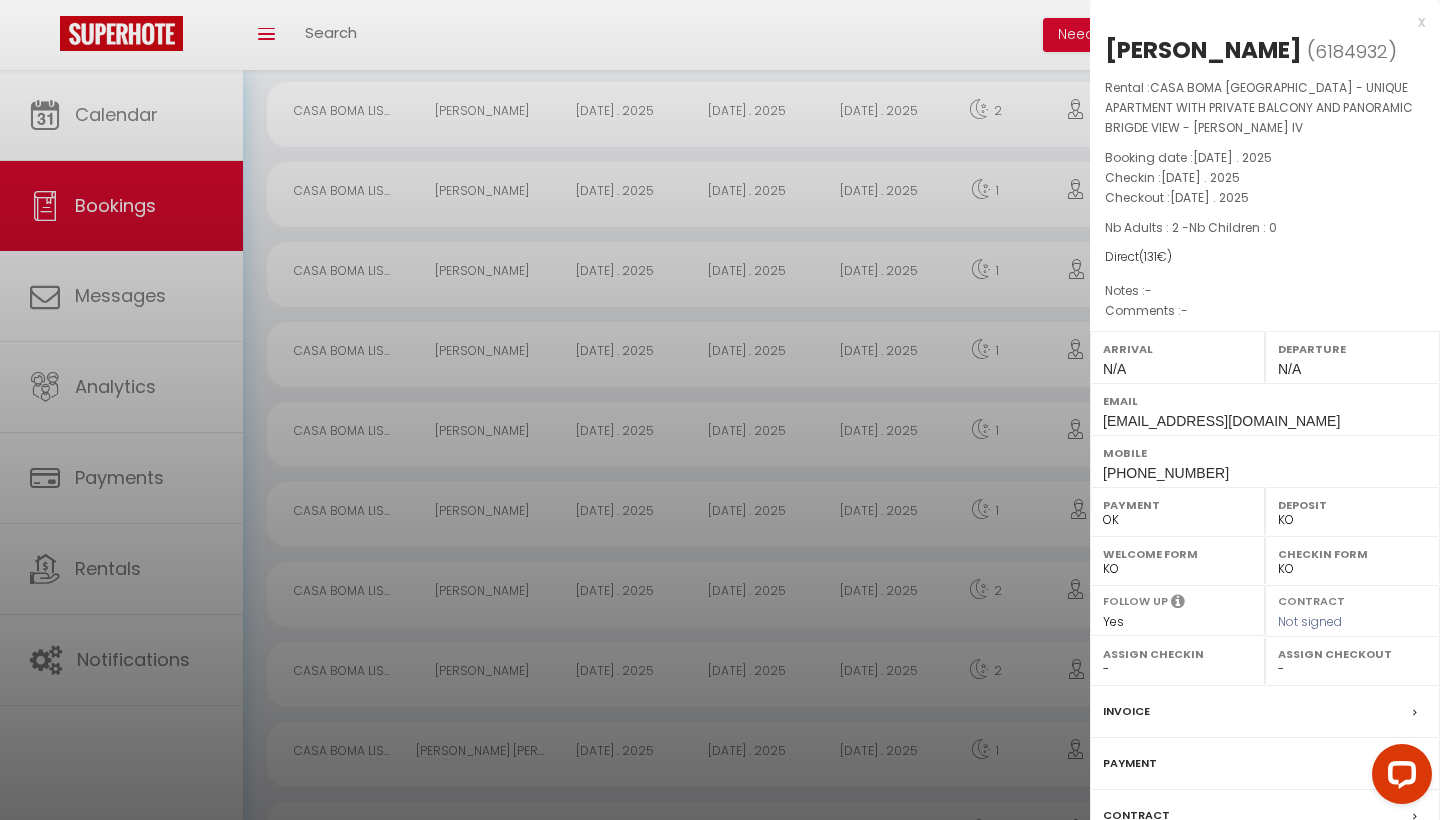 scroll, scrollTop: 1282, scrollLeft: 0, axis: vertical 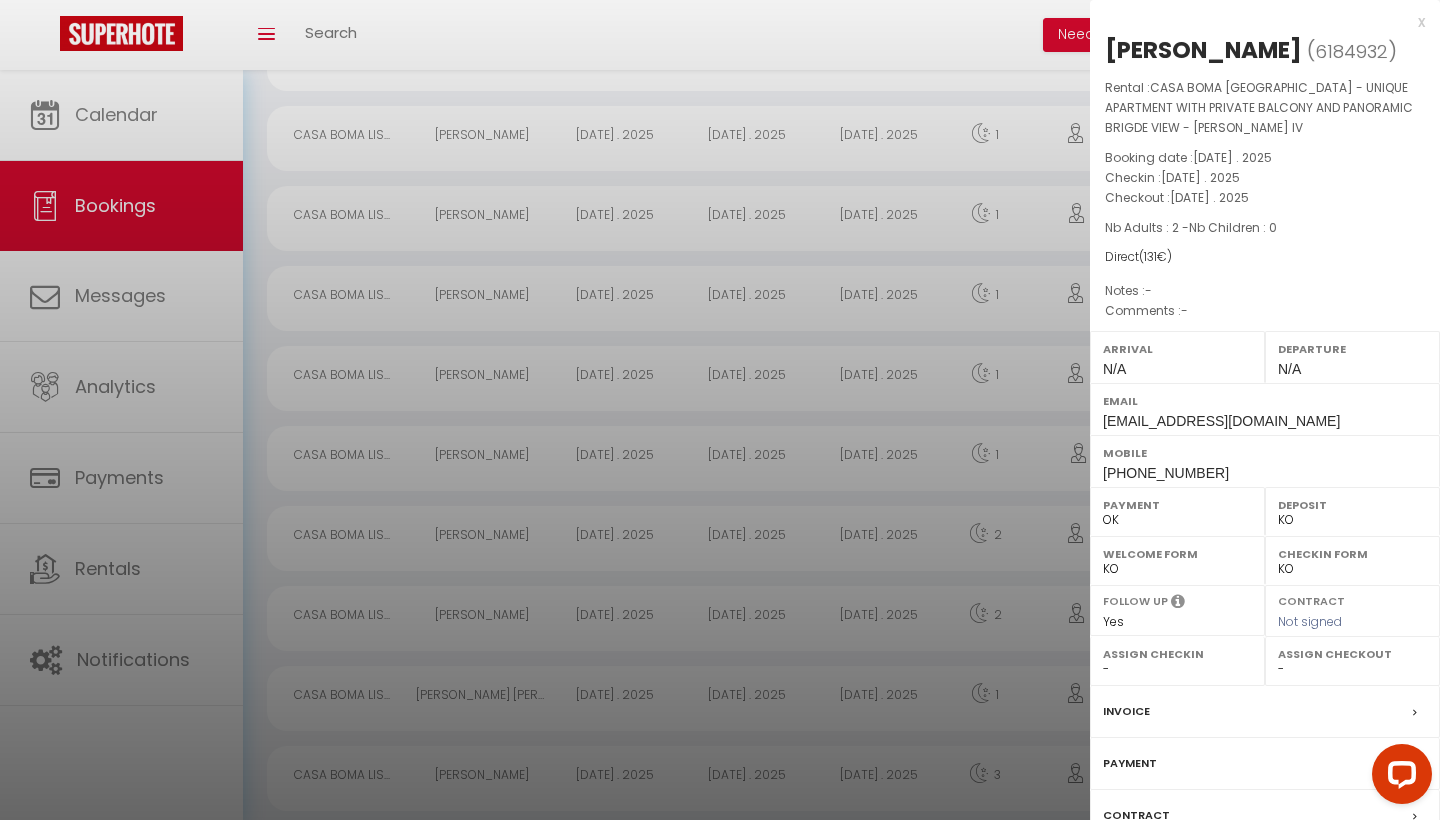 click on "Invoice" at bounding box center [1126, 711] 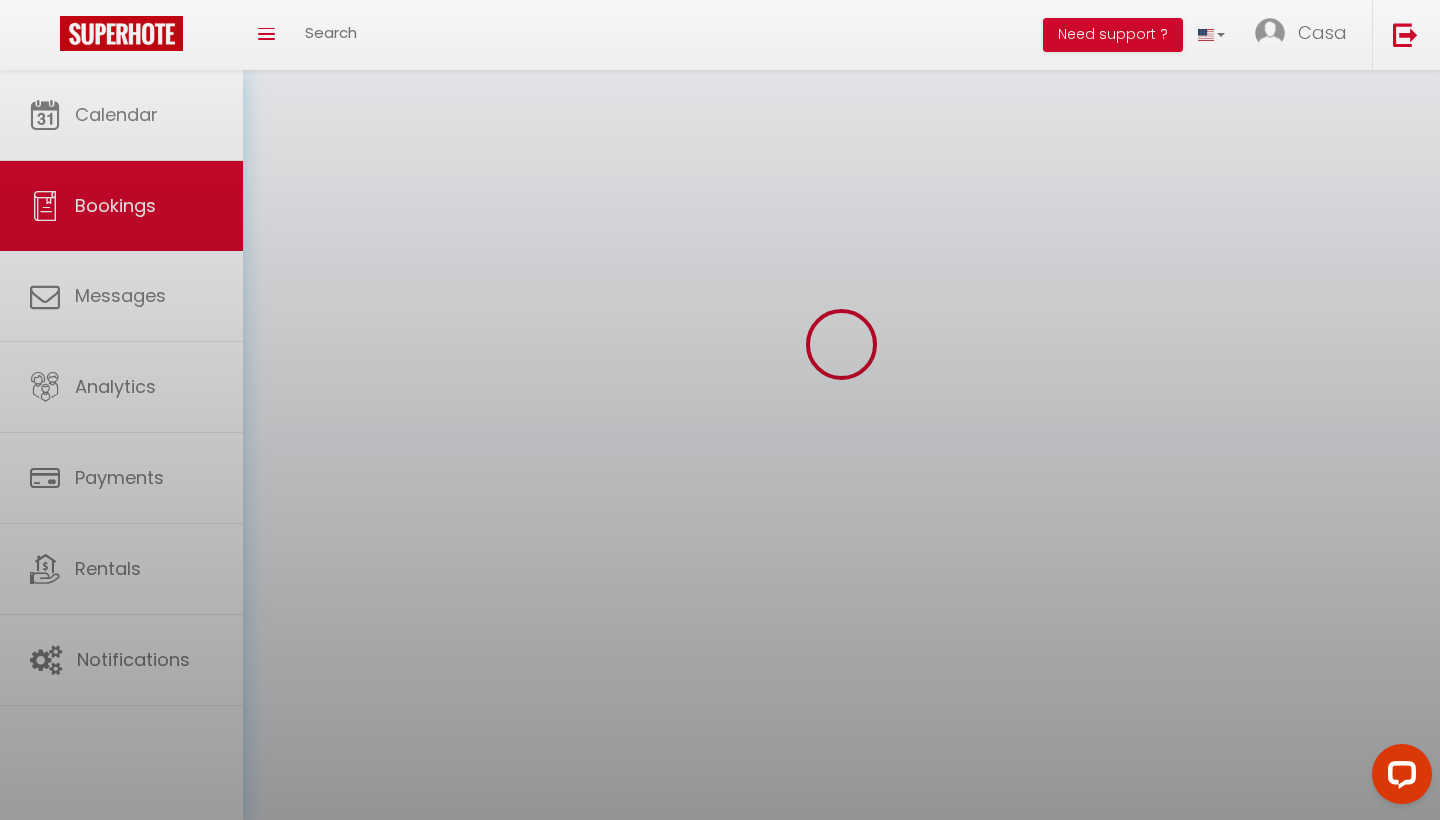 scroll, scrollTop: 0, scrollLeft: 0, axis: both 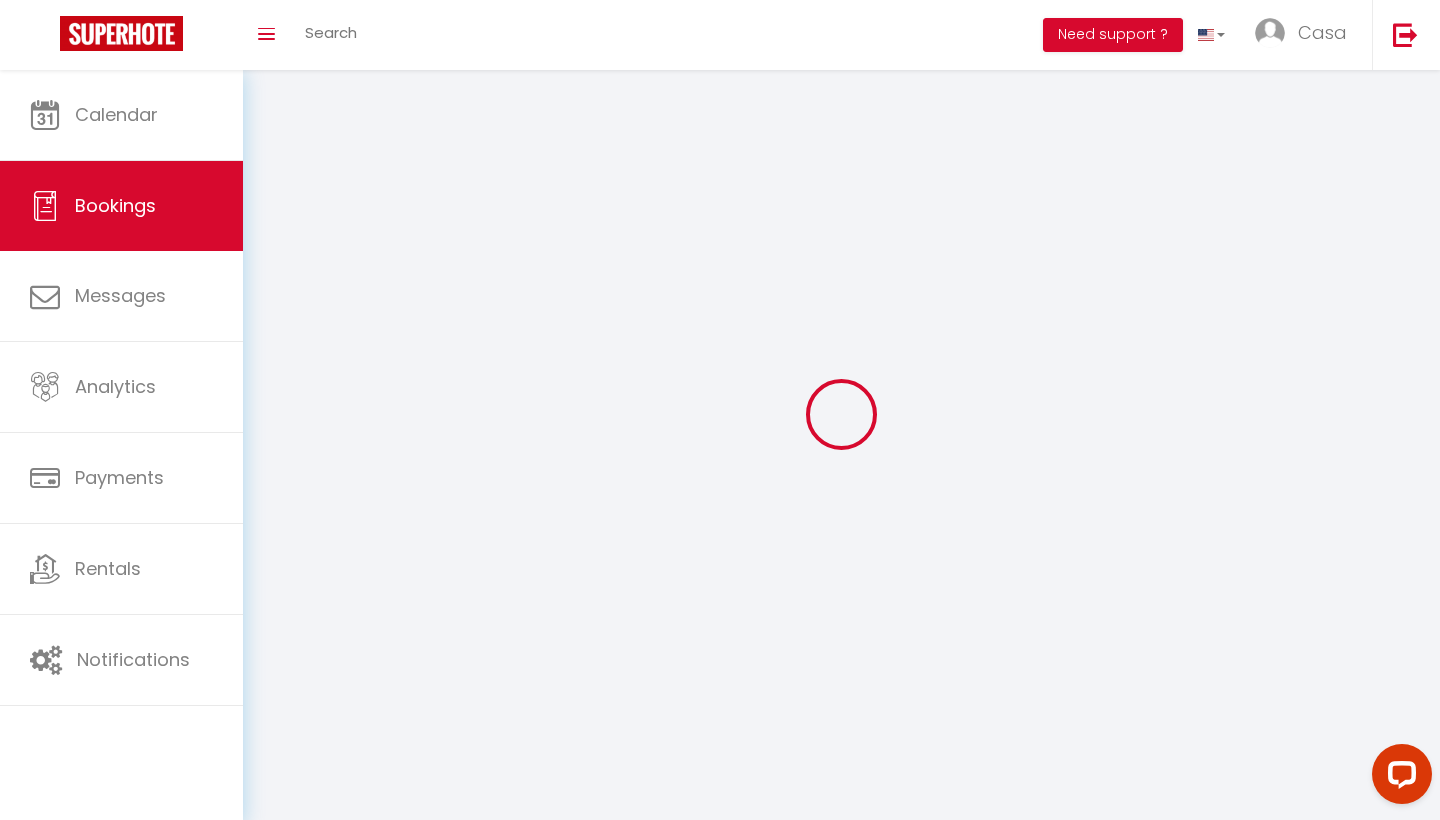 select on "cleaning" 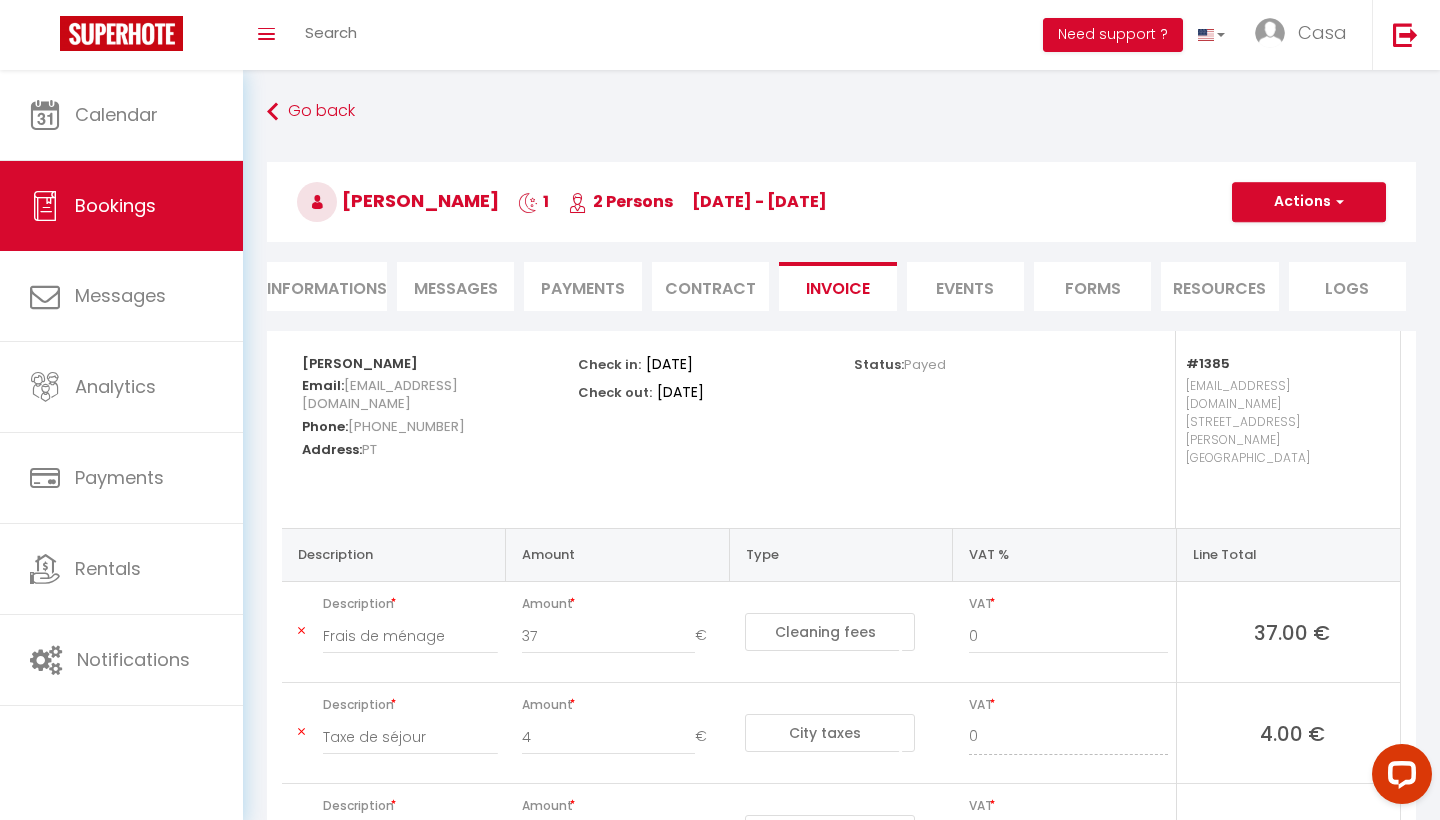 select 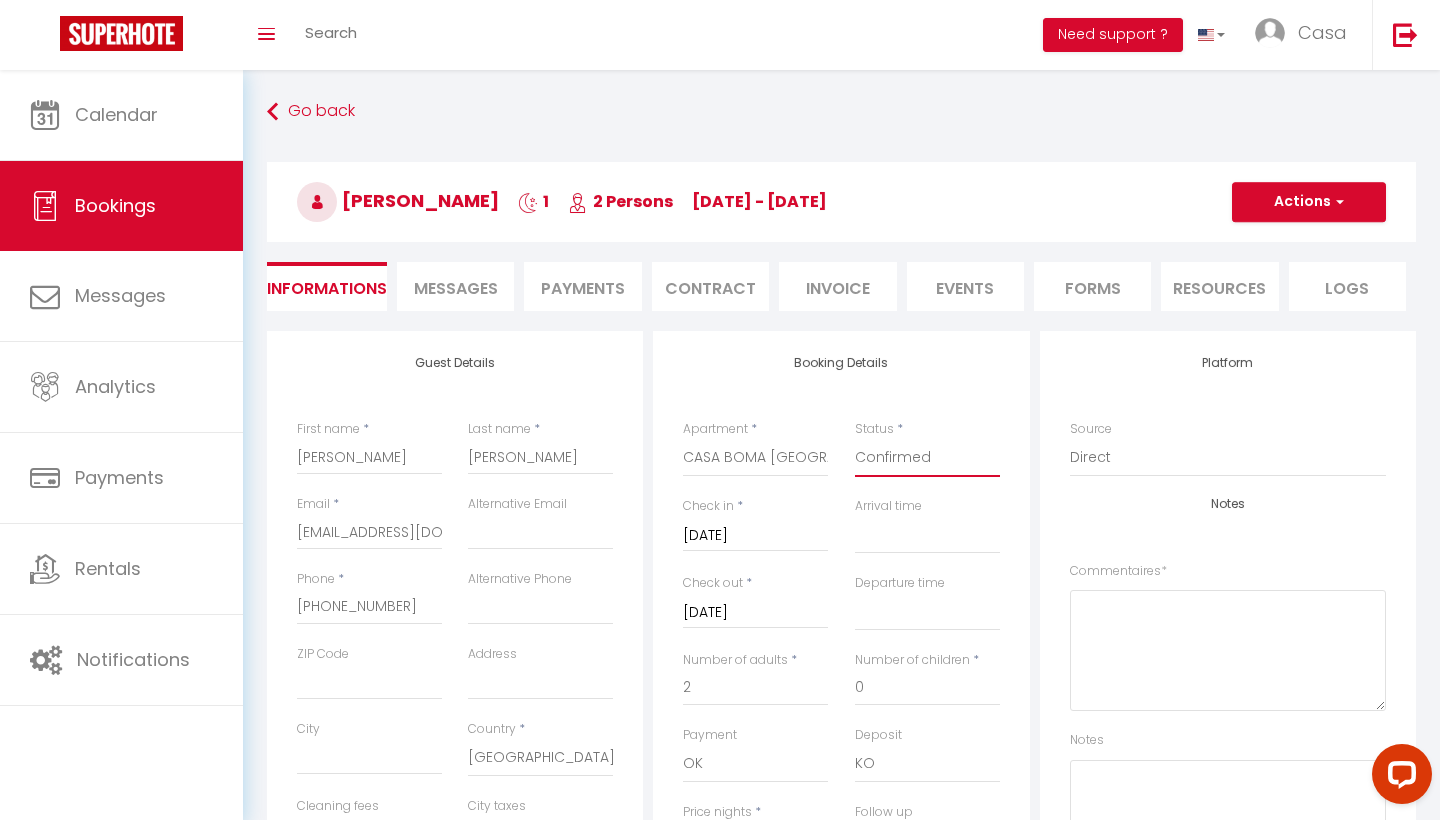 select on "0" 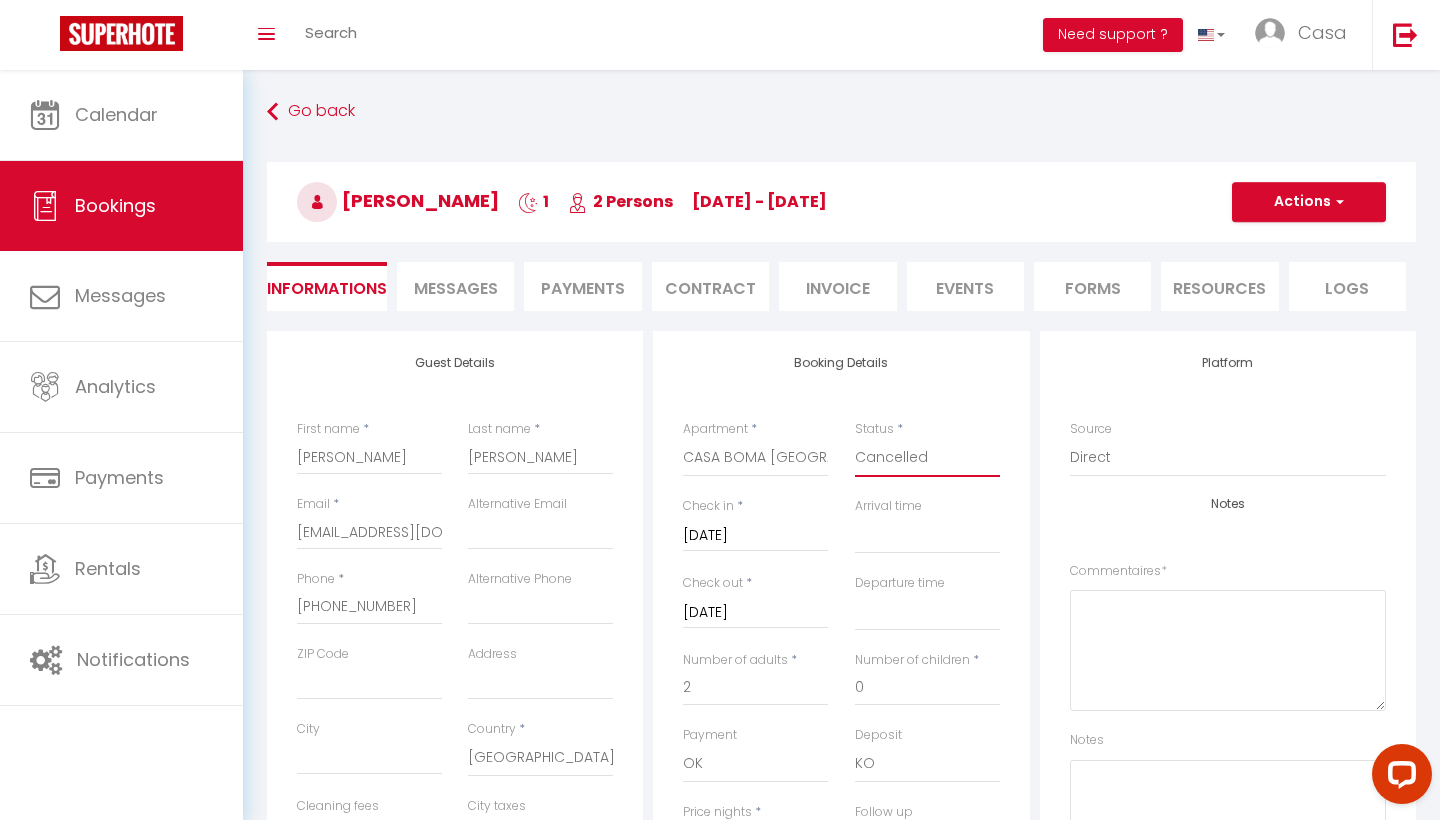 select 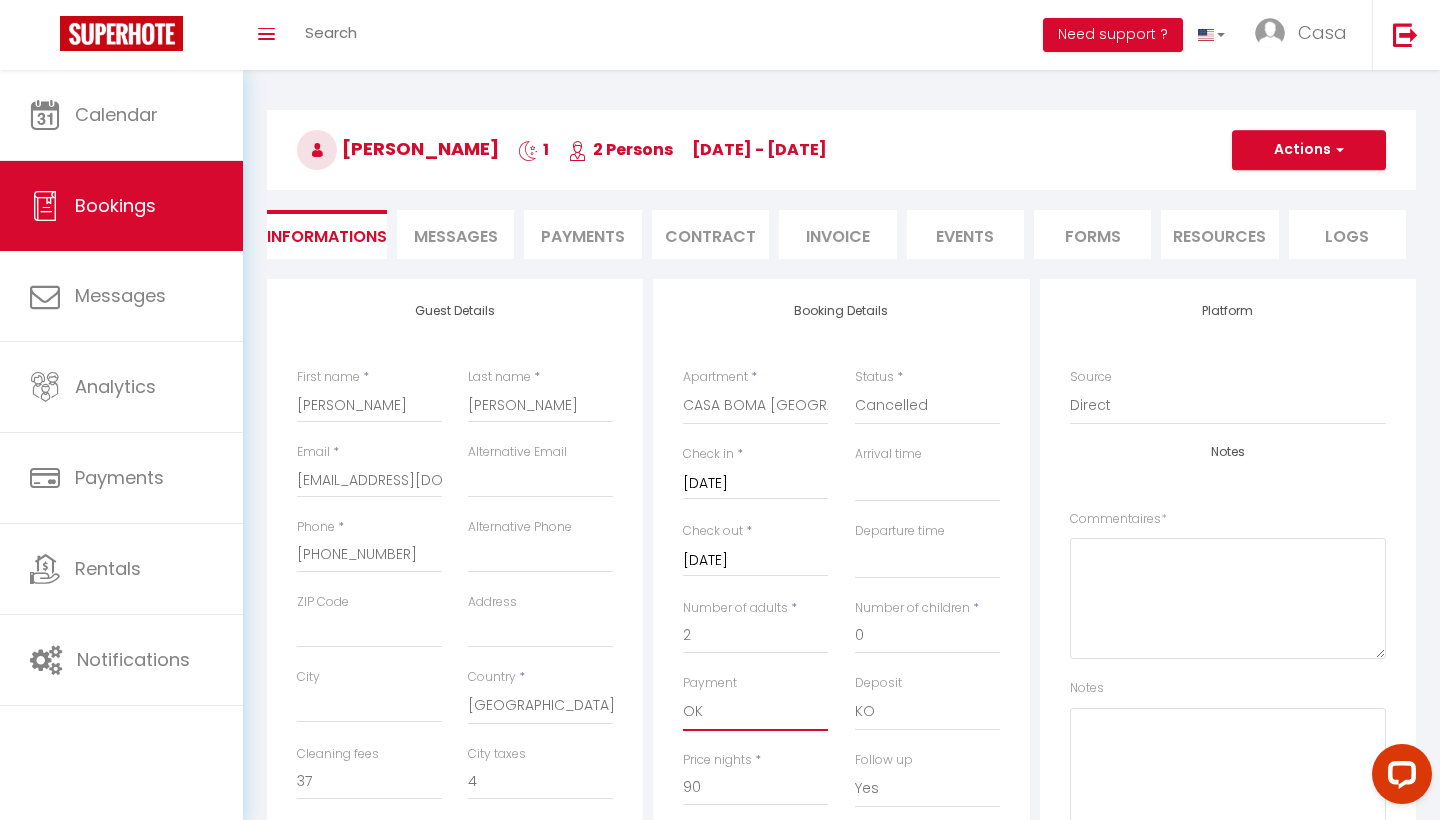select on "10" 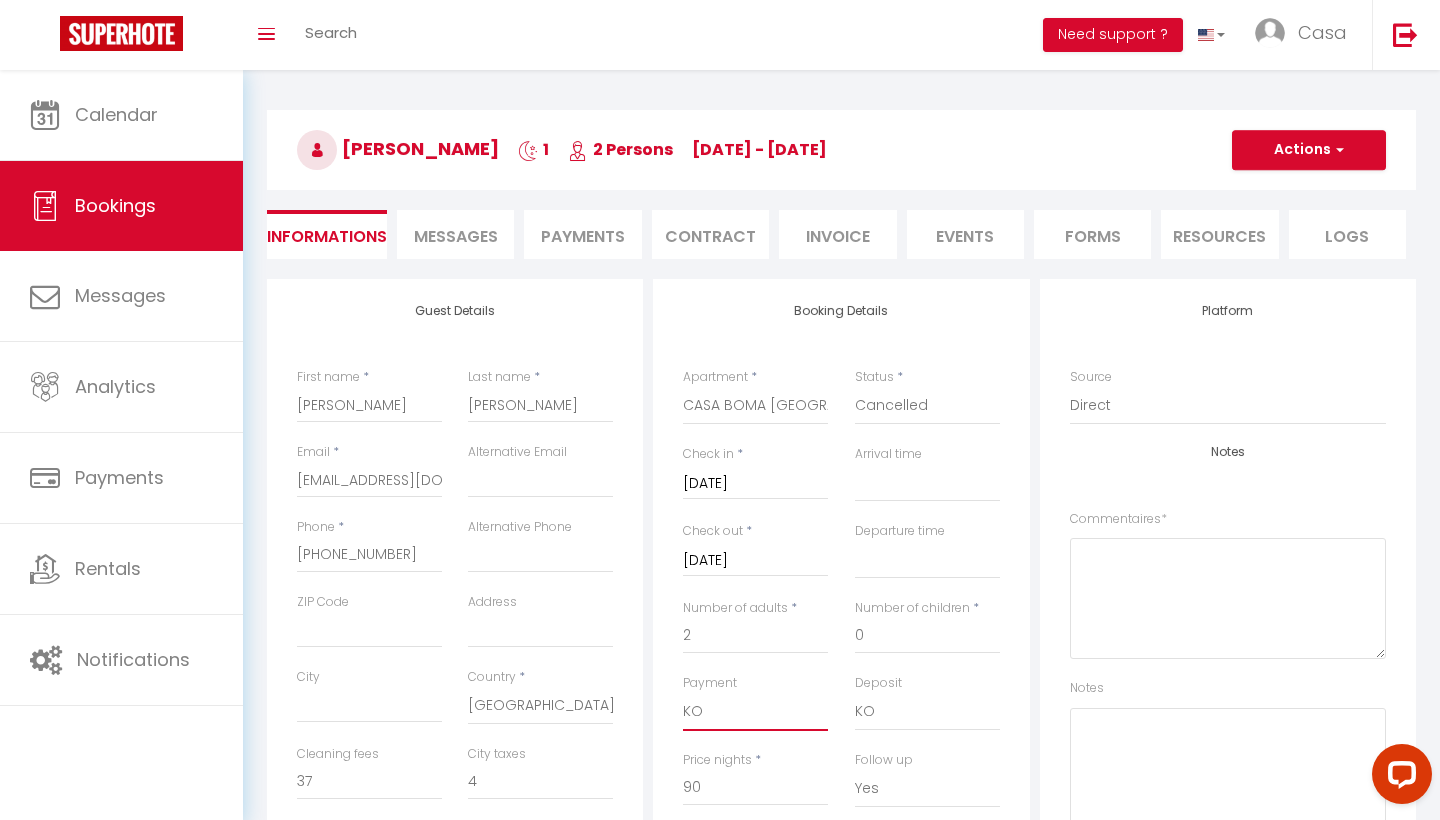 select 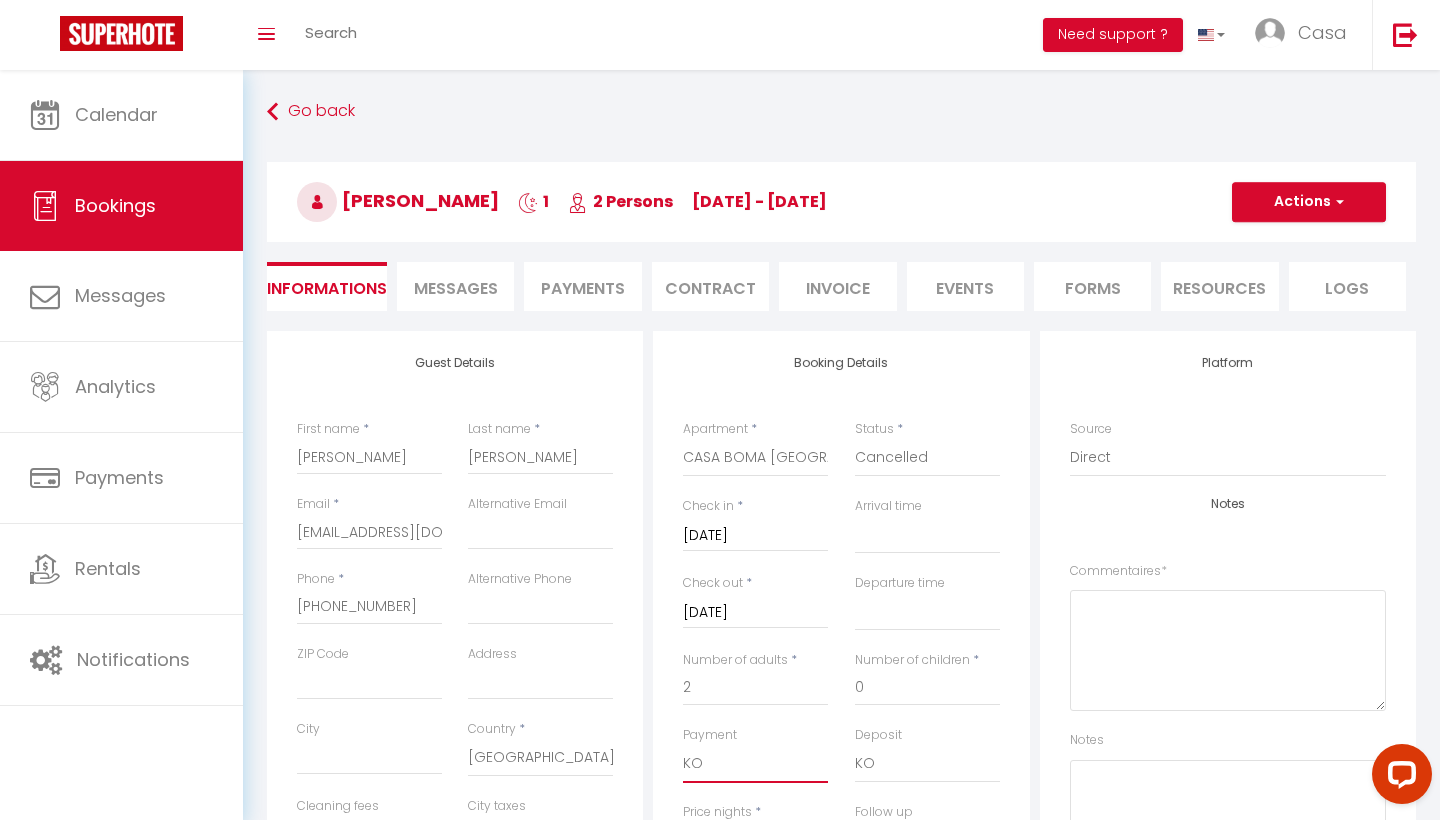 scroll, scrollTop: 0, scrollLeft: 0, axis: both 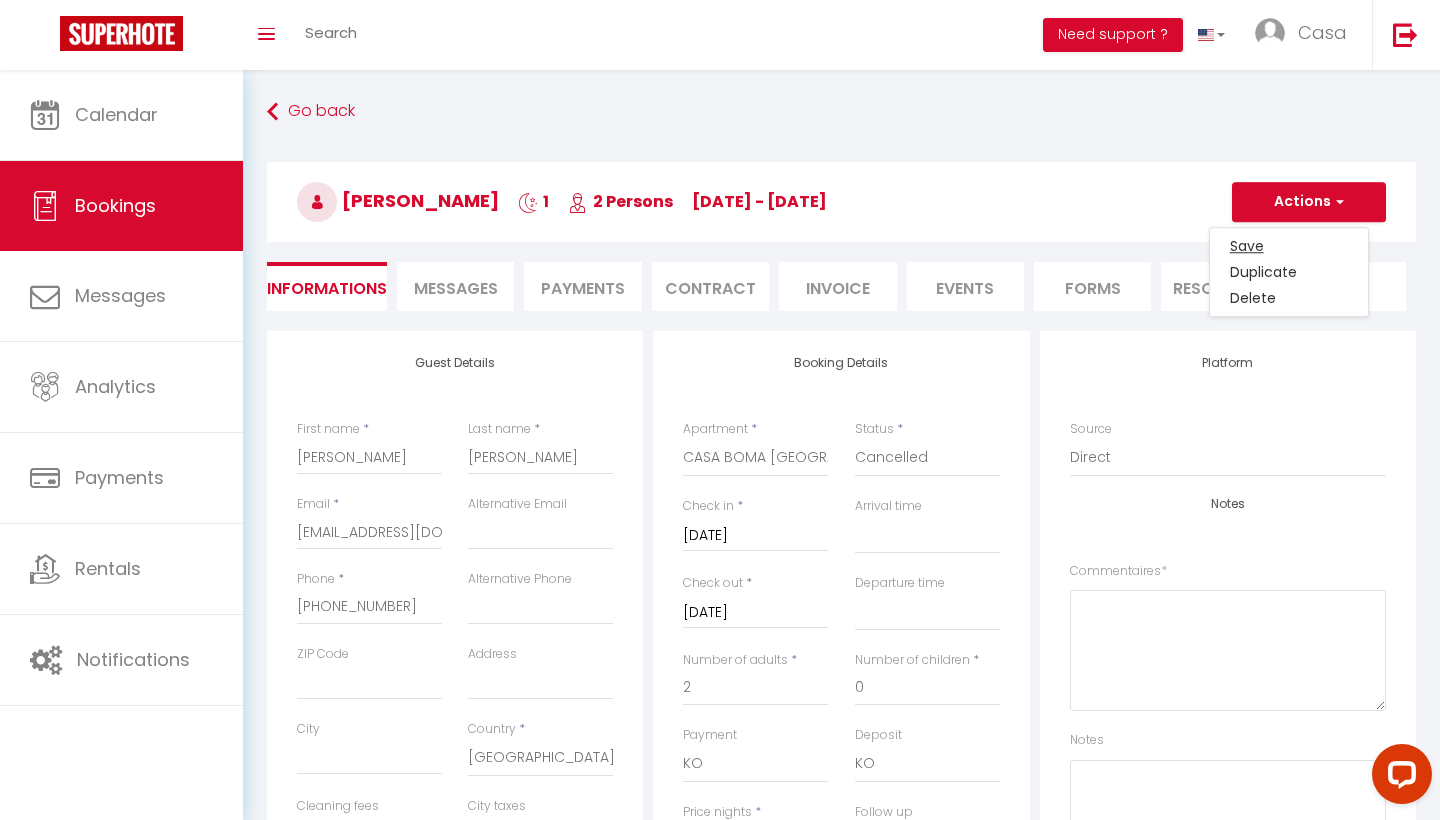 click on "Save" at bounding box center [1289, 246] 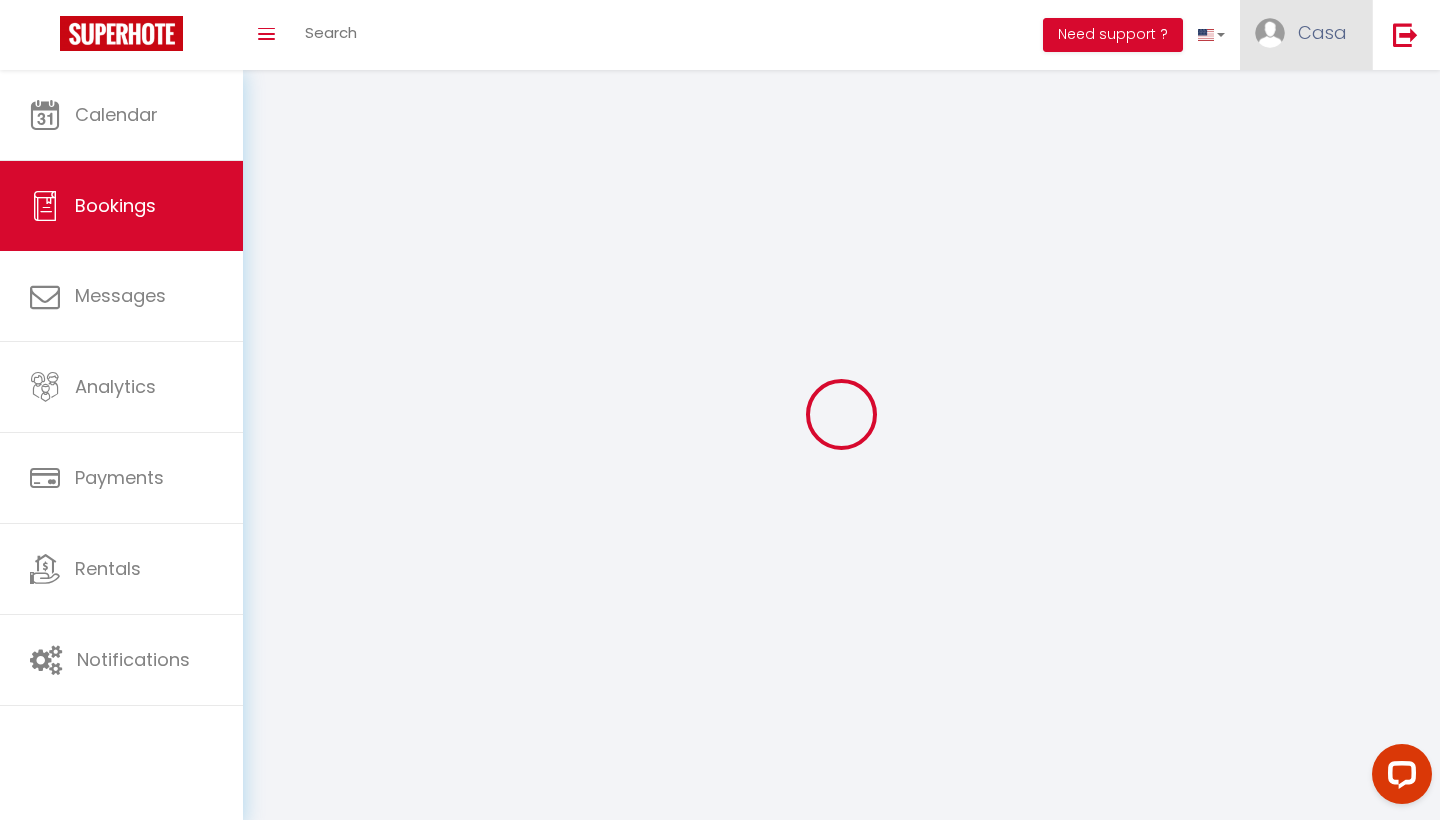 select on "not_cancelled" 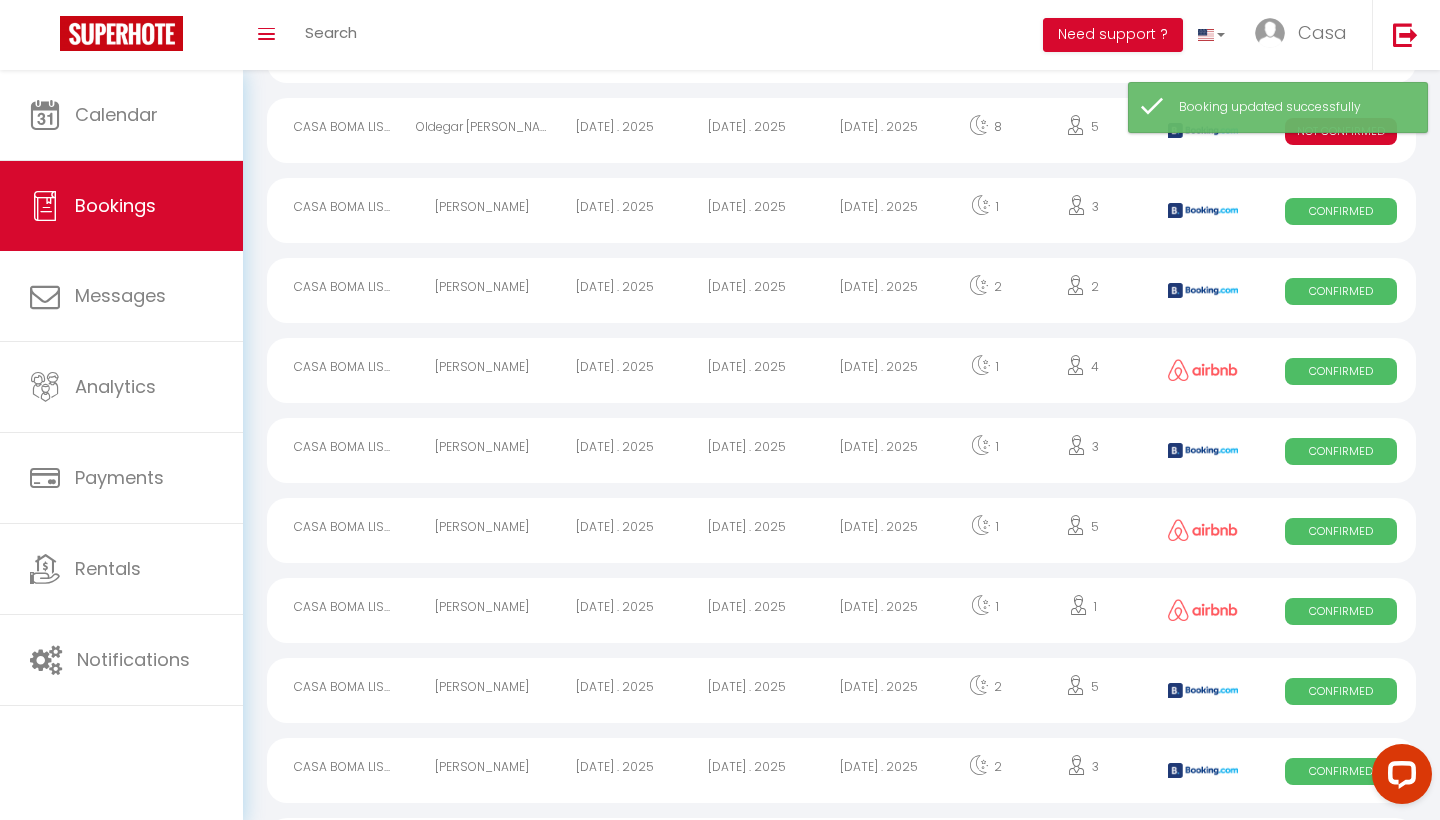 scroll, scrollTop: 1042, scrollLeft: 0, axis: vertical 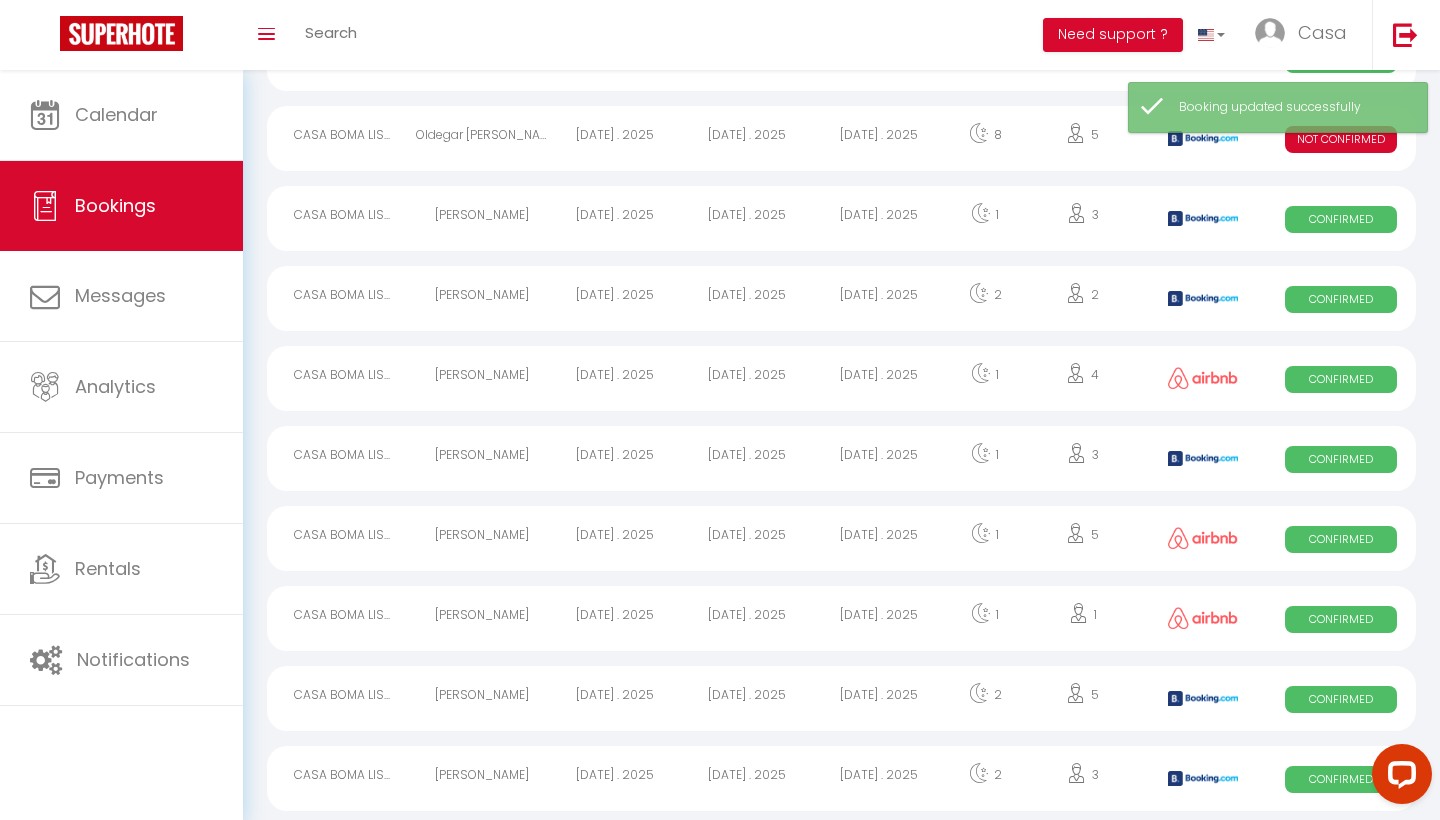 click on "[DATE] . 2025" at bounding box center [879, 458] 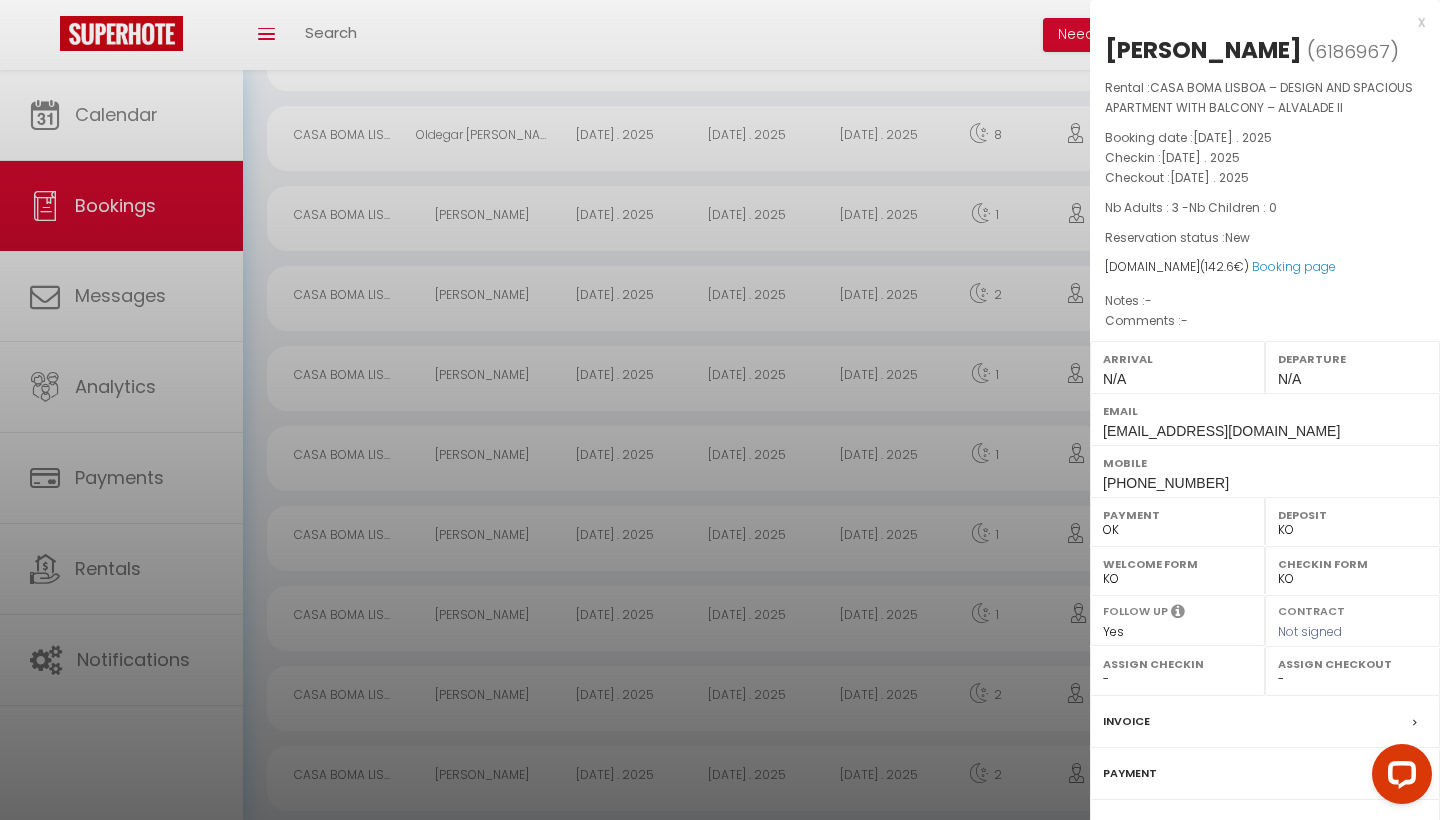 click on "x" at bounding box center (1257, 22) 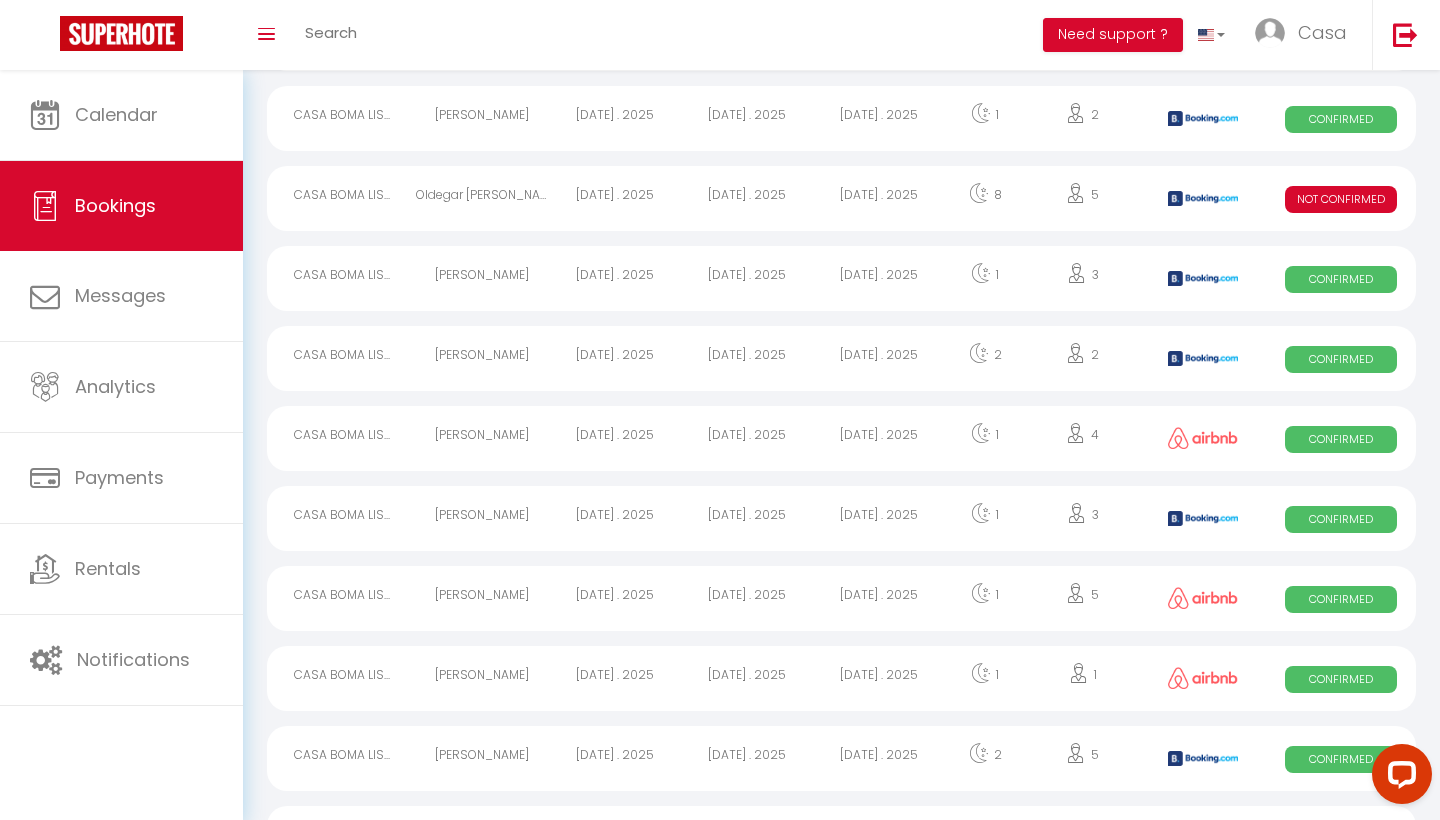 scroll, scrollTop: 958, scrollLeft: 0, axis: vertical 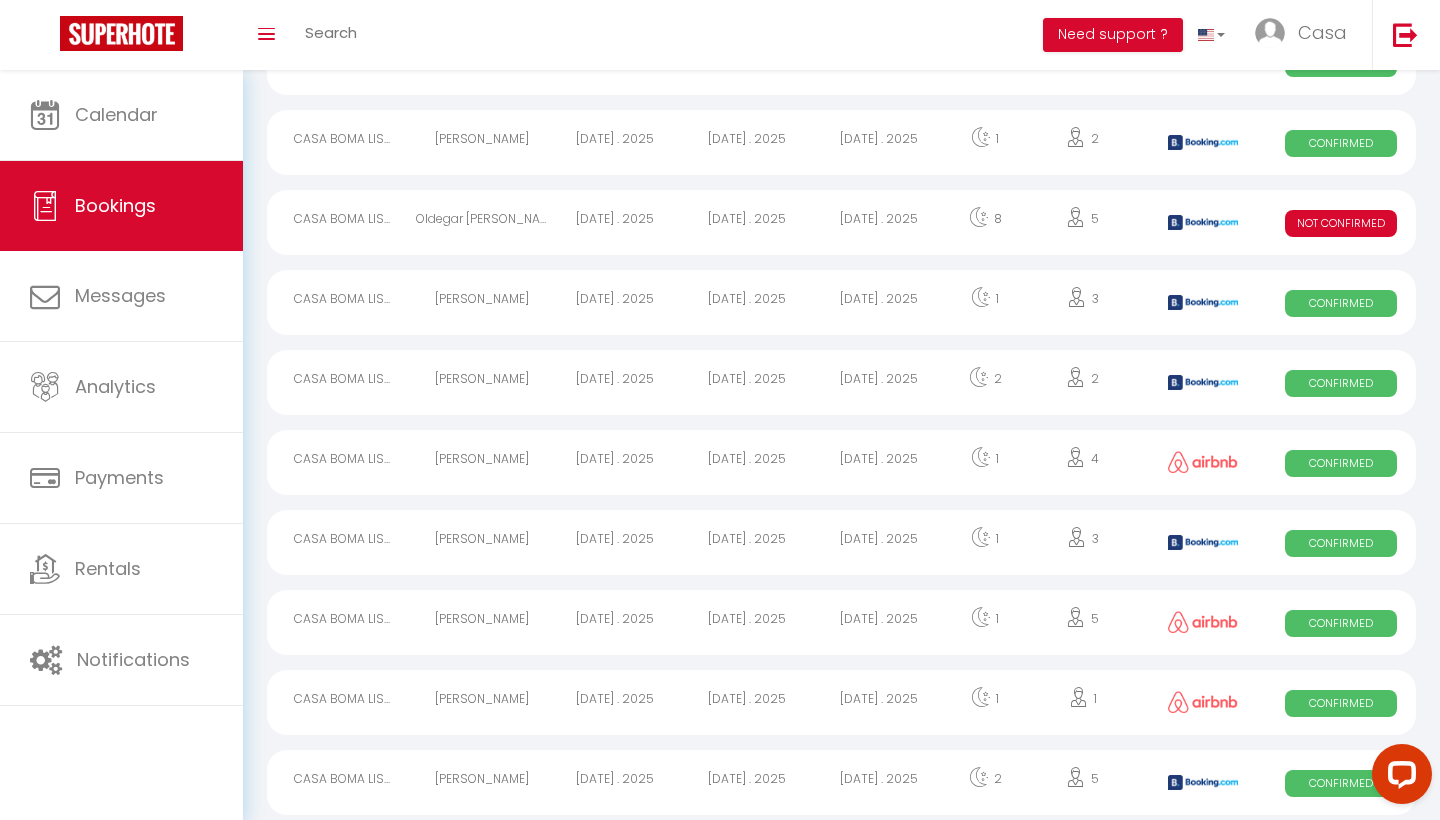 click on "[DATE] . 2025" at bounding box center (879, 382) 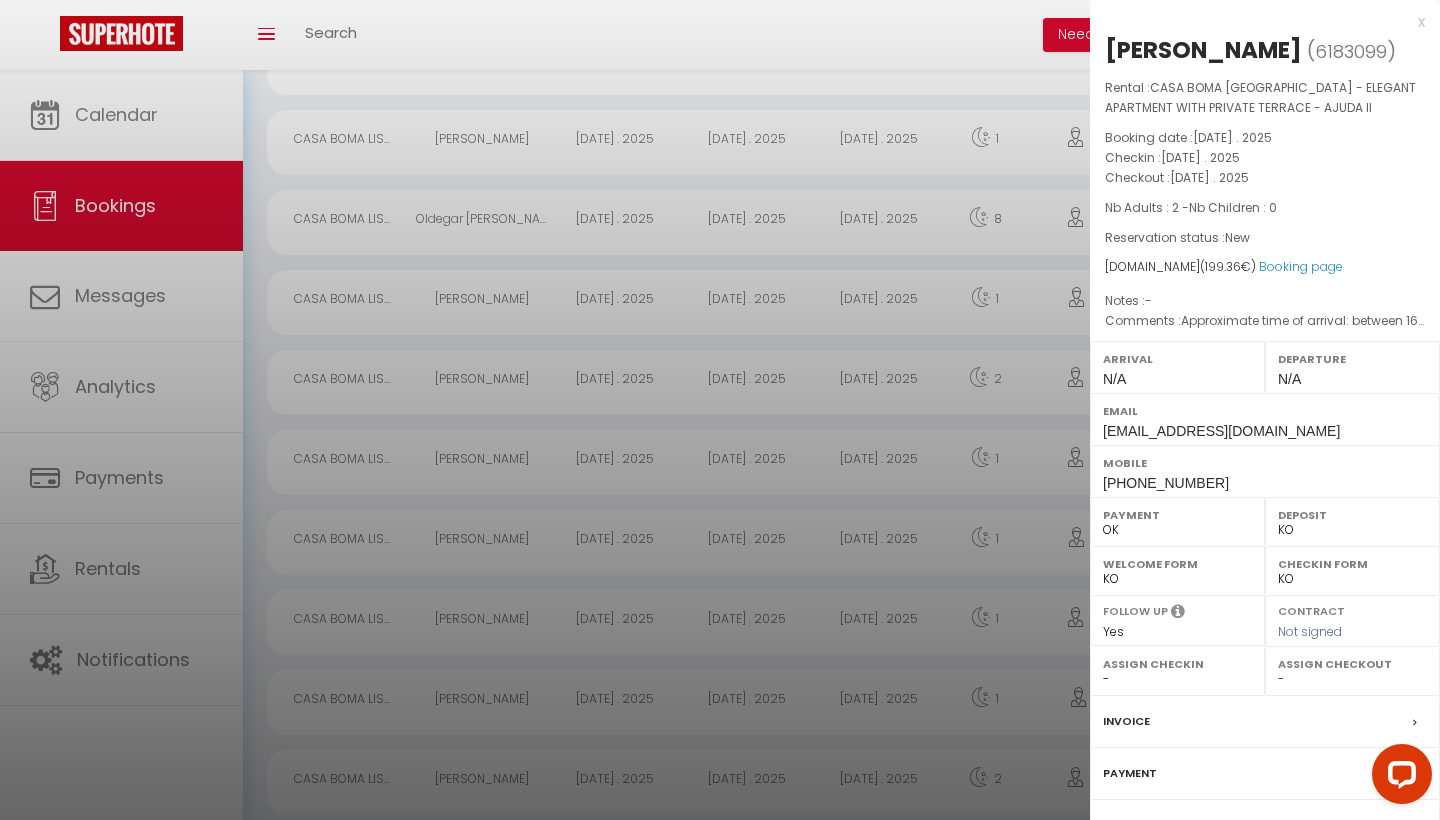 click on "x" at bounding box center [1257, 22] 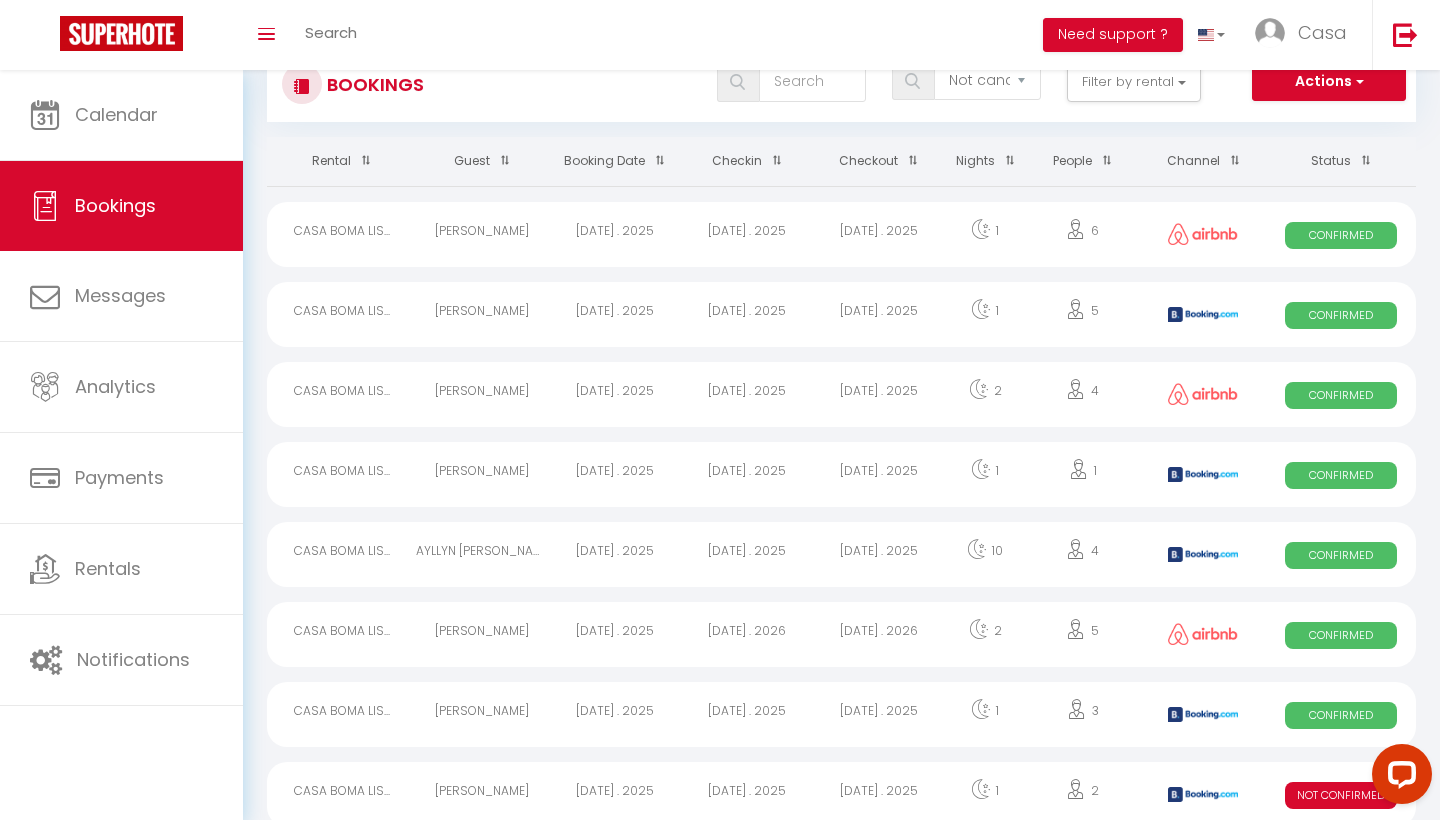 scroll, scrollTop: 50, scrollLeft: 0, axis: vertical 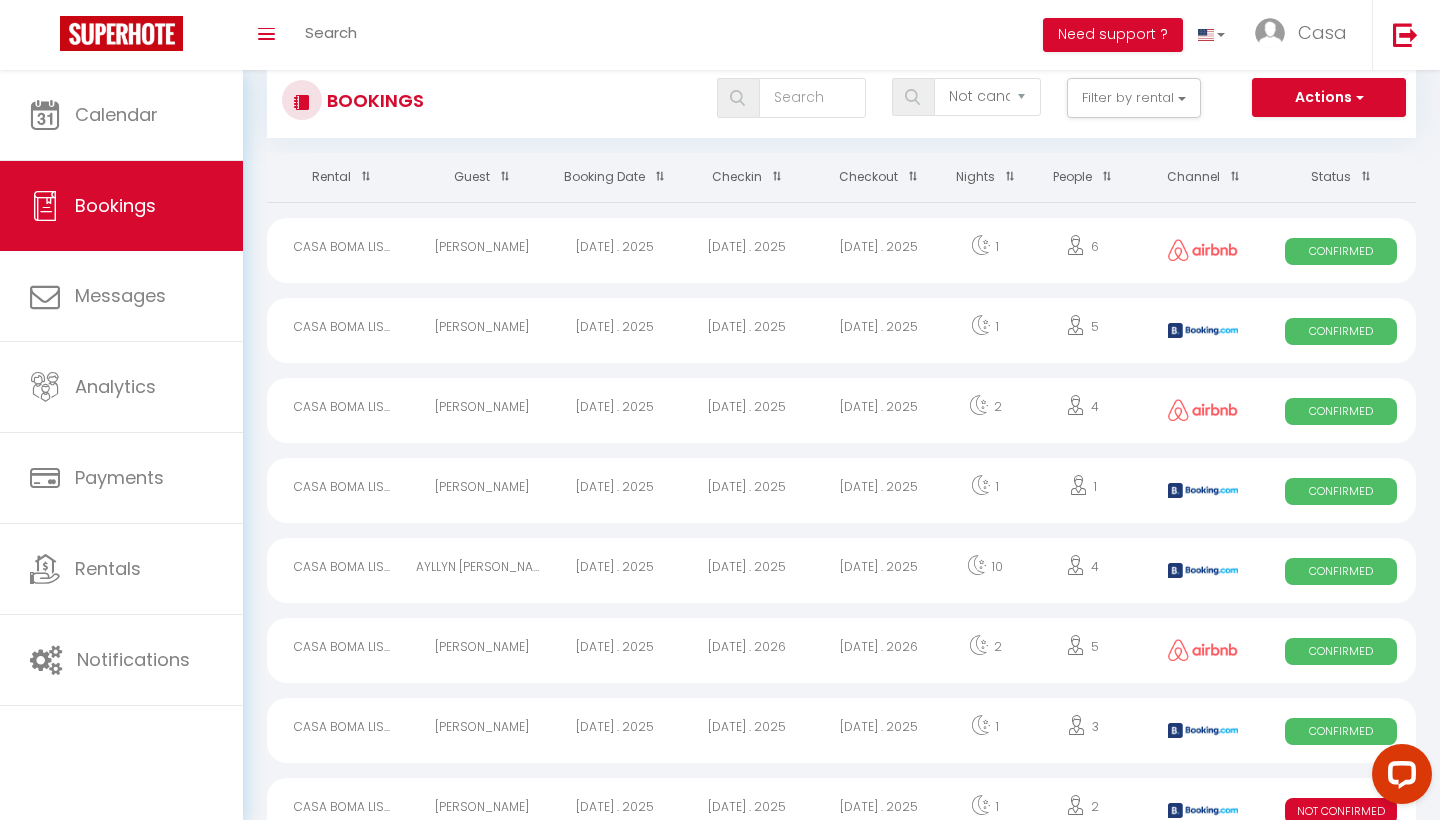 click on "[DATE] . 2025" at bounding box center (747, 330) 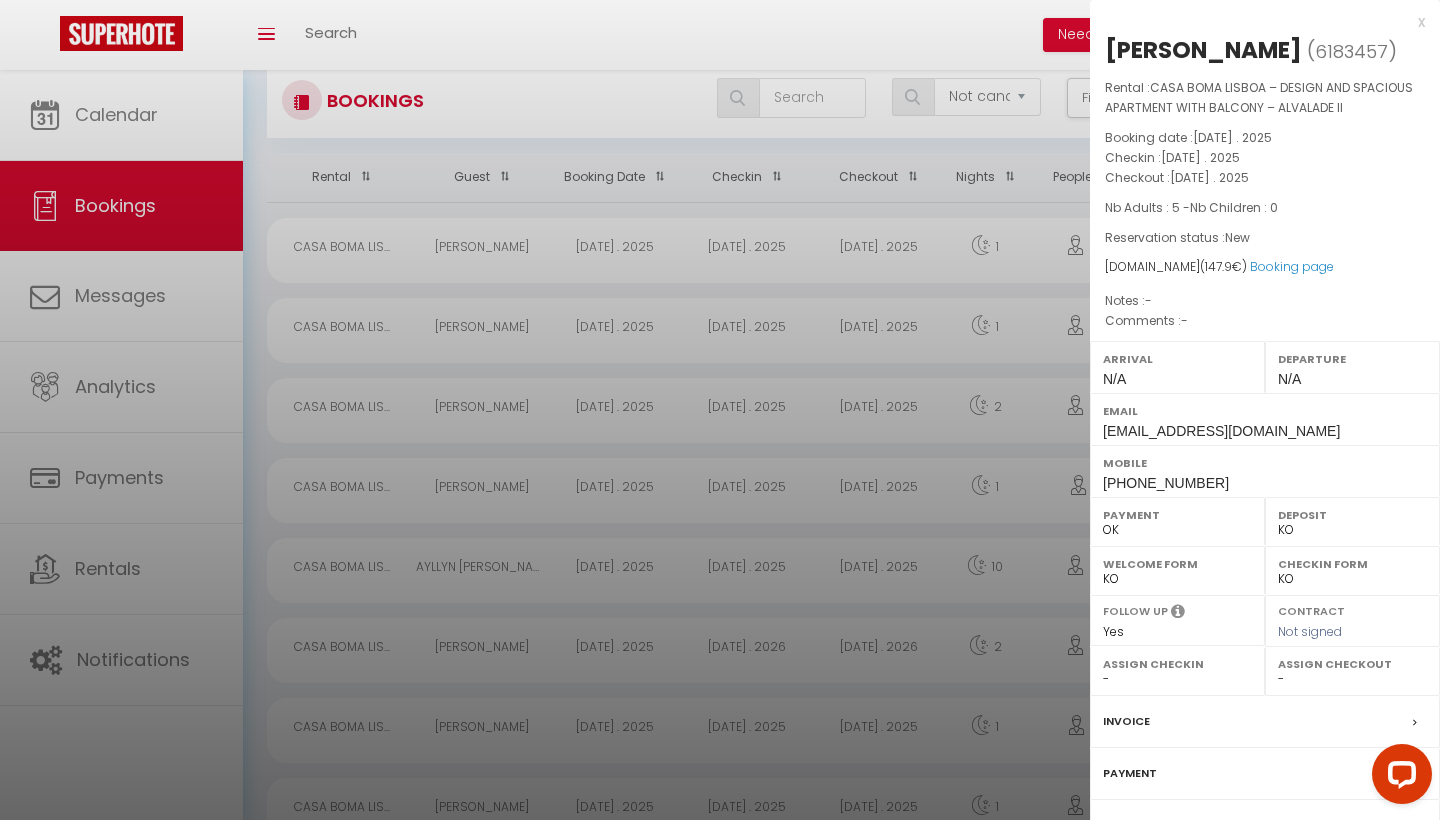 click on "x" at bounding box center [1257, 22] 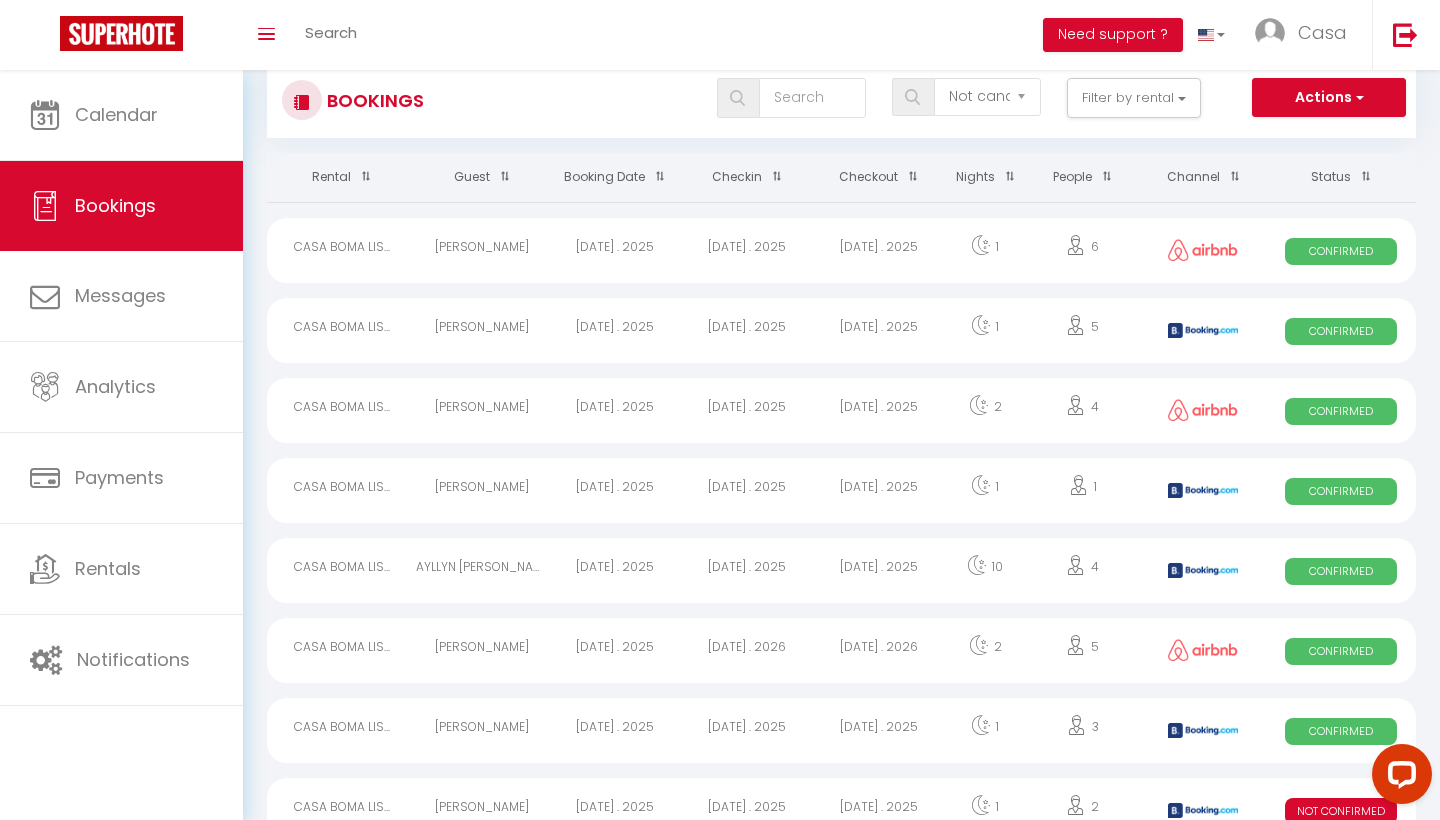 click on "[DATE] . 2025" at bounding box center [879, 490] 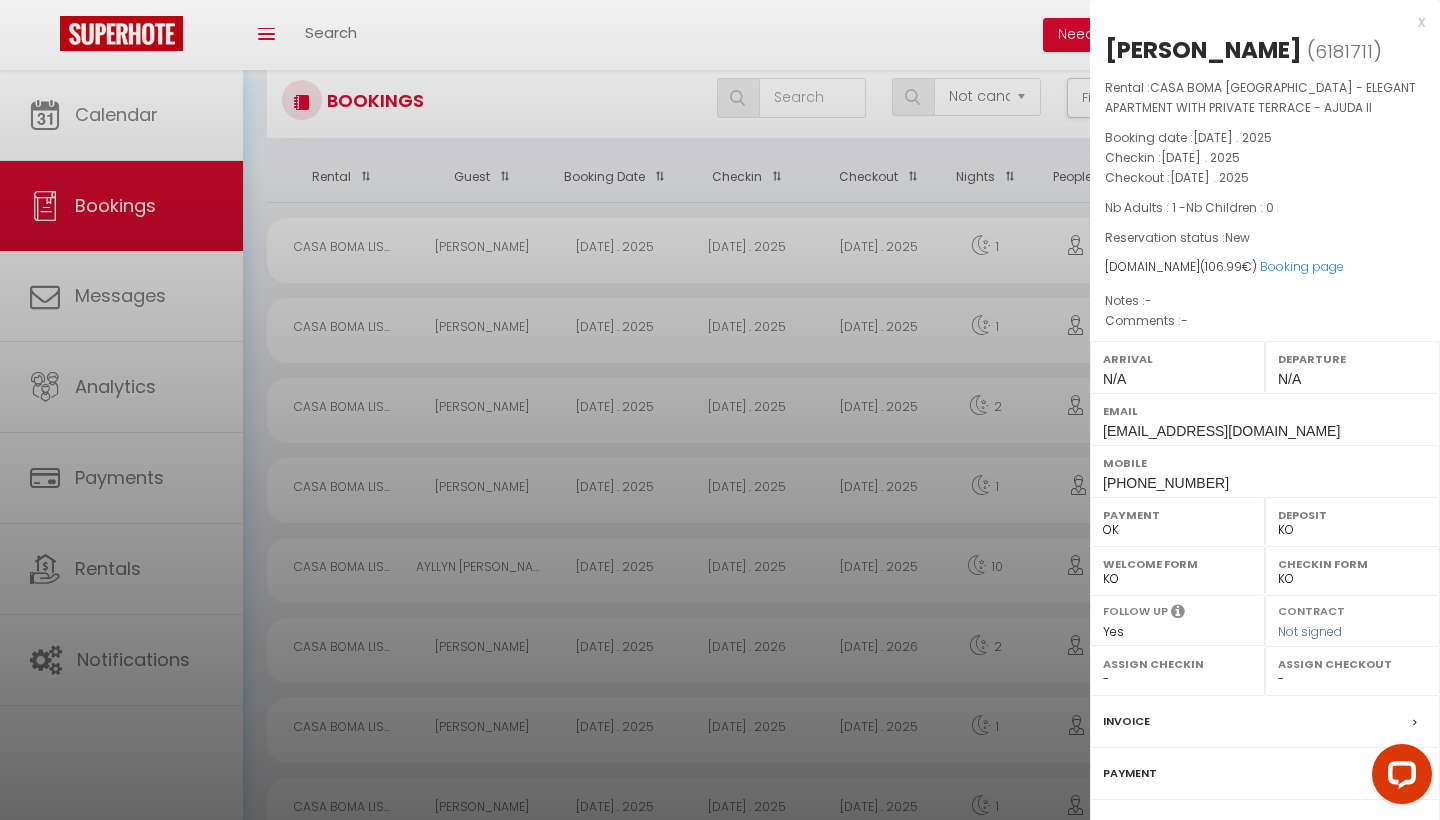 click on "x" at bounding box center [1257, 22] 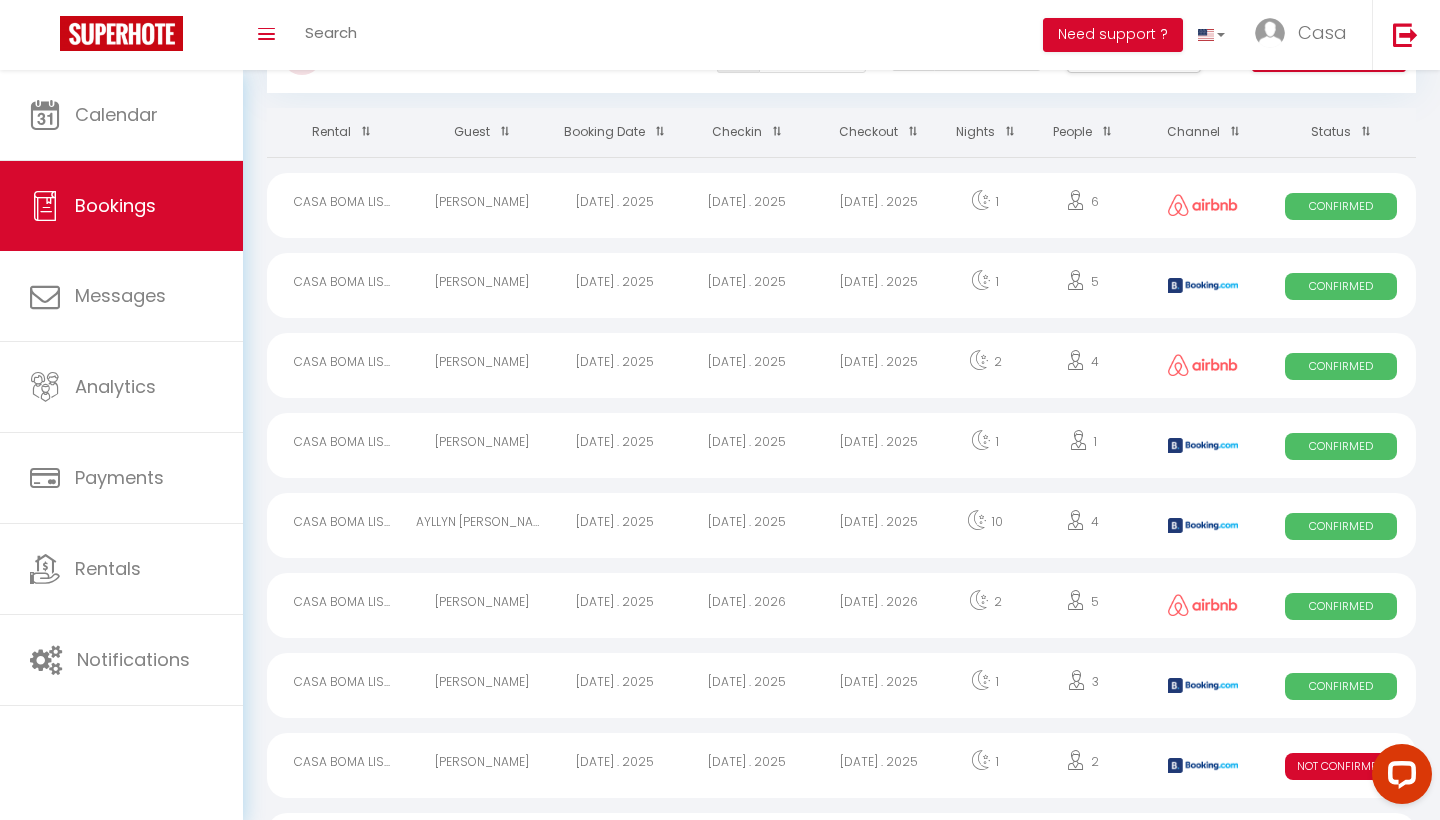 scroll, scrollTop: 110, scrollLeft: 0, axis: vertical 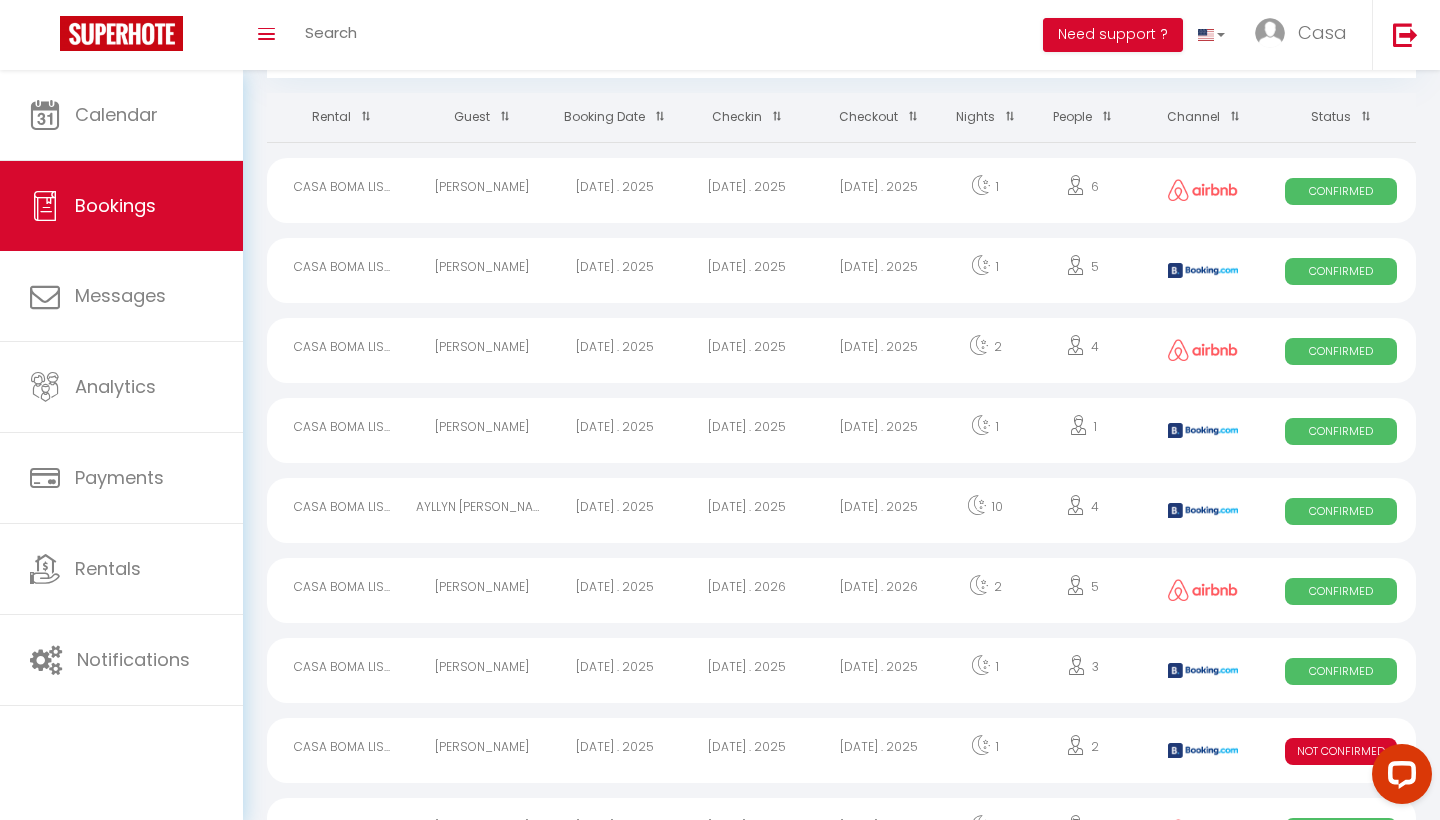 click on "[DATE] . 2025" at bounding box center (879, 510) 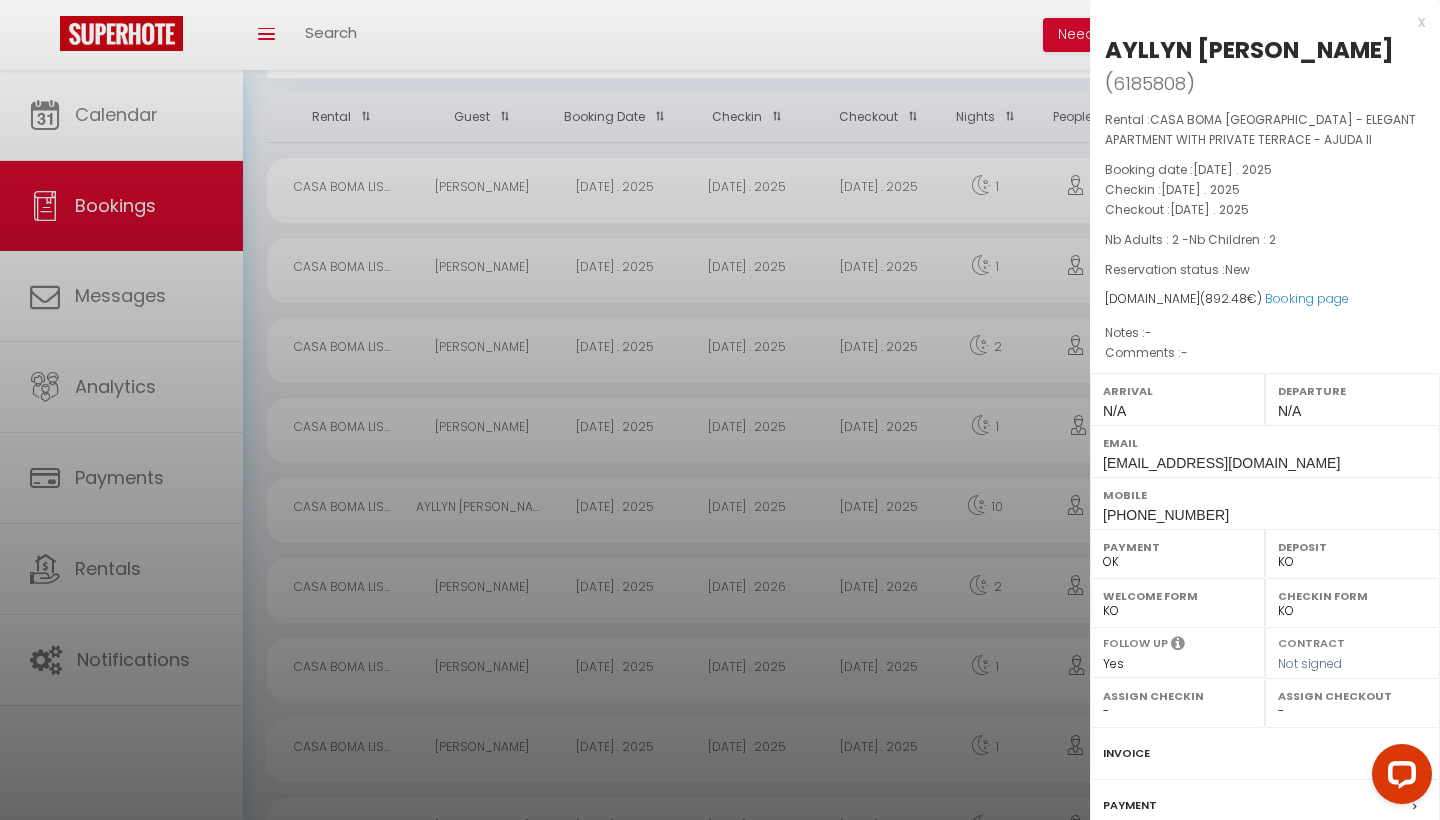 click on "x" at bounding box center (1257, 22) 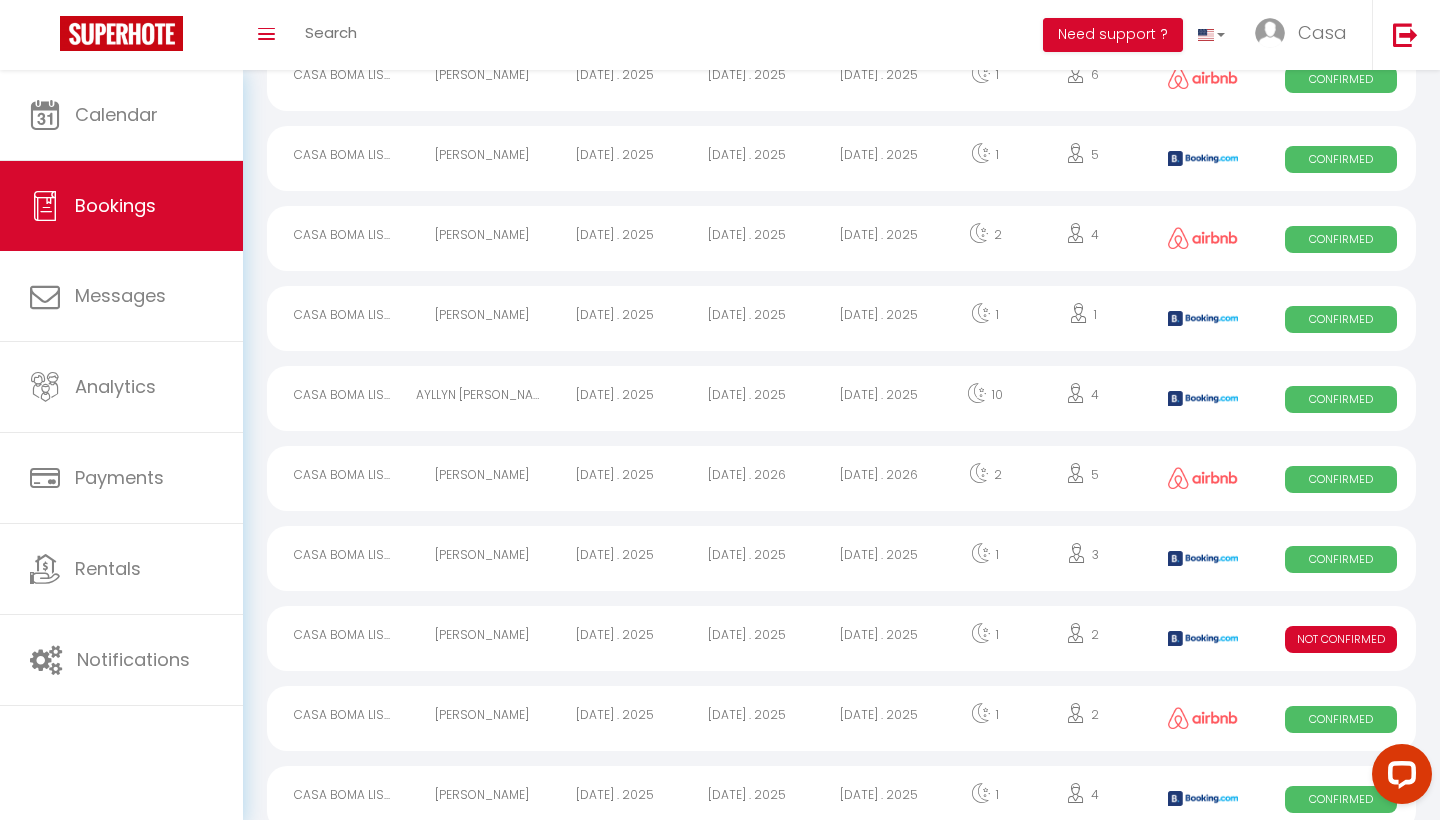 scroll, scrollTop: 247, scrollLeft: 0, axis: vertical 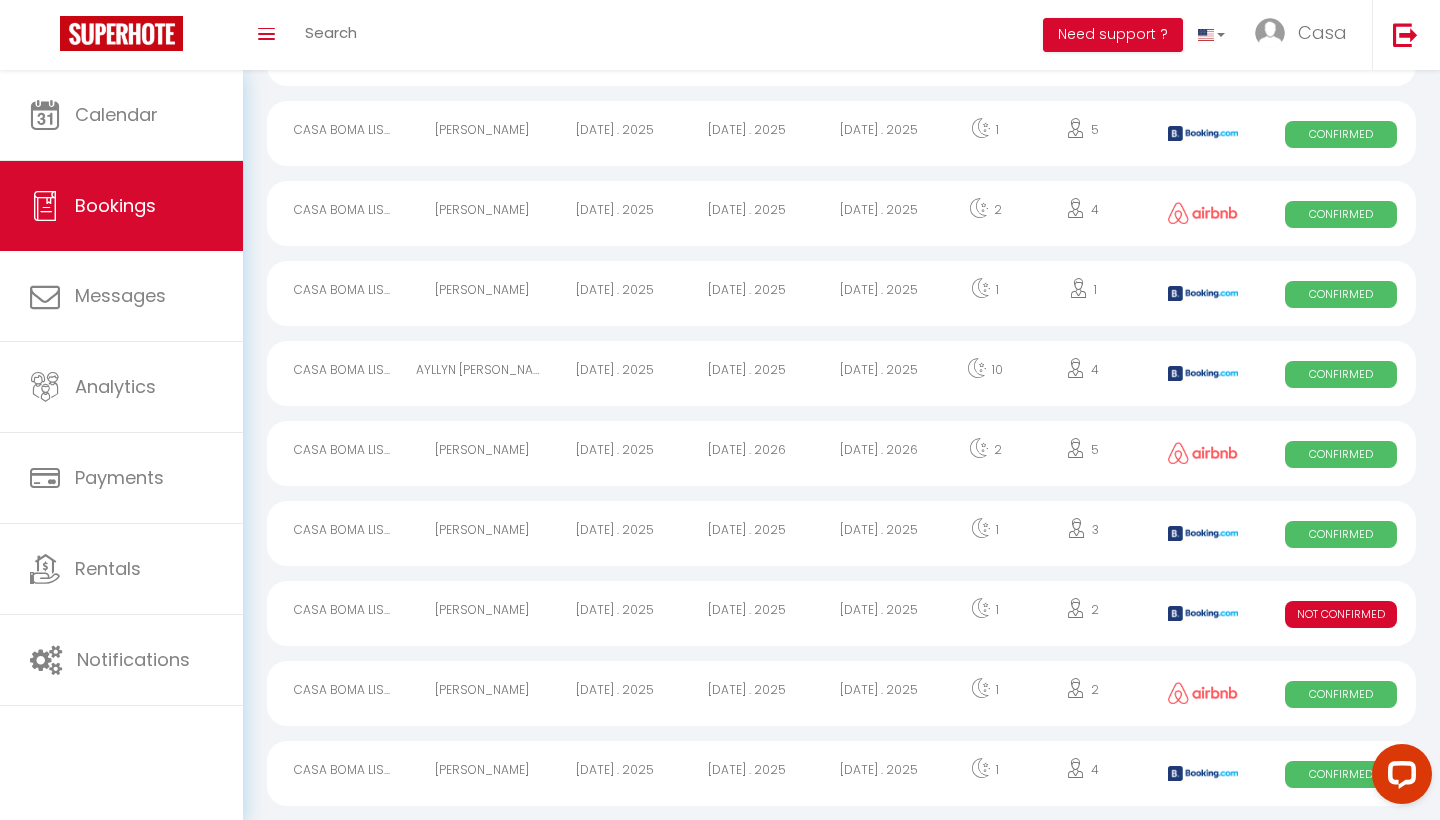 click on "[DATE] . 2025" at bounding box center (879, 373) 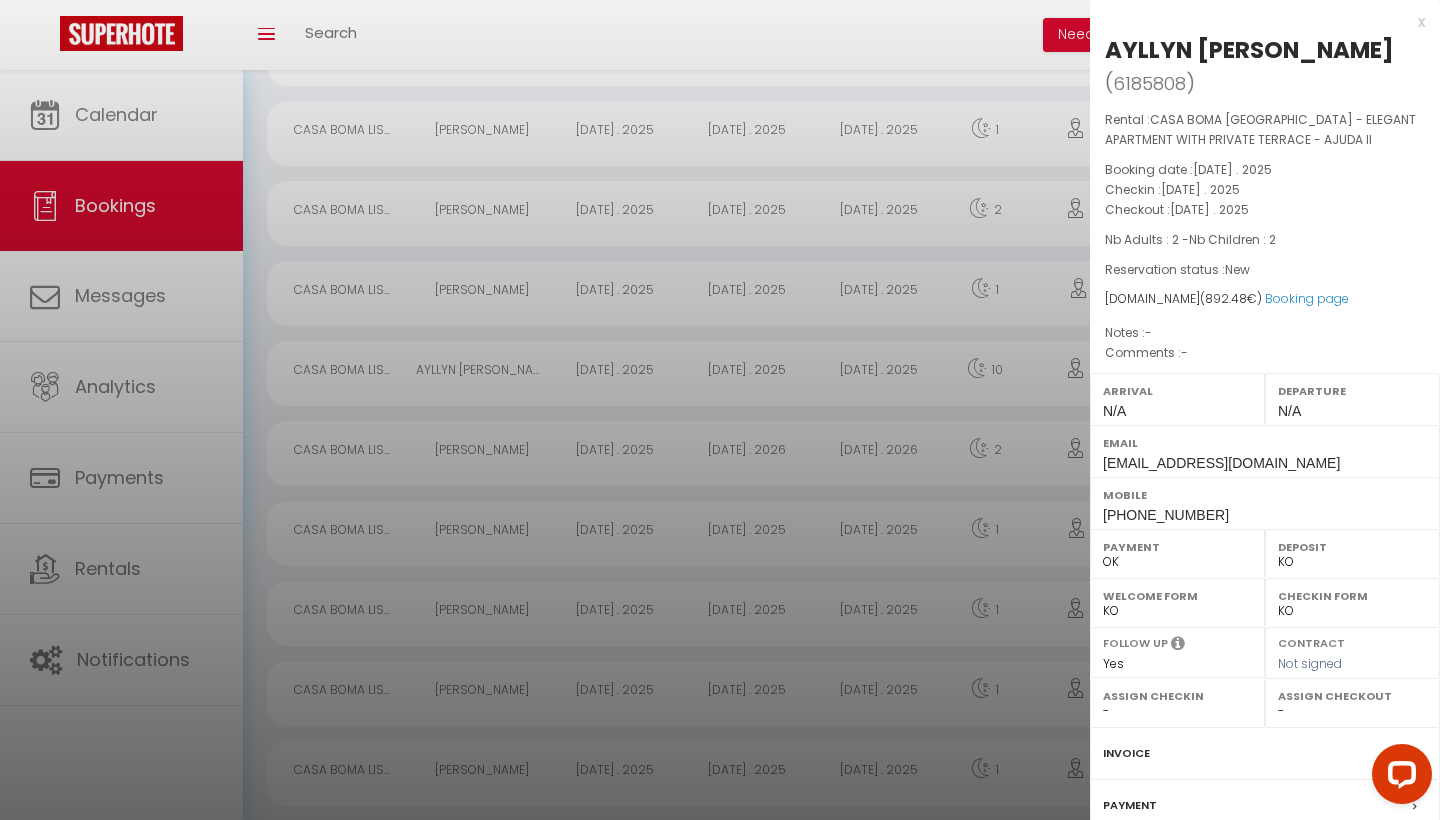 click on "x" at bounding box center [1257, 22] 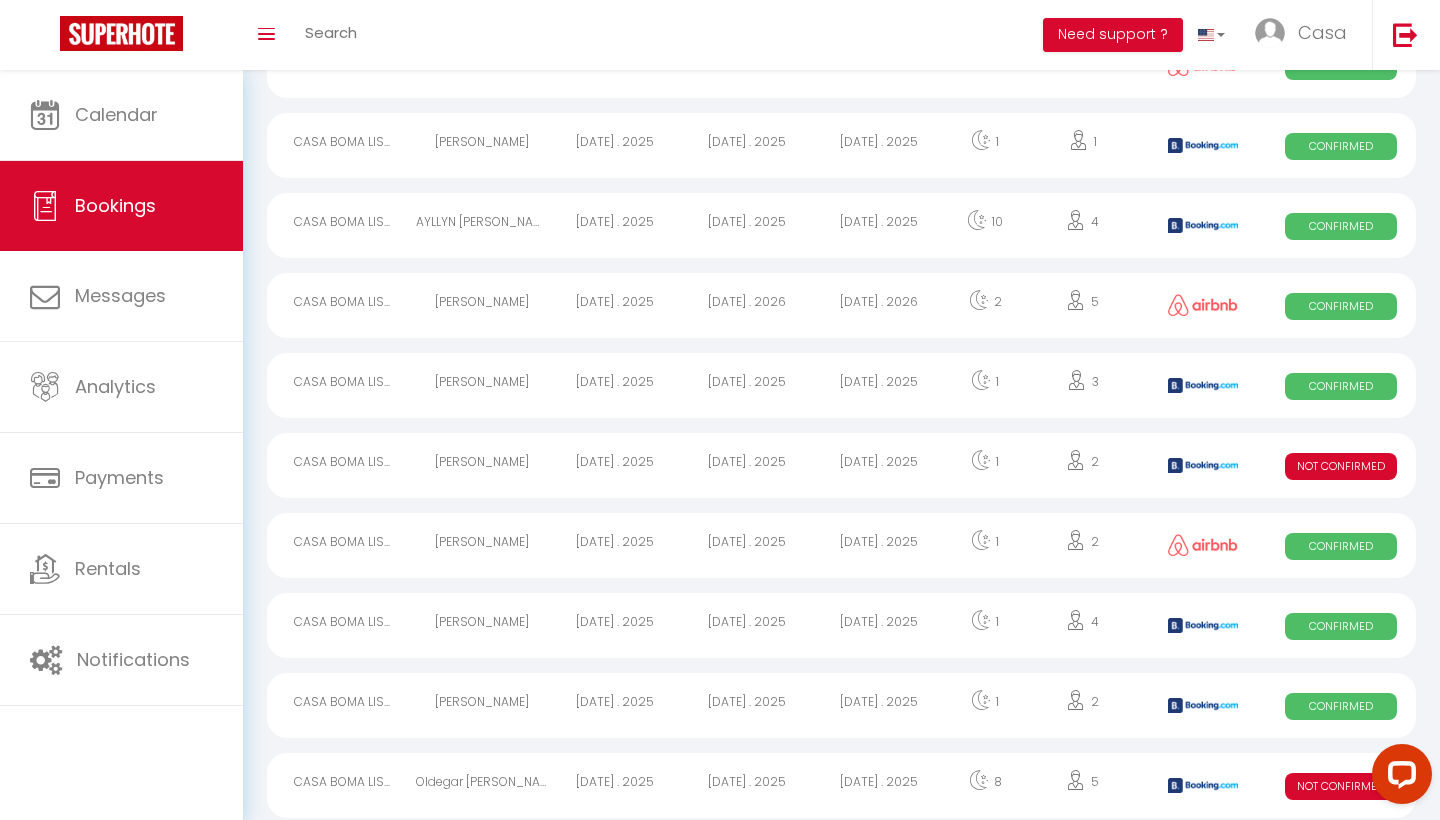 scroll, scrollTop: 406, scrollLeft: 0, axis: vertical 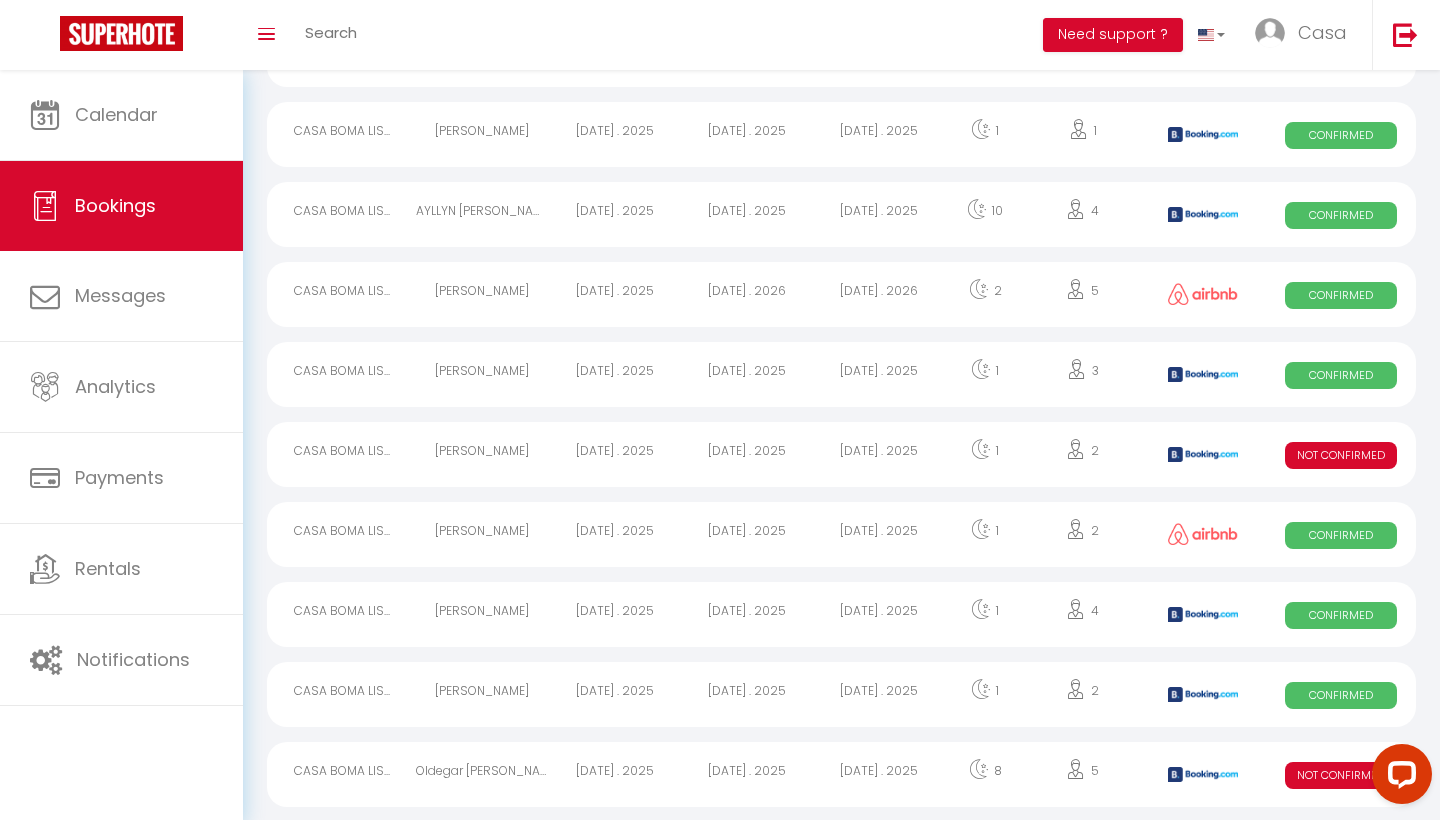 click on "[DATE] . 2025" at bounding box center (879, 374) 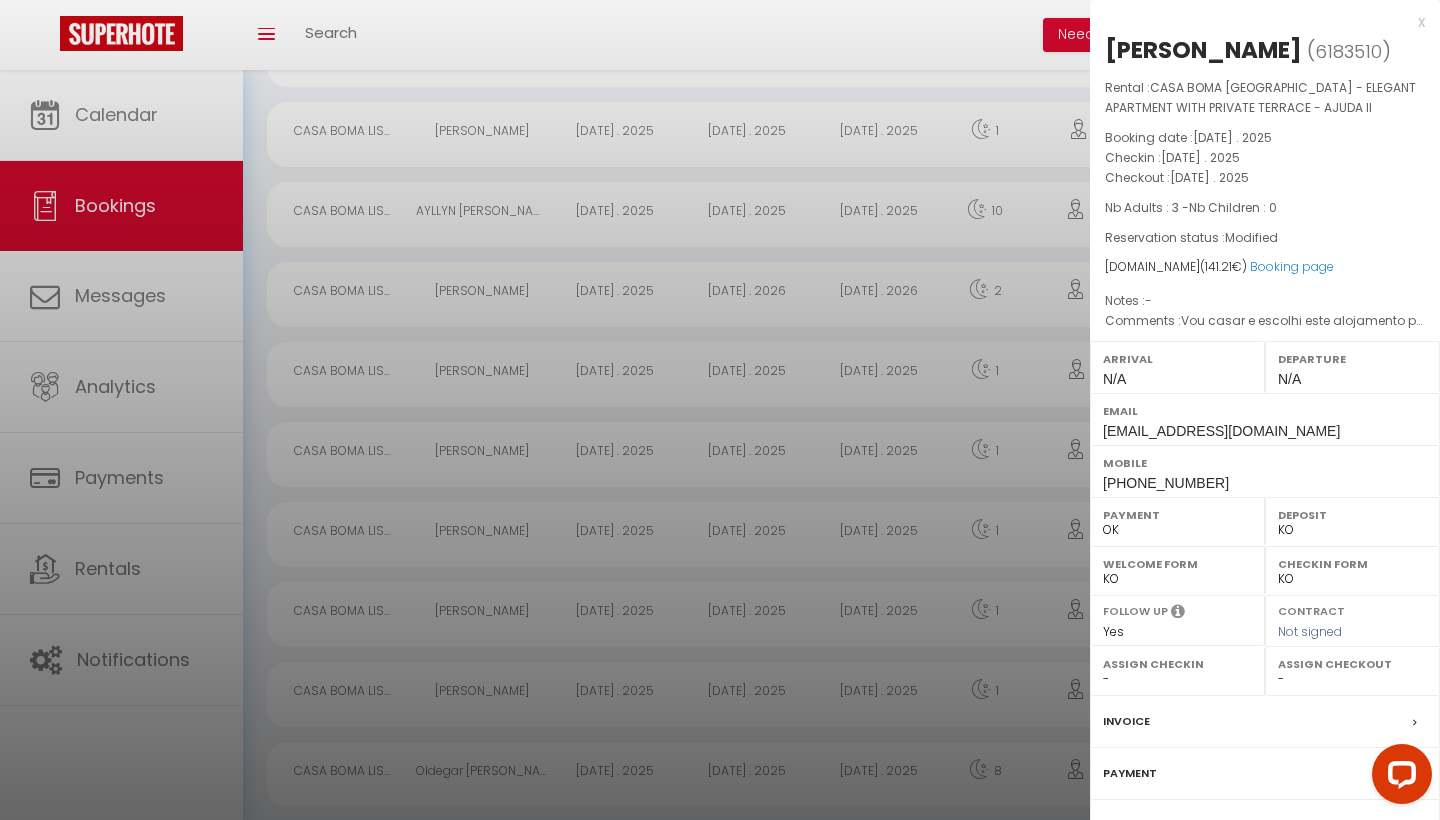 click on "x" at bounding box center (1257, 22) 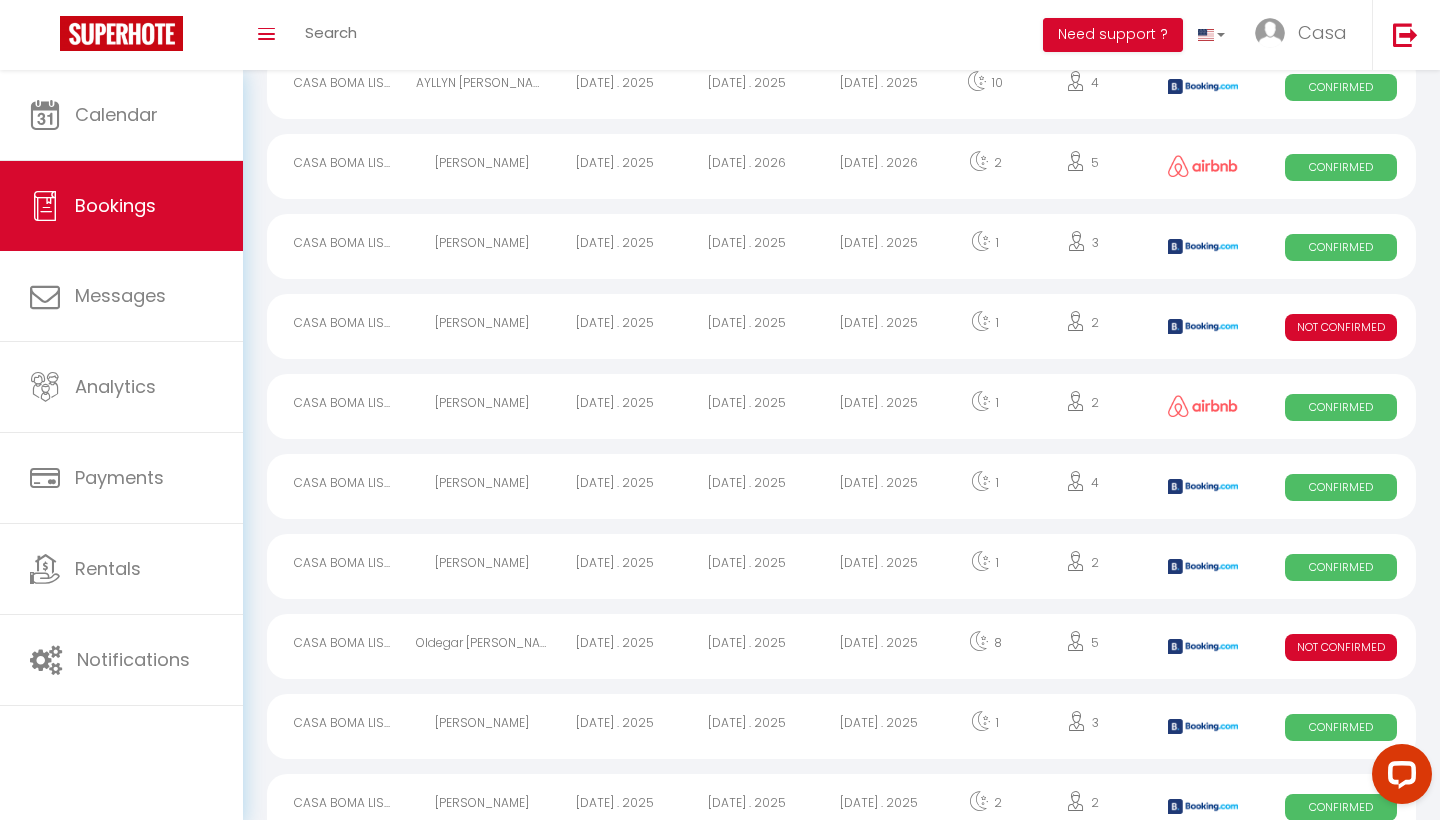 scroll, scrollTop: 541, scrollLeft: 0, axis: vertical 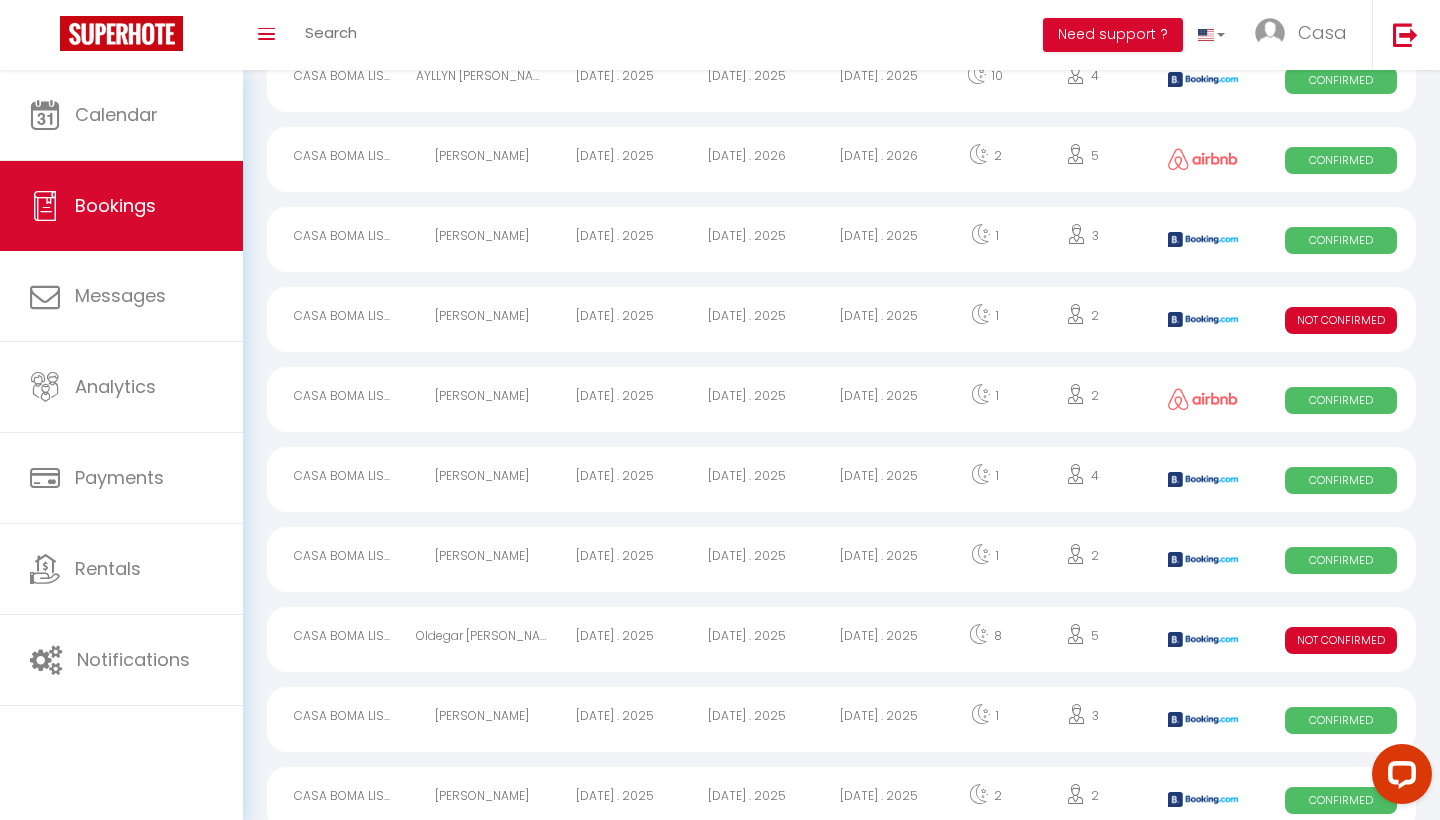 click on "[DATE] . 2025" at bounding box center [747, 479] 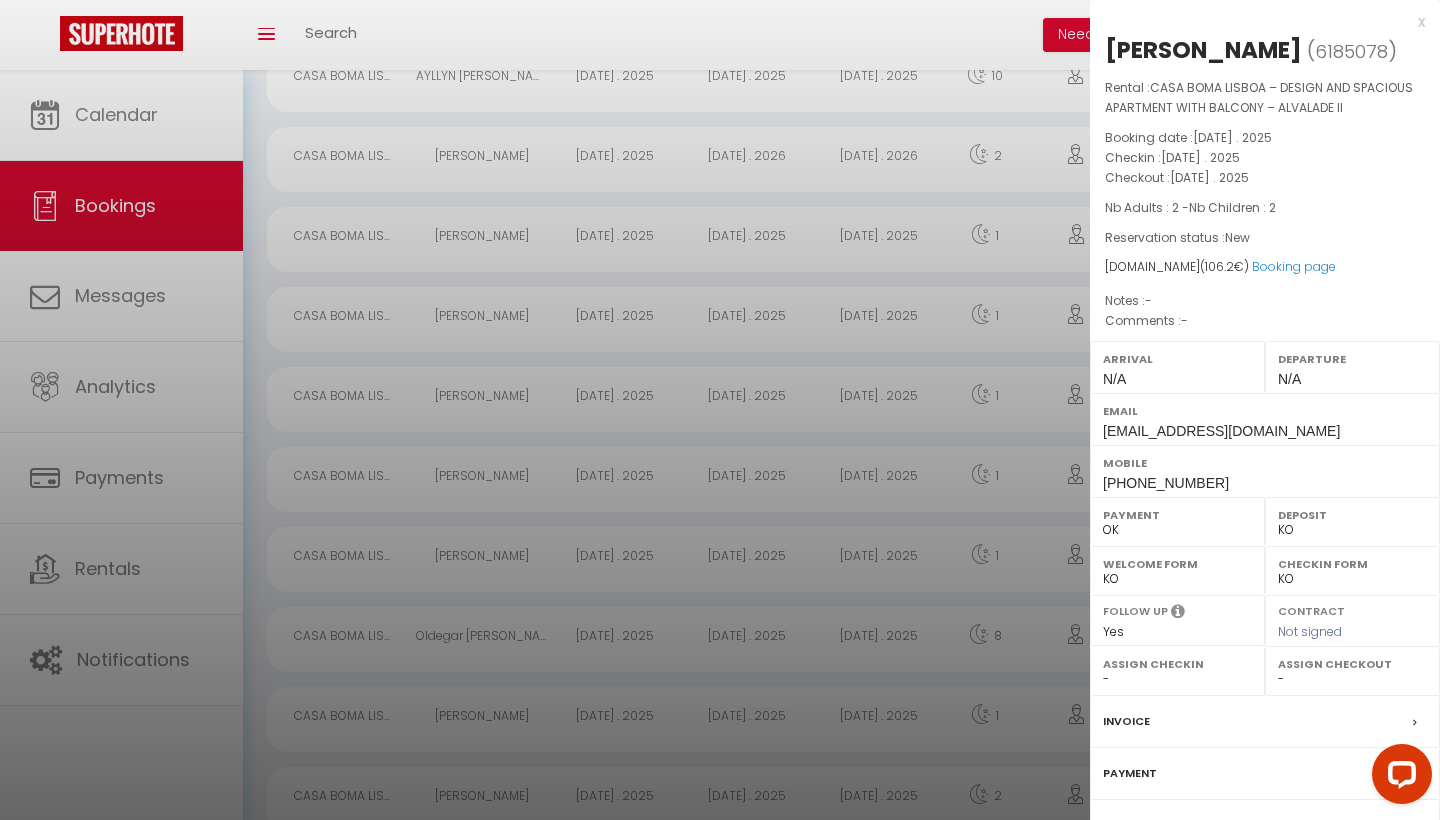 click on "x" at bounding box center [1257, 22] 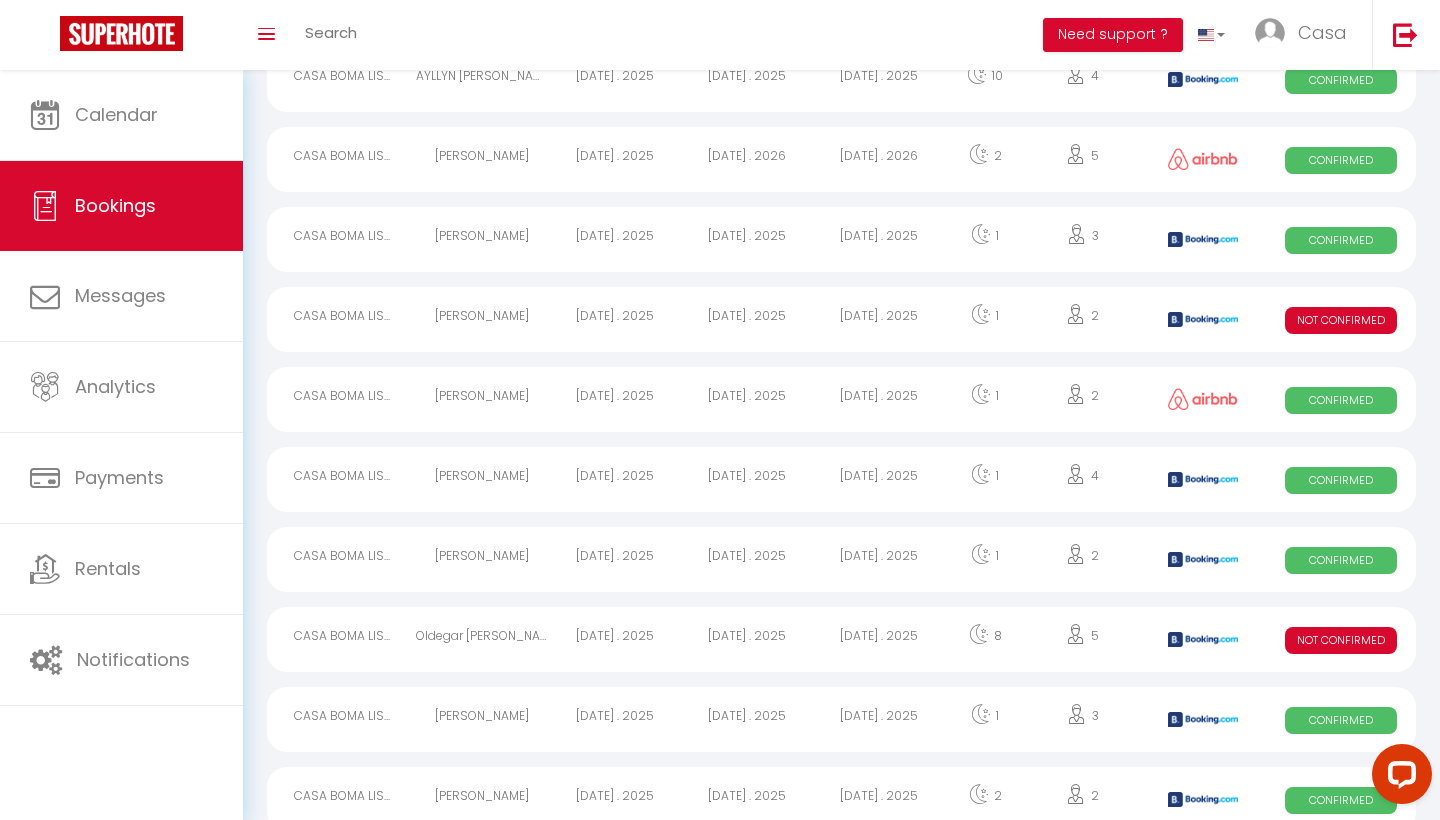 click on "[DATE] . 2025" at bounding box center [879, 559] 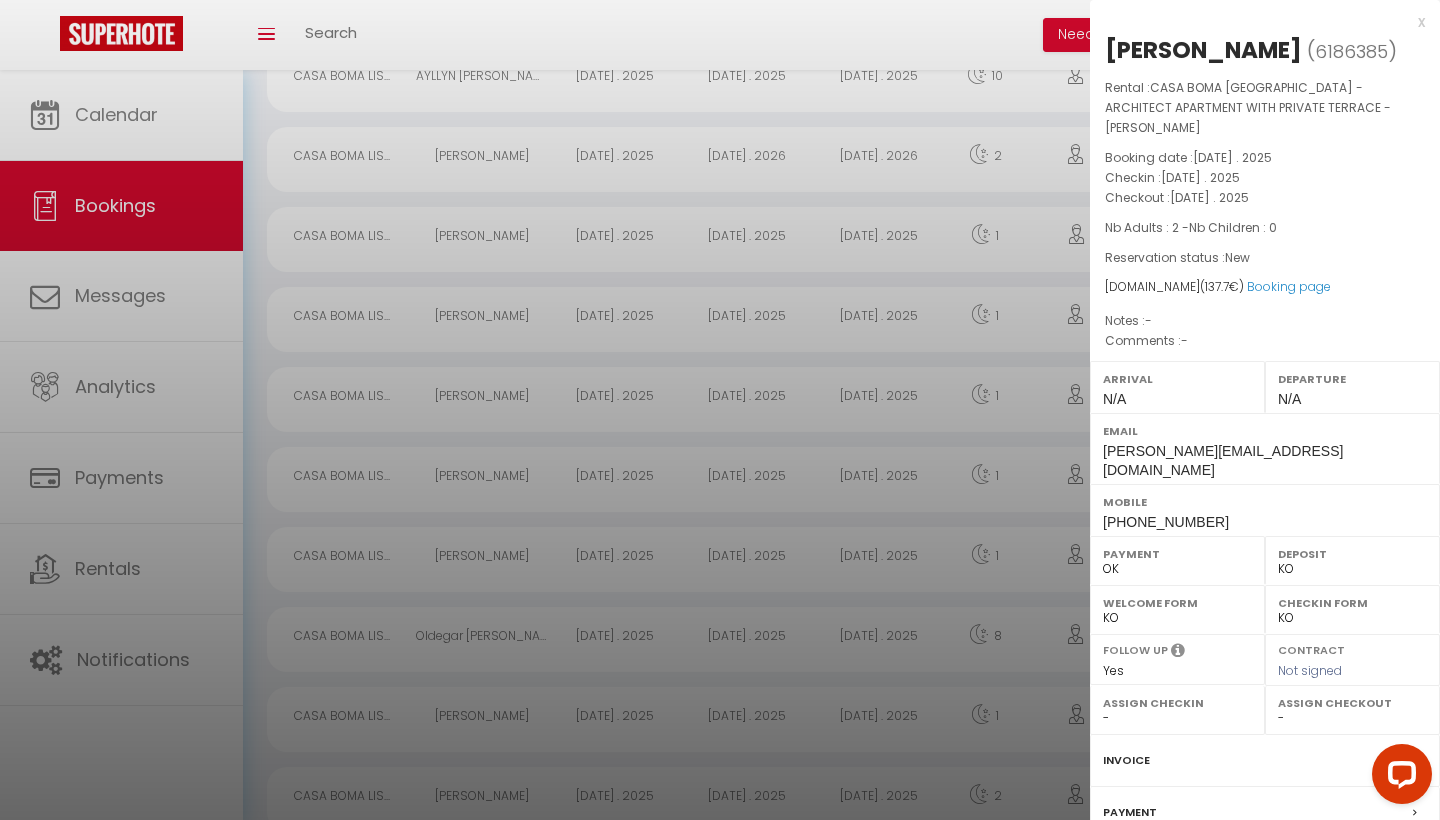 click on "x" at bounding box center (1257, 22) 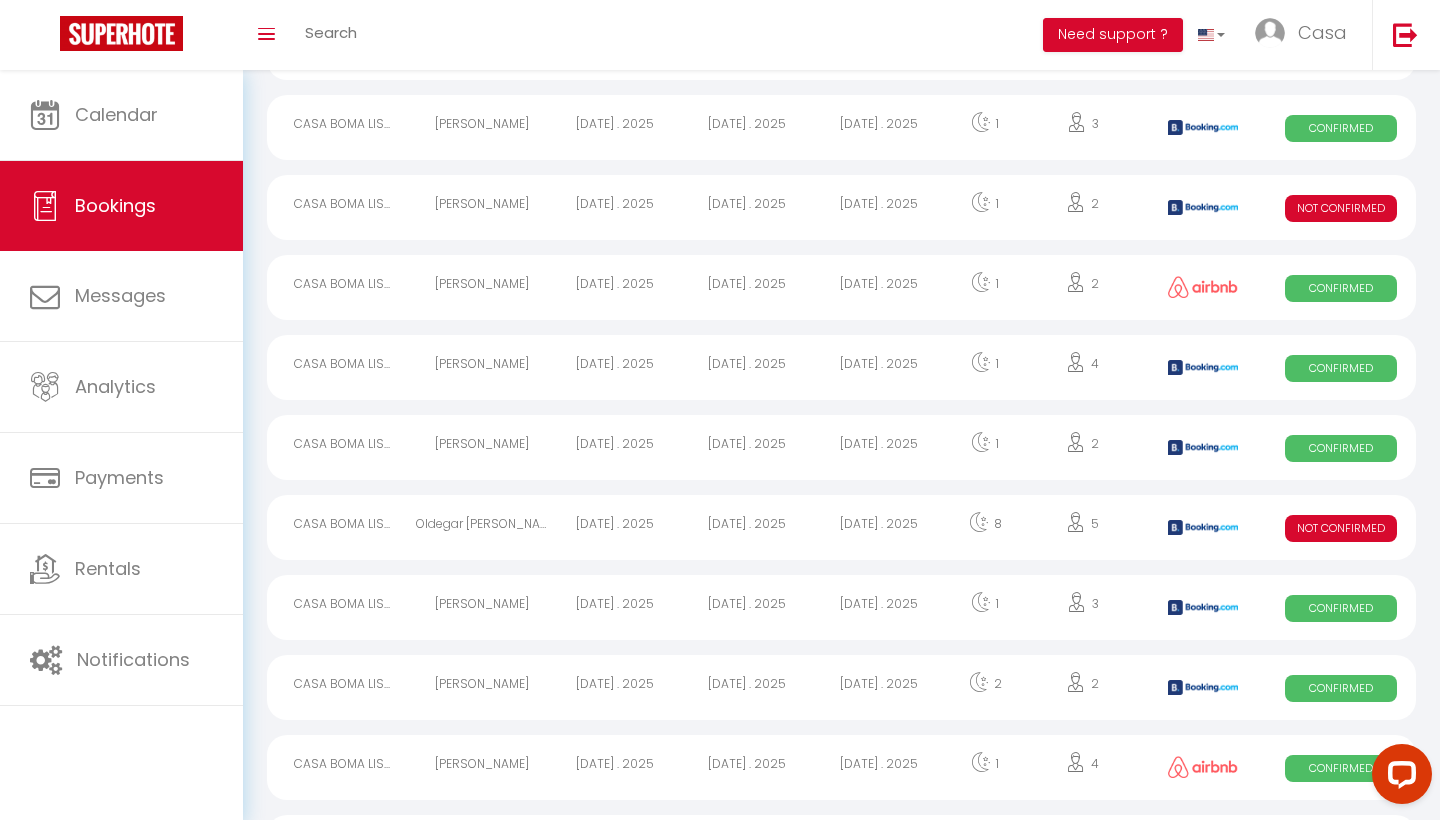 scroll, scrollTop: 659, scrollLeft: 0, axis: vertical 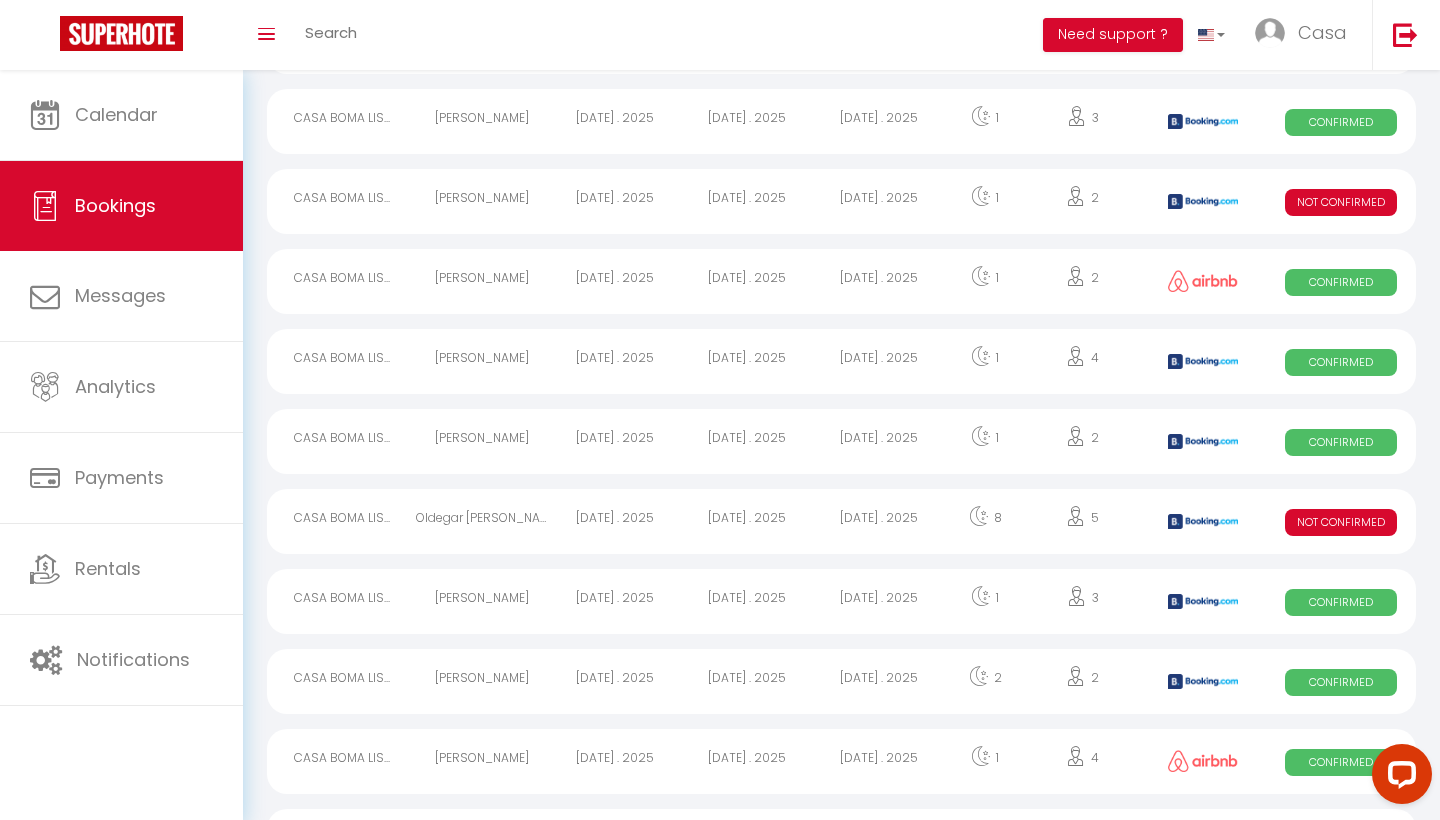 click on "[DATE] . 2025" at bounding box center [879, 601] 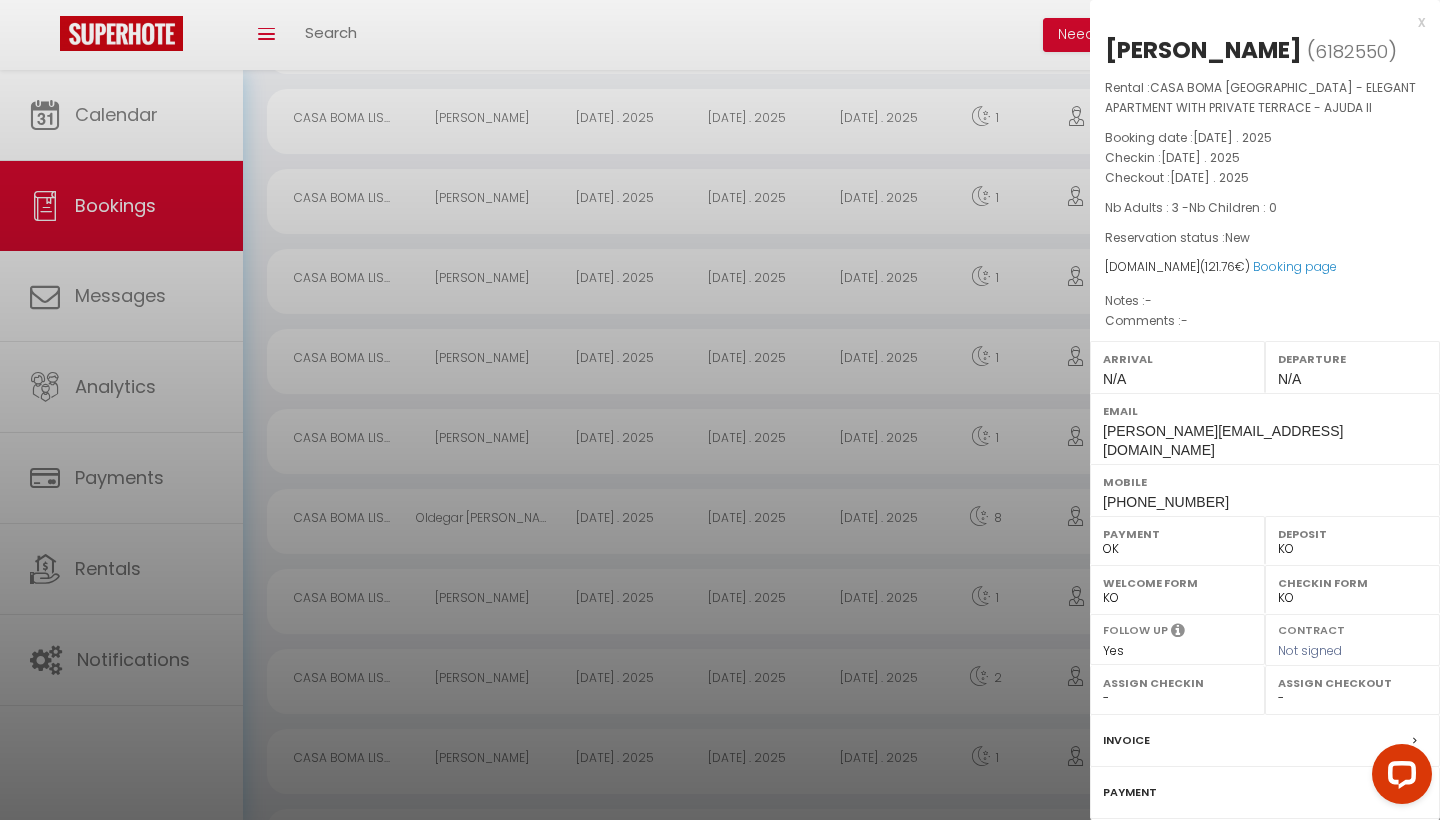 click on "x" at bounding box center (1257, 22) 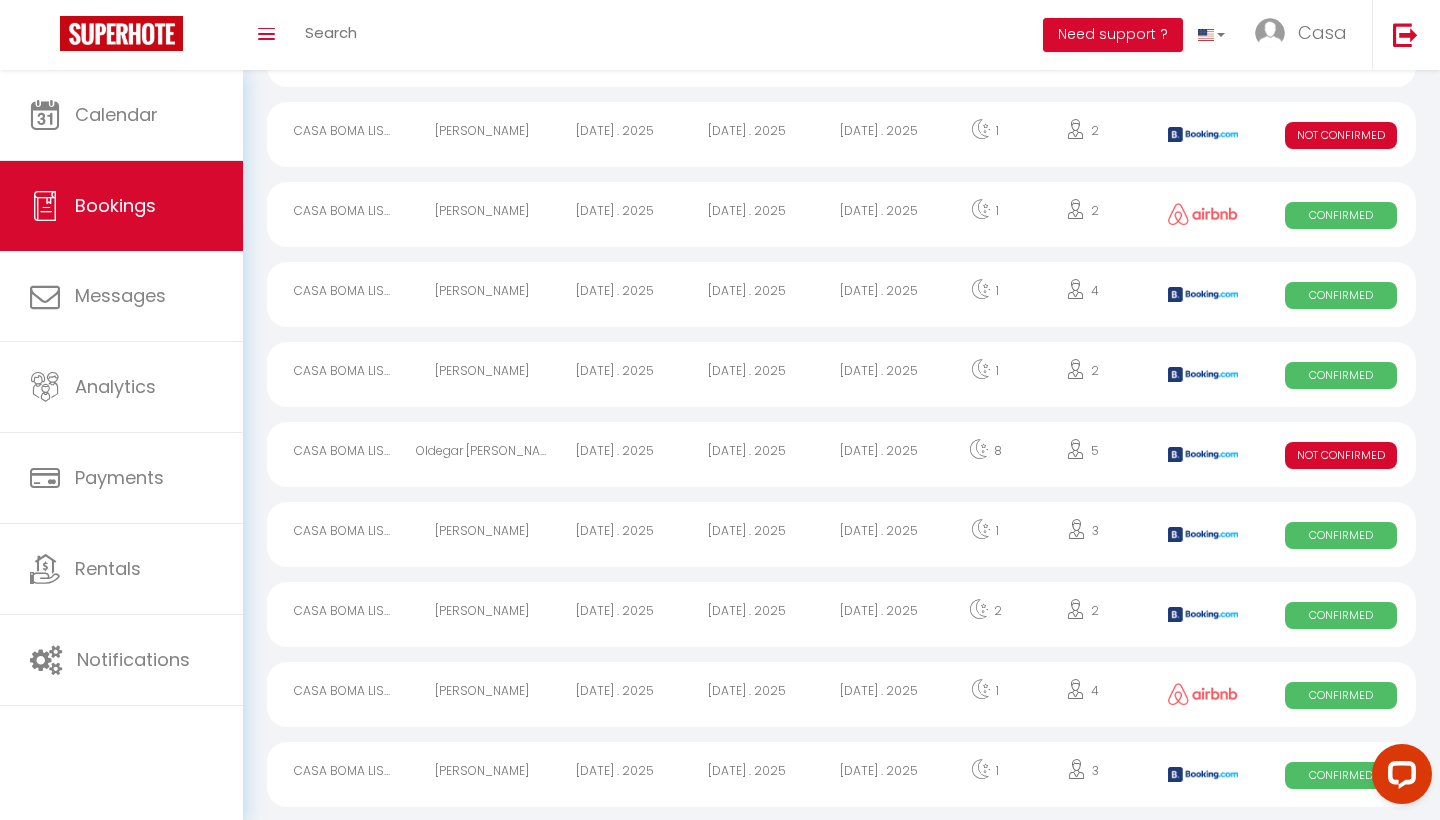 scroll, scrollTop: 760, scrollLeft: 0, axis: vertical 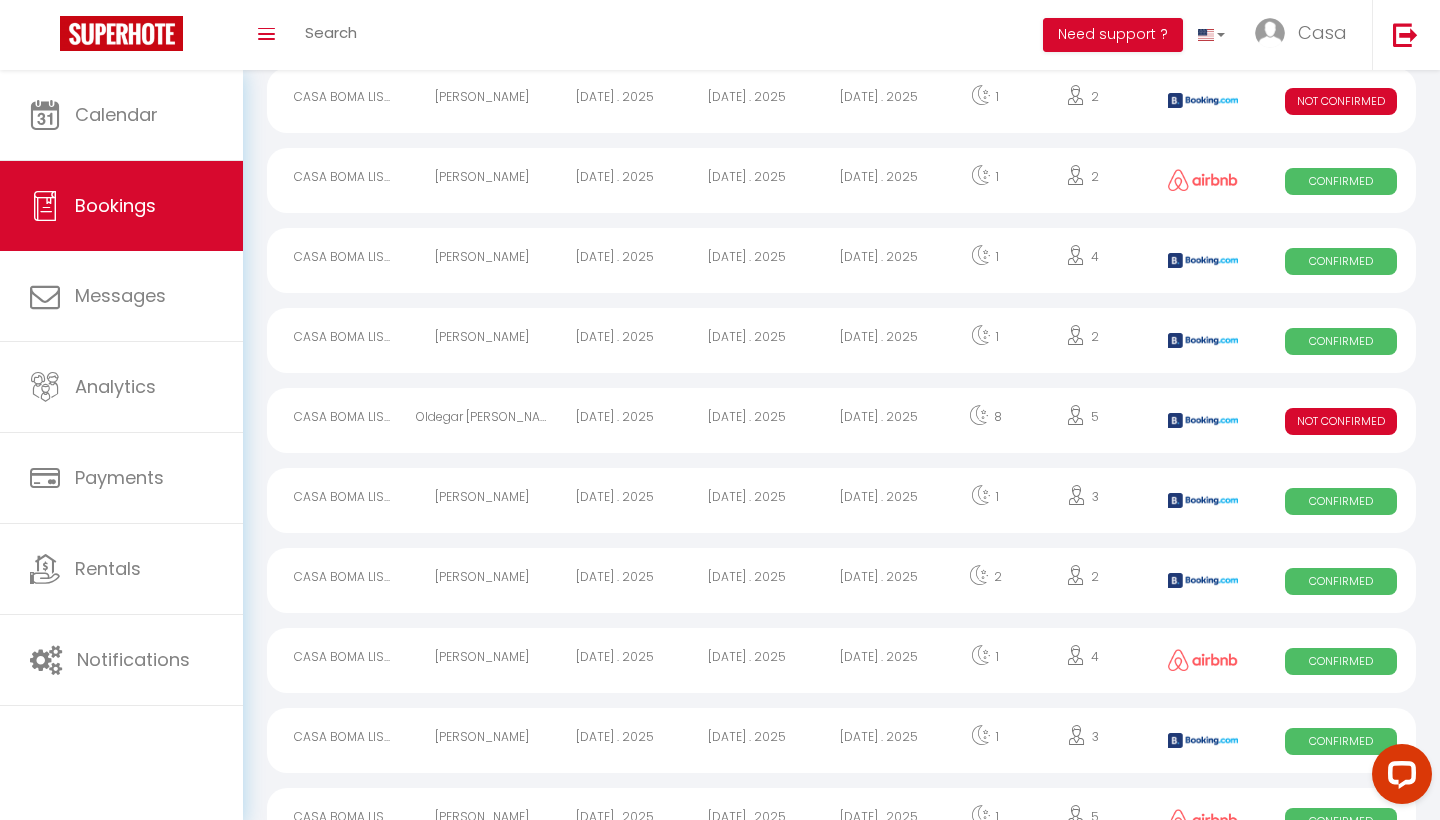 click on "[DATE] . 2025" at bounding box center (879, 580) 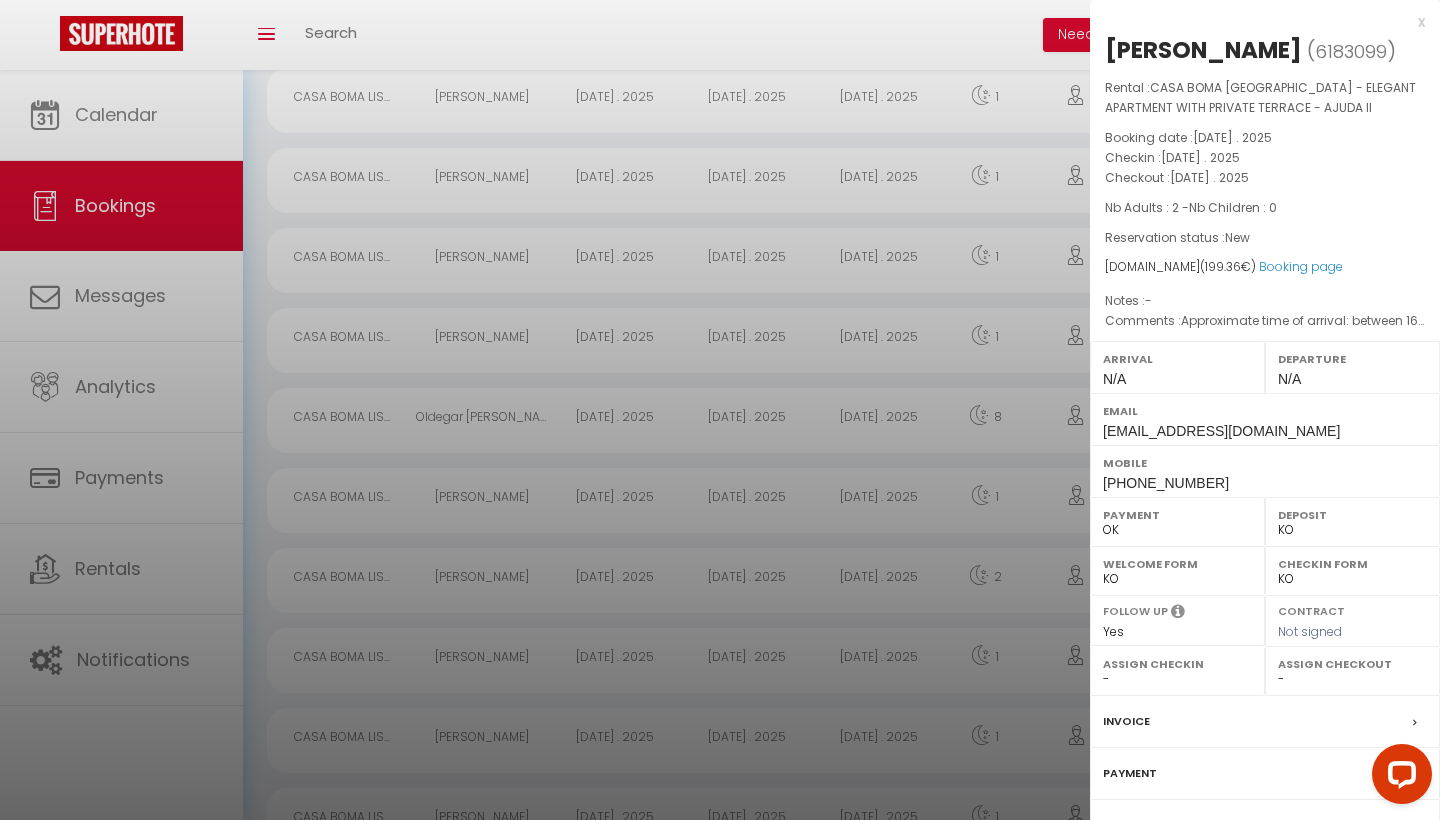 click on "x" at bounding box center (1257, 22) 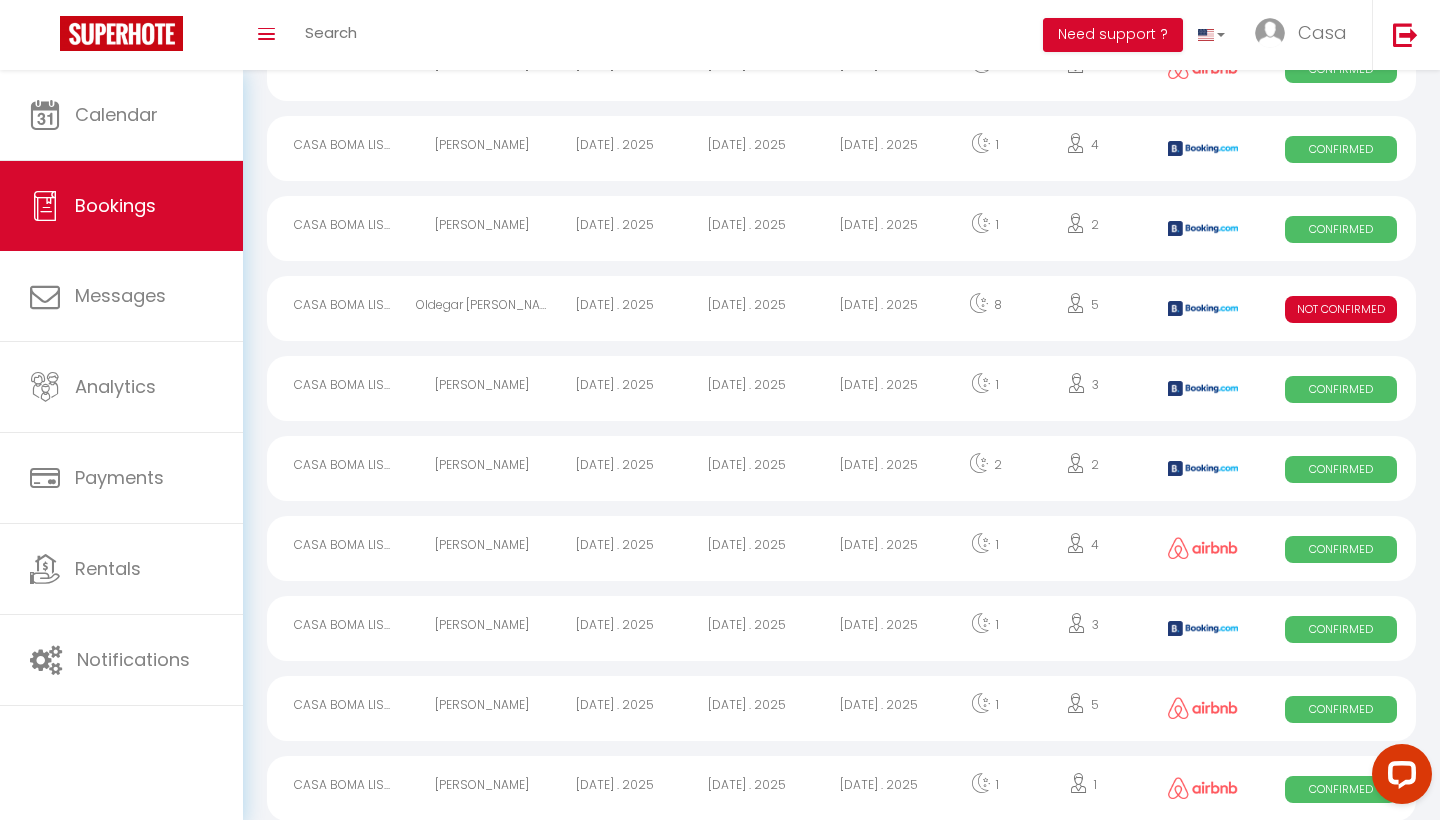 scroll, scrollTop: 883, scrollLeft: 0, axis: vertical 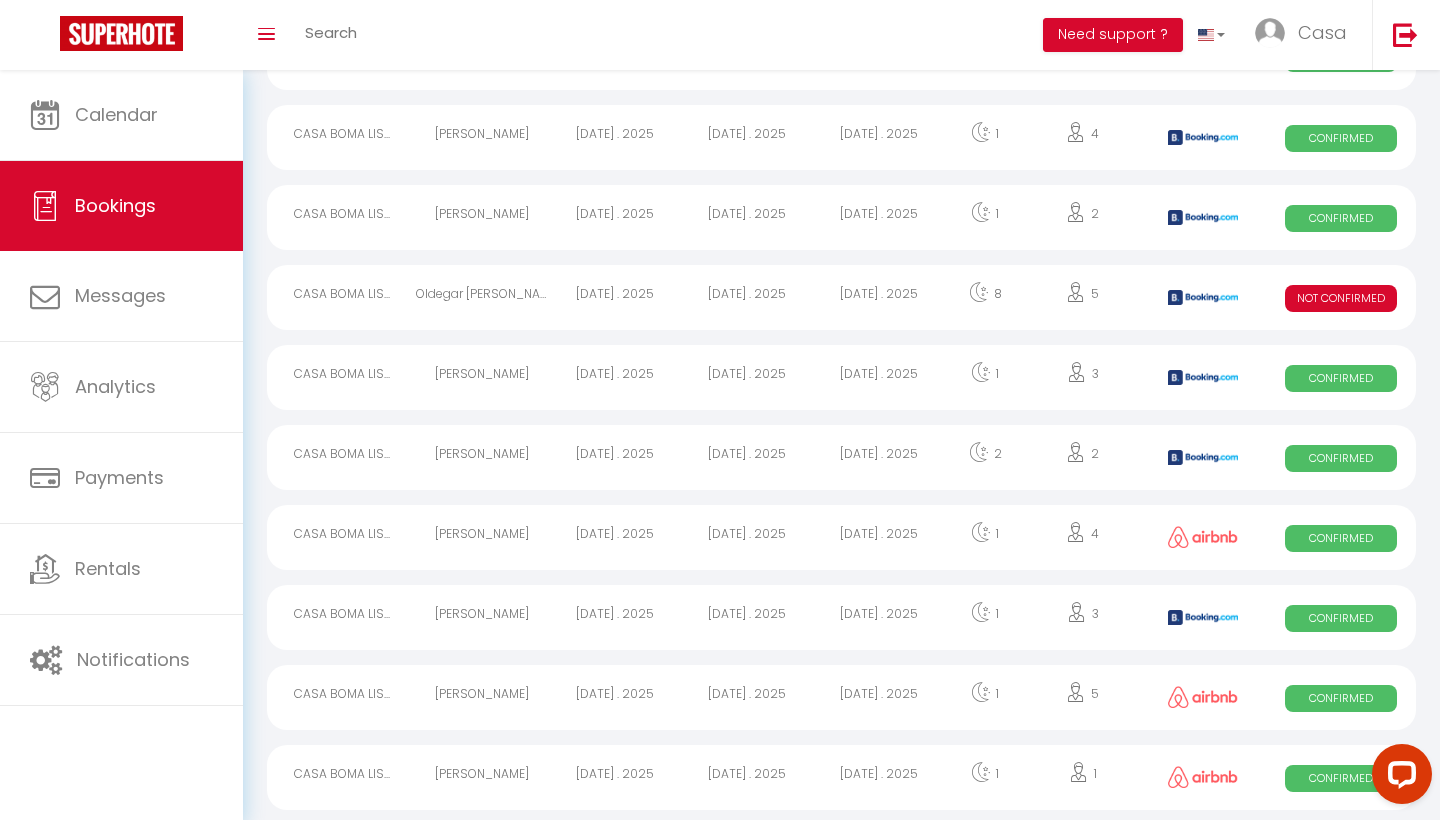 click on "[DATE] . 2025" at bounding box center [879, 617] 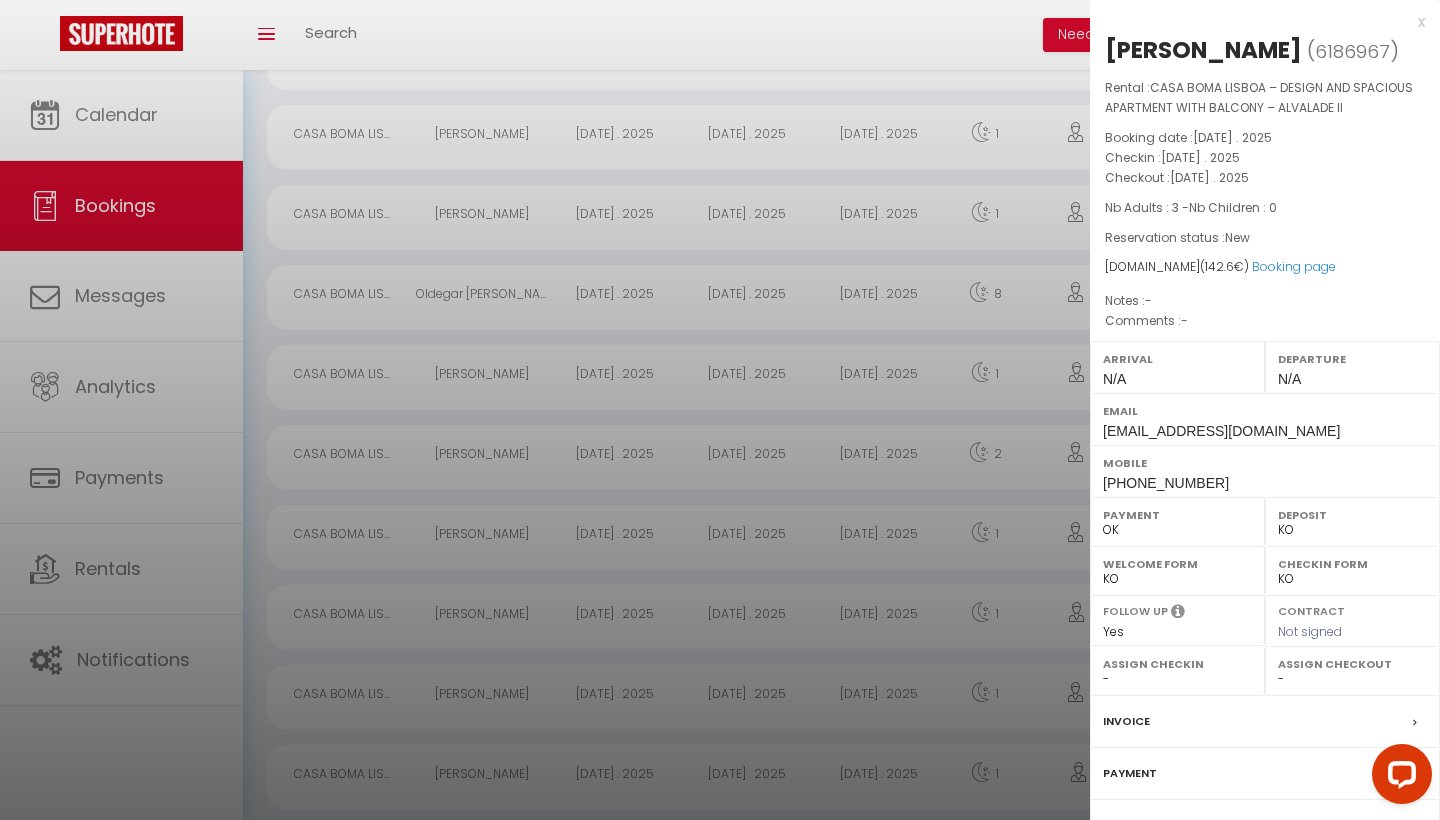 click on "x" at bounding box center (1257, 22) 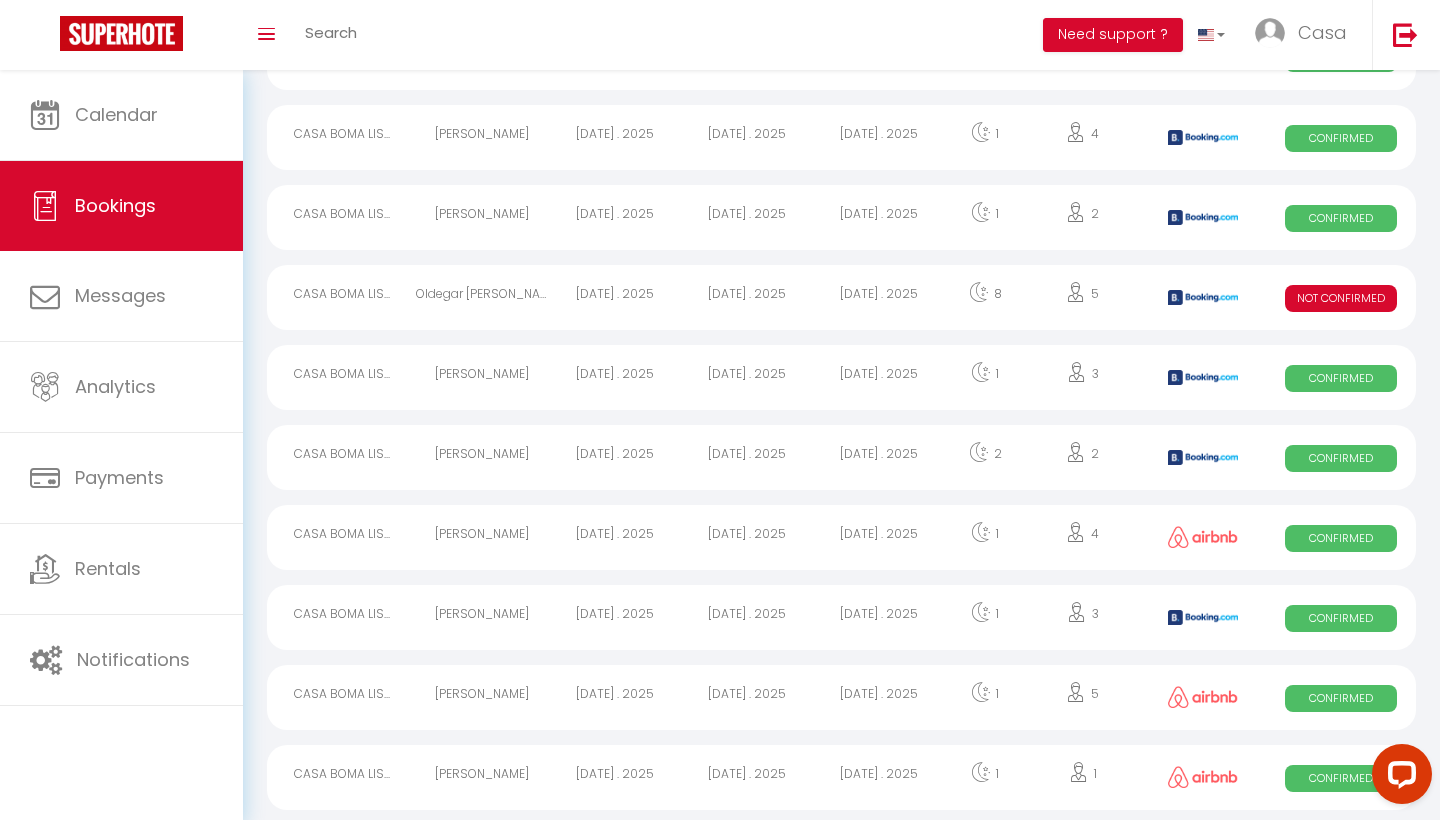 click on "[DATE] . 2025" at bounding box center (879, 617) 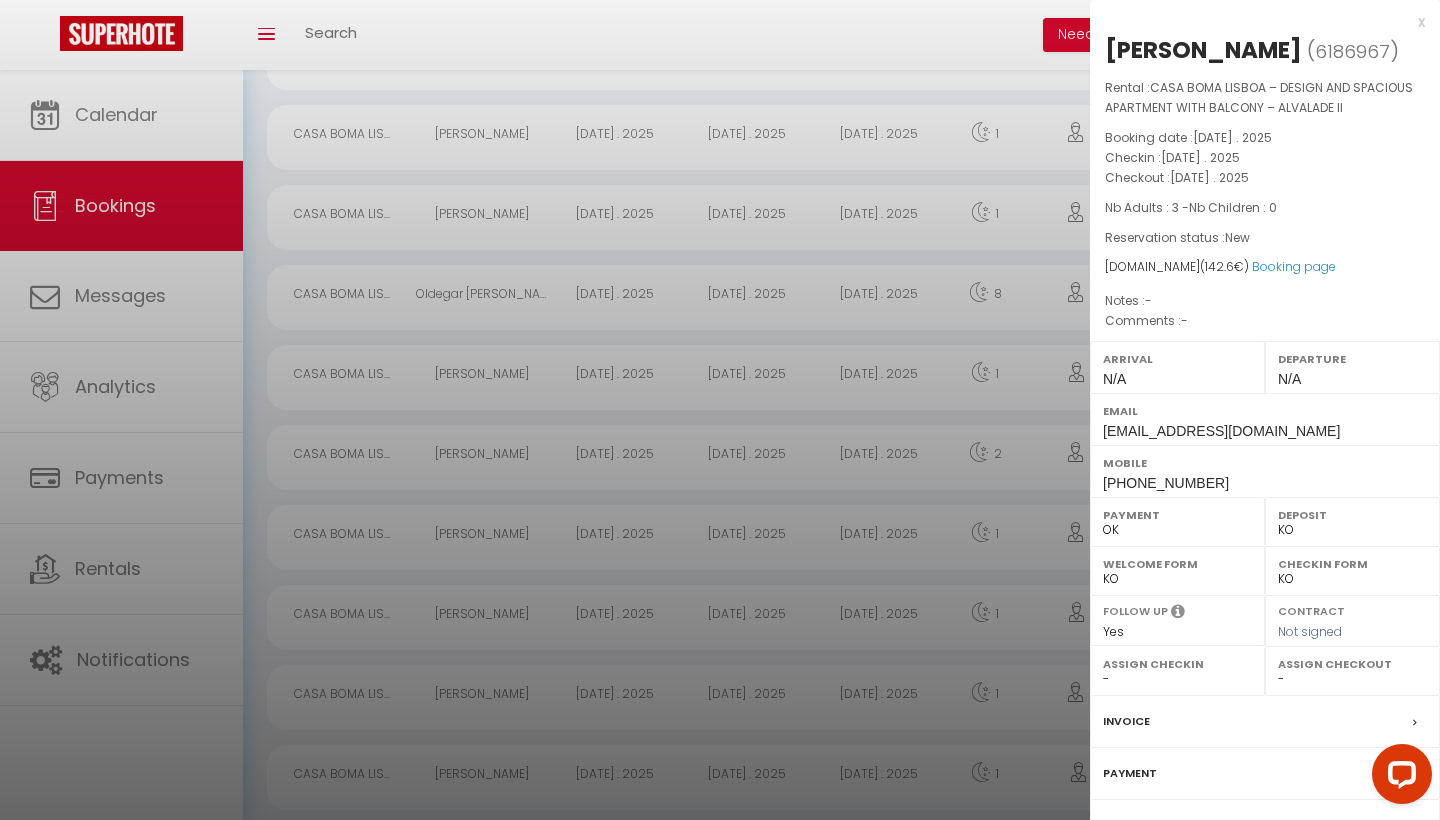 click on "x" at bounding box center [1257, 22] 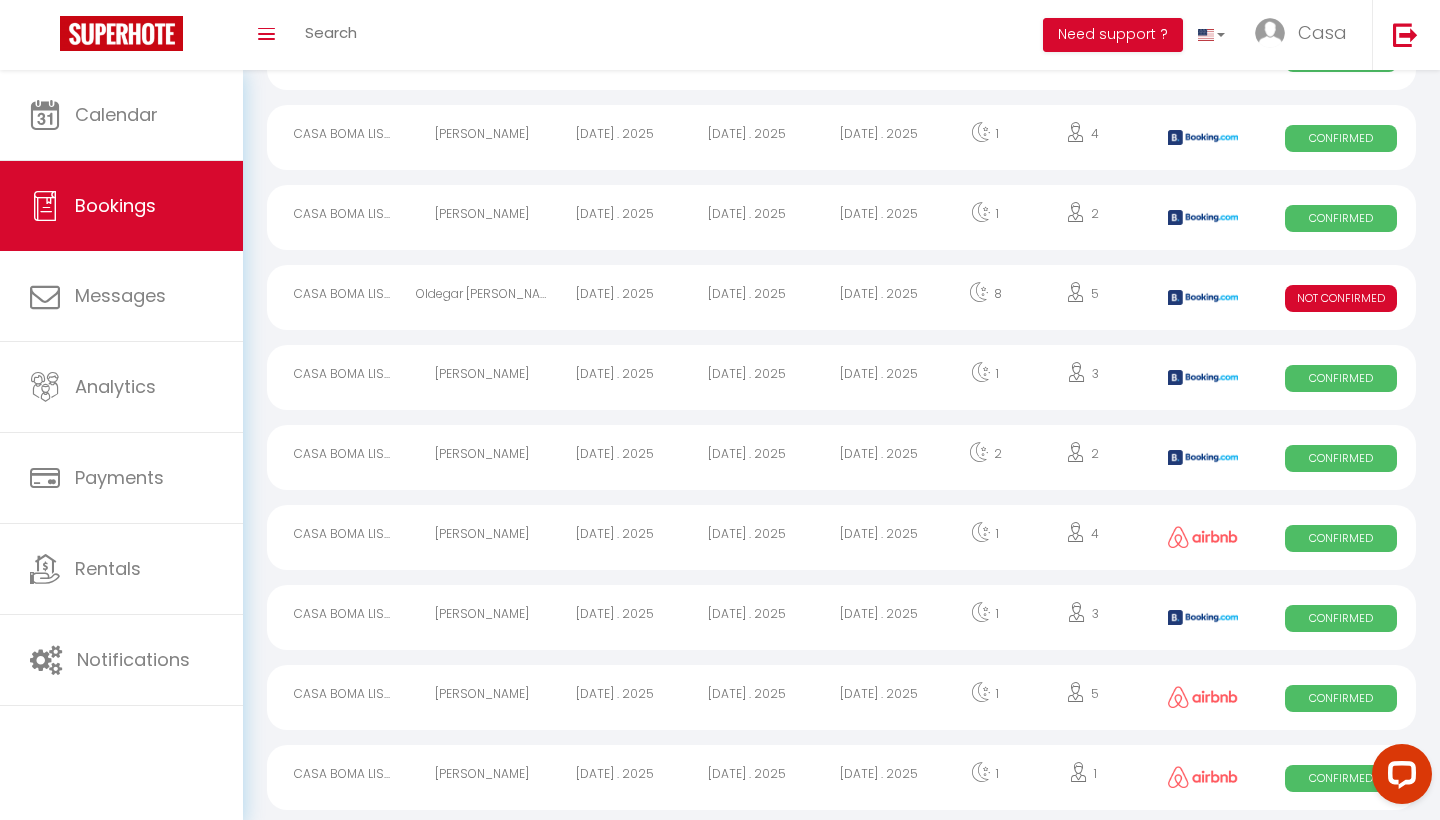 click on "[DATE] . 2025" at bounding box center [879, 457] 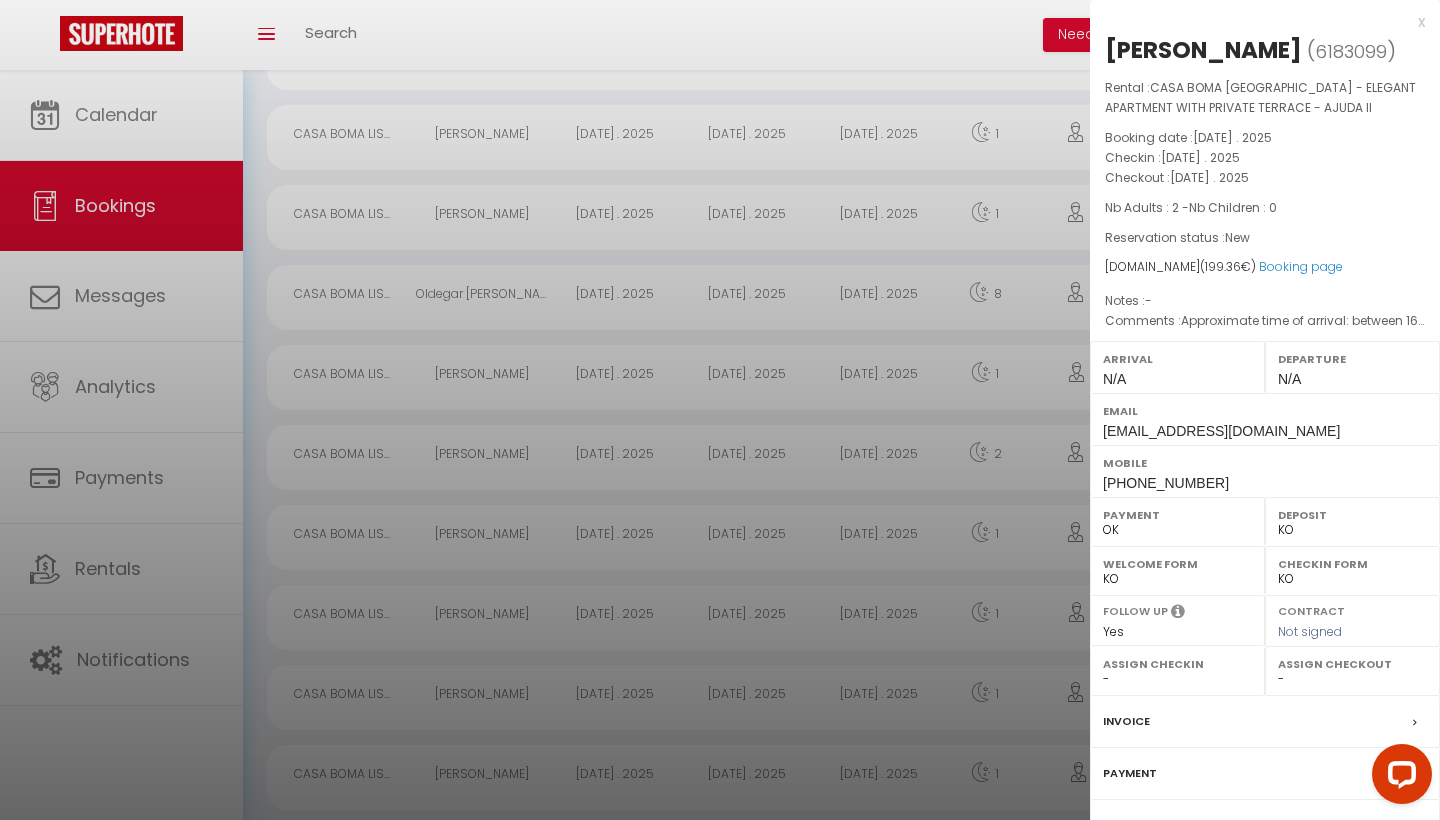 click on "x" at bounding box center [1257, 22] 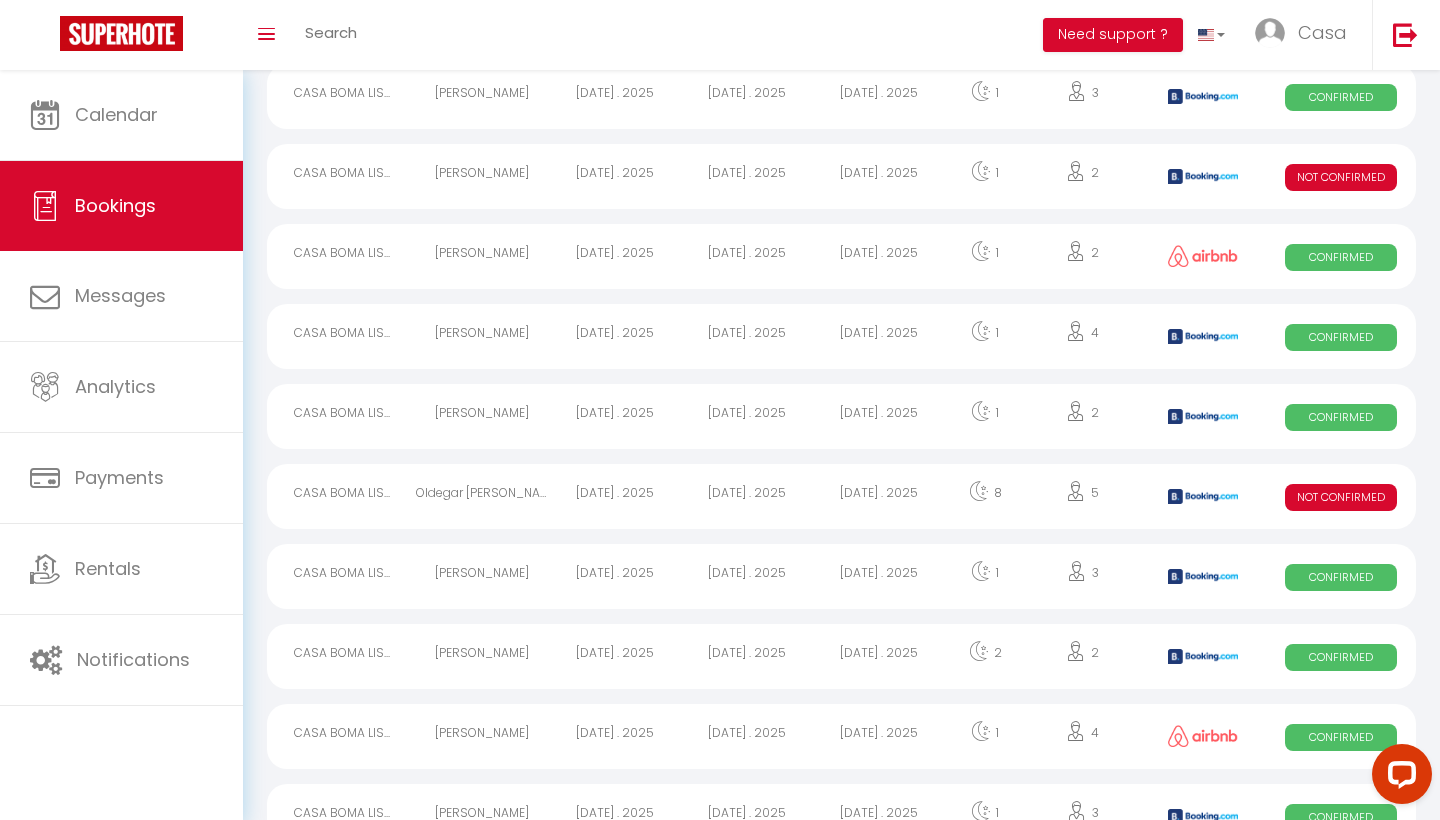 scroll, scrollTop: 683, scrollLeft: 0, axis: vertical 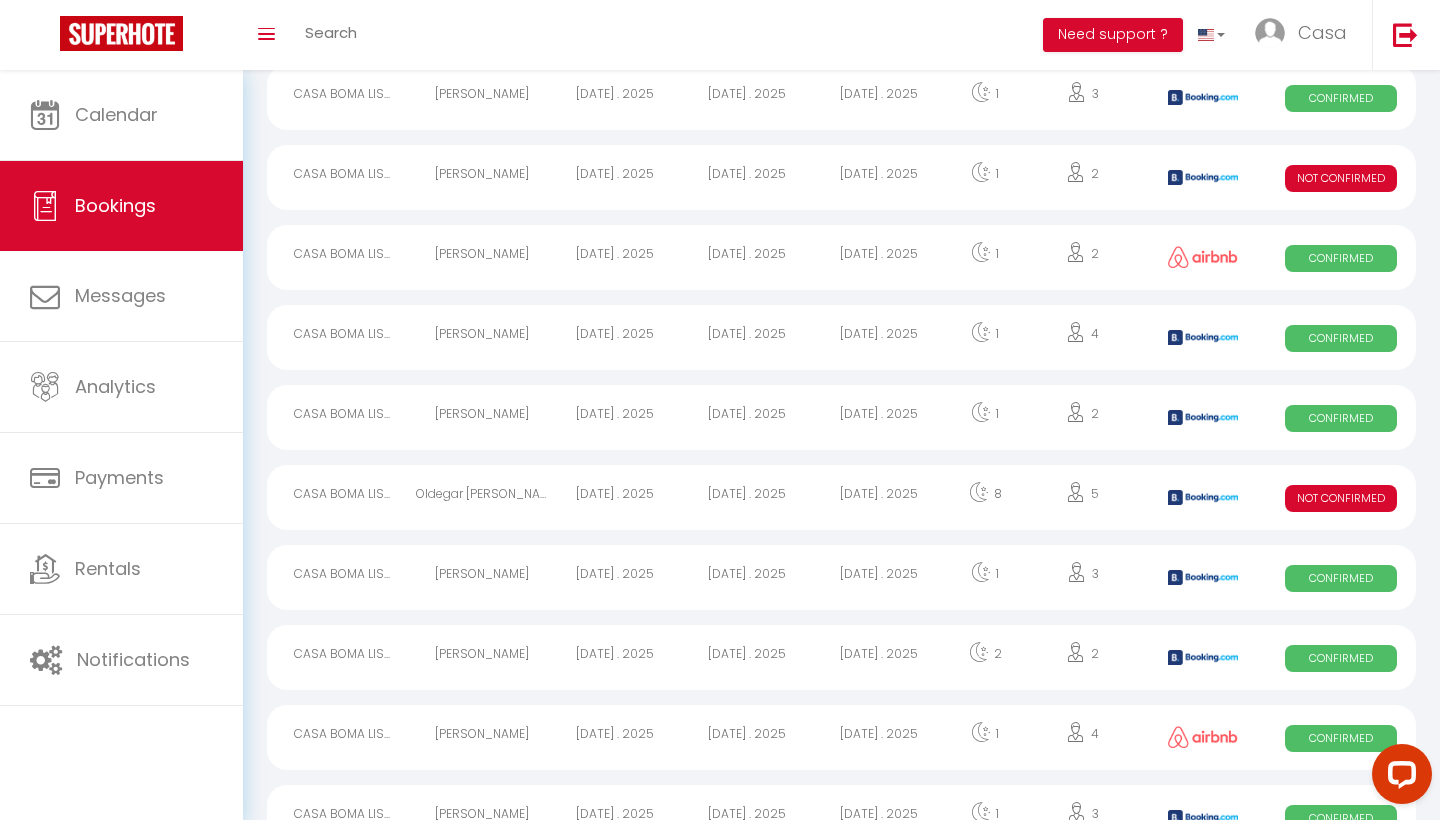 click on "[DATE] . 2025" at bounding box center [879, 417] 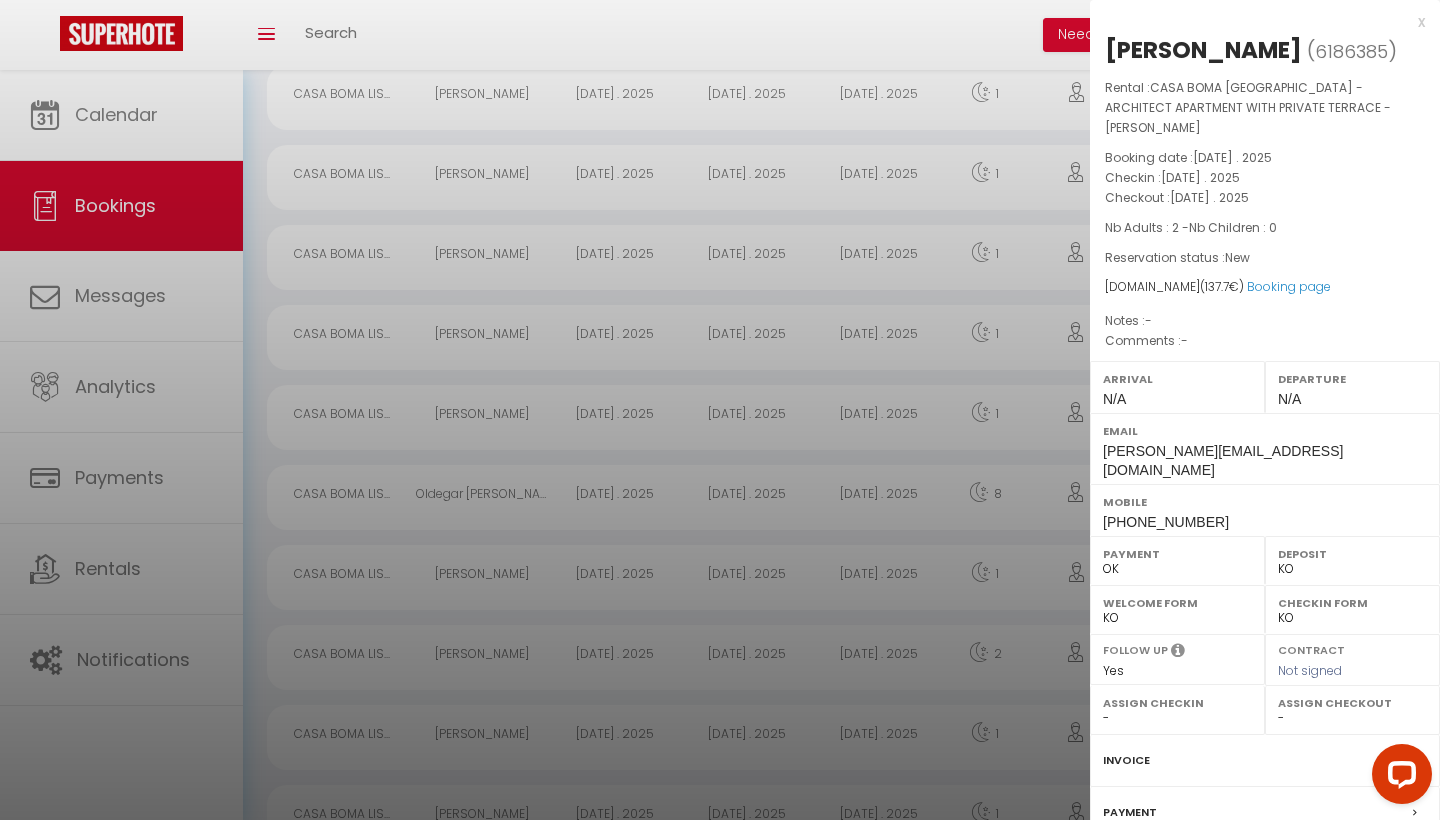 click on "x" at bounding box center (1257, 22) 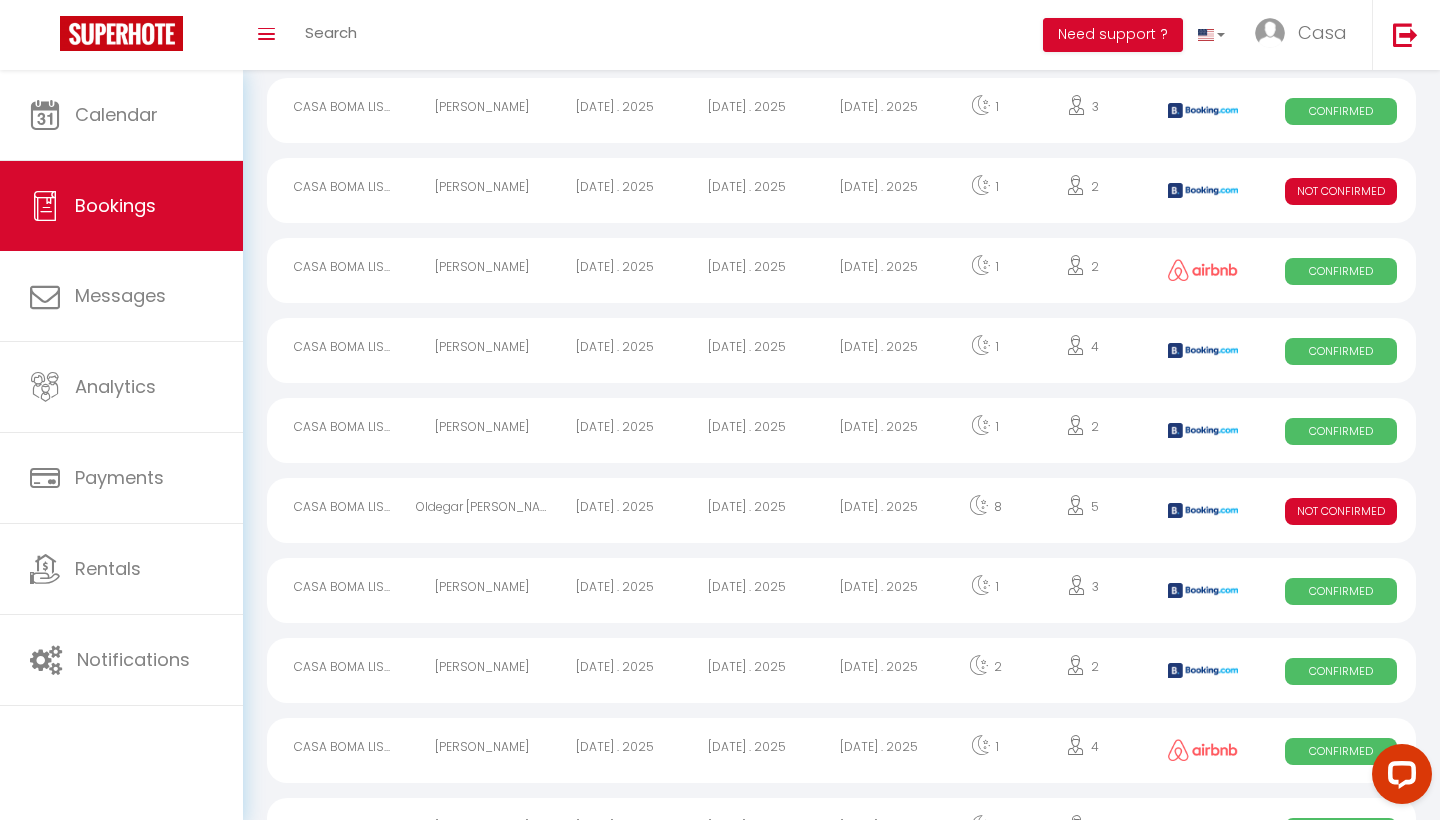 scroll, scrollTop: 667, scrollLeft: 0, axis: vertical 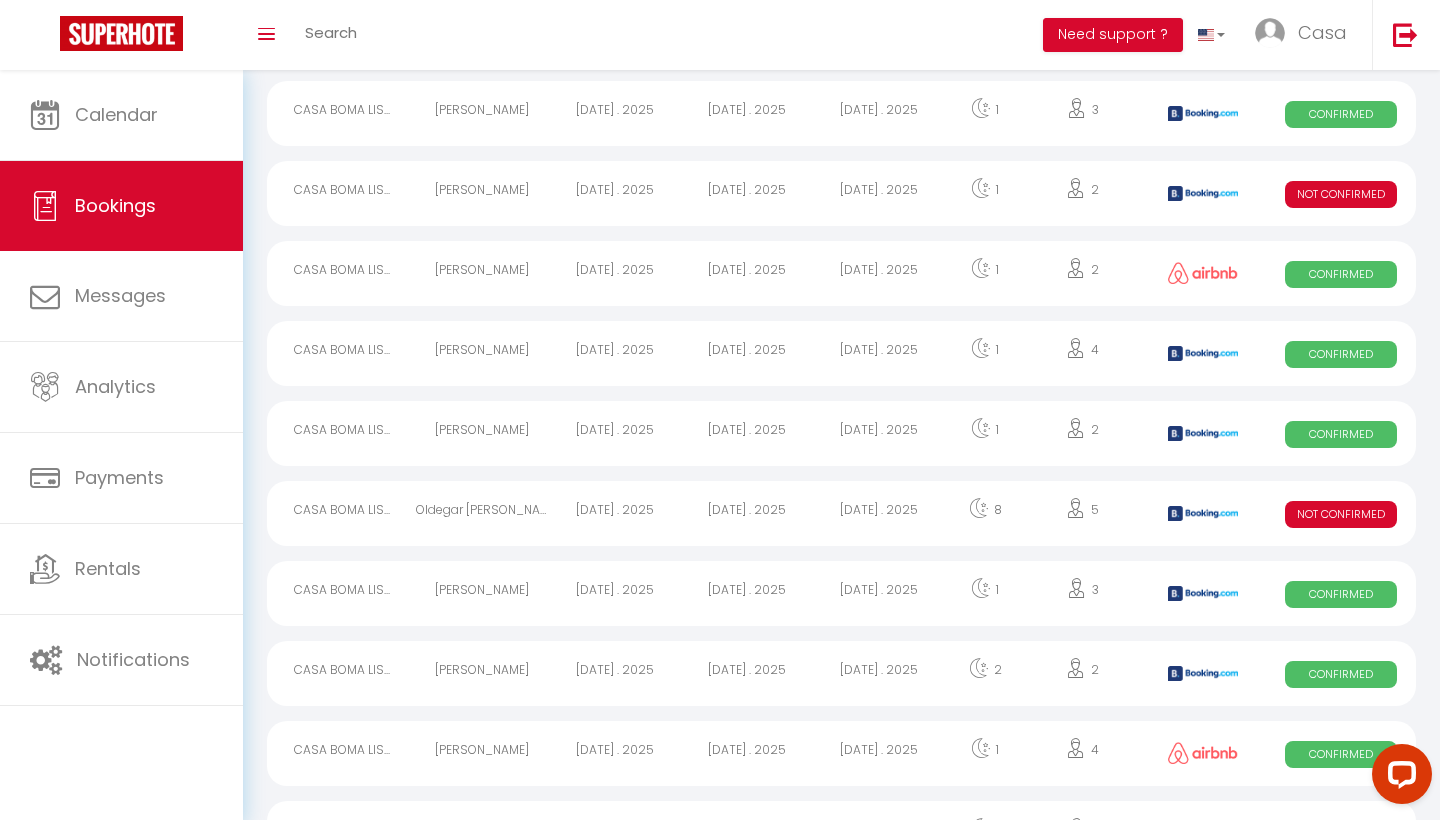 click on "[DATE] . 2025" at bounding box center [879, 353] 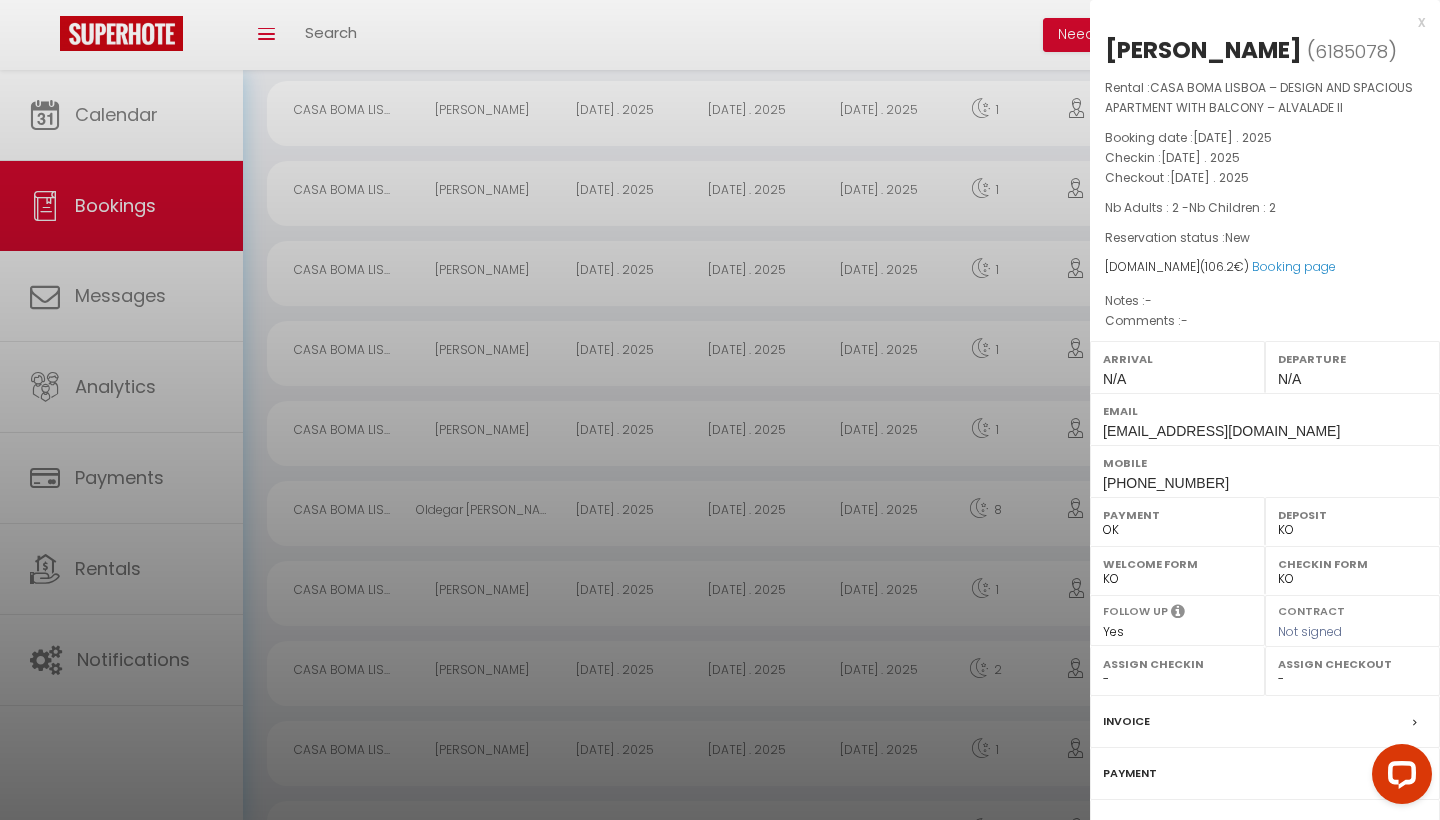 click on "x" at bounding box center (1257, 22) 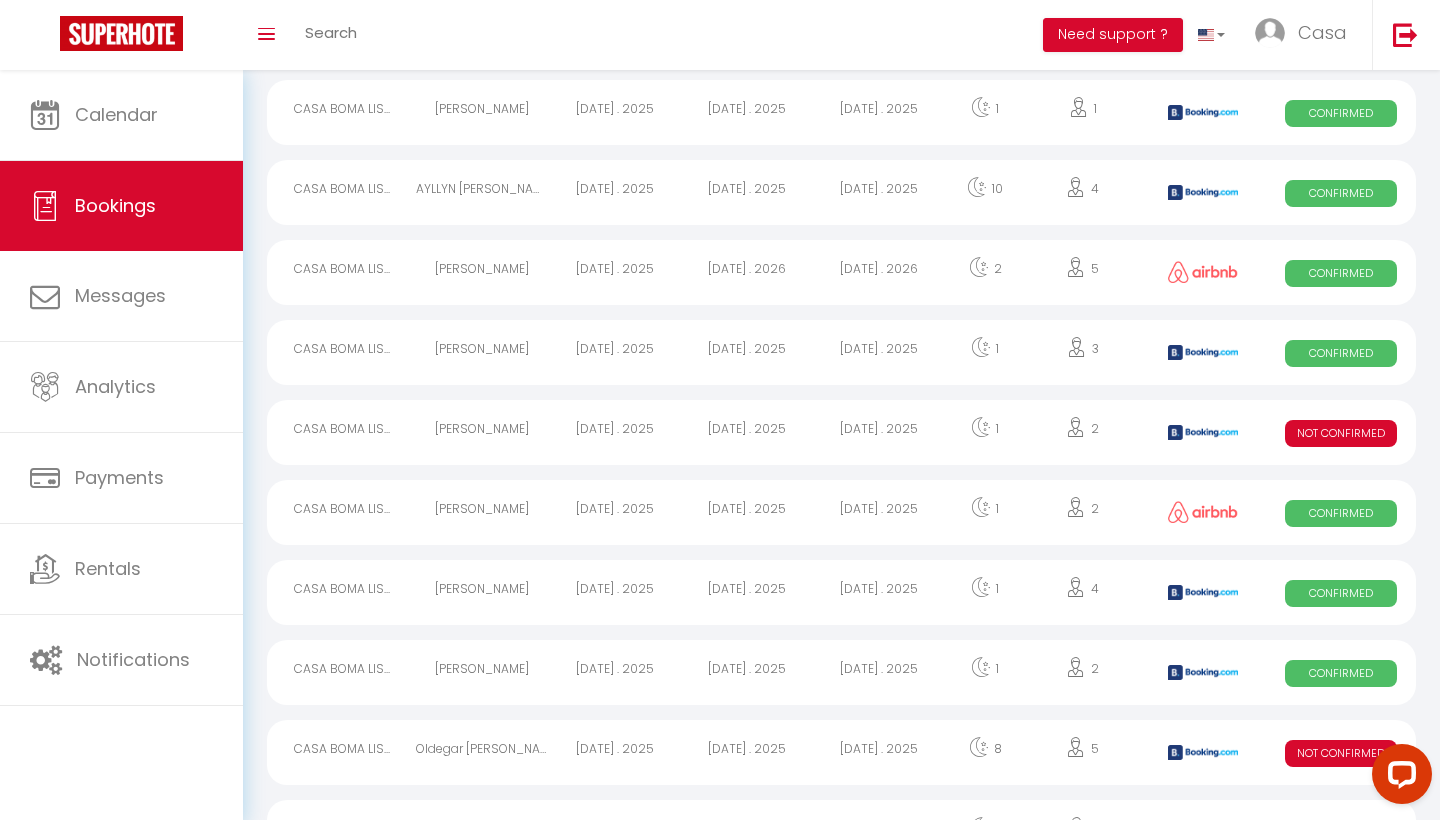 scroll, scrollTop: 426, scrollLeft: 0, axis: vertical 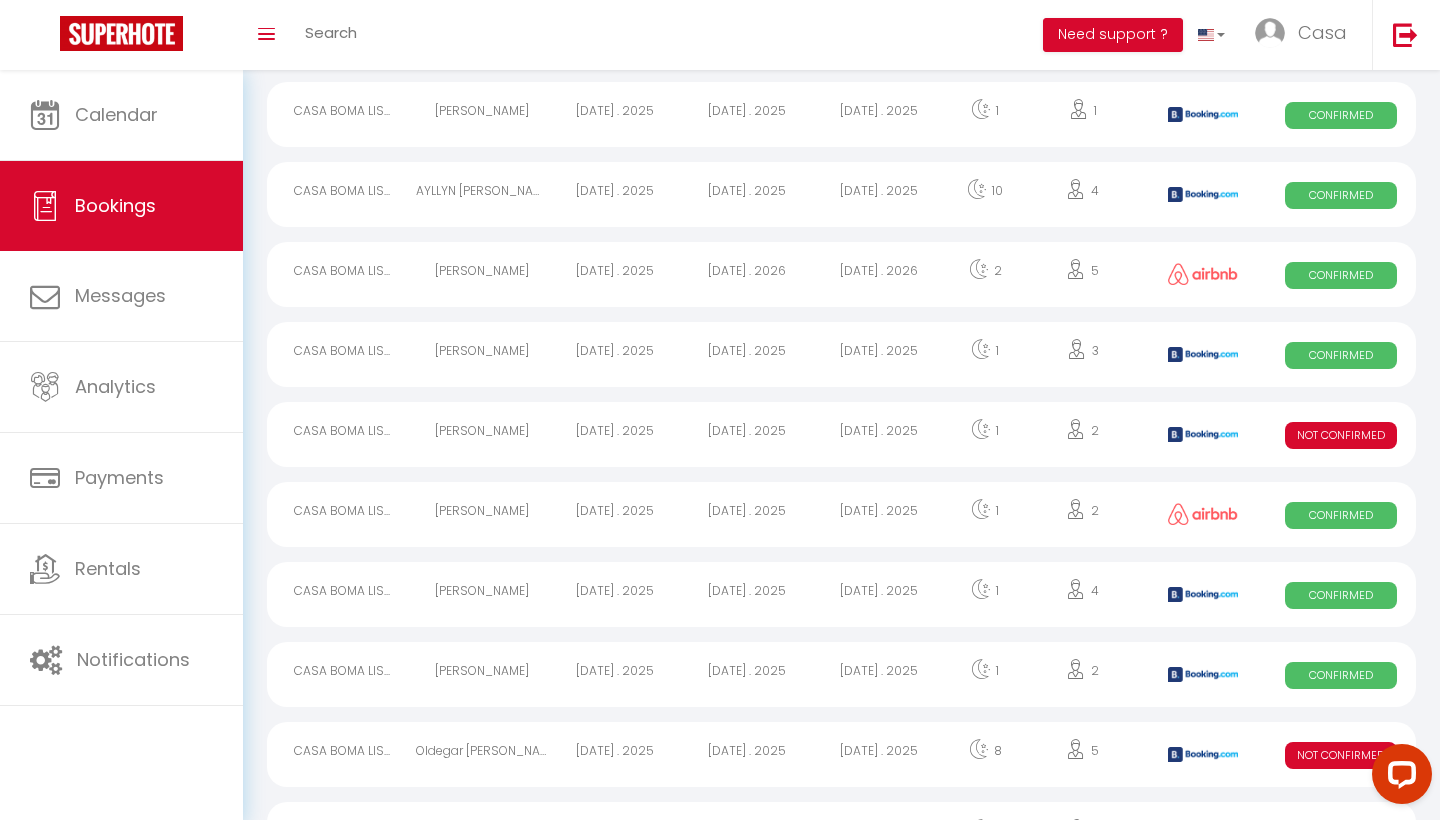 click on "[DATE] . 2025" at bounding box center [879, 354] 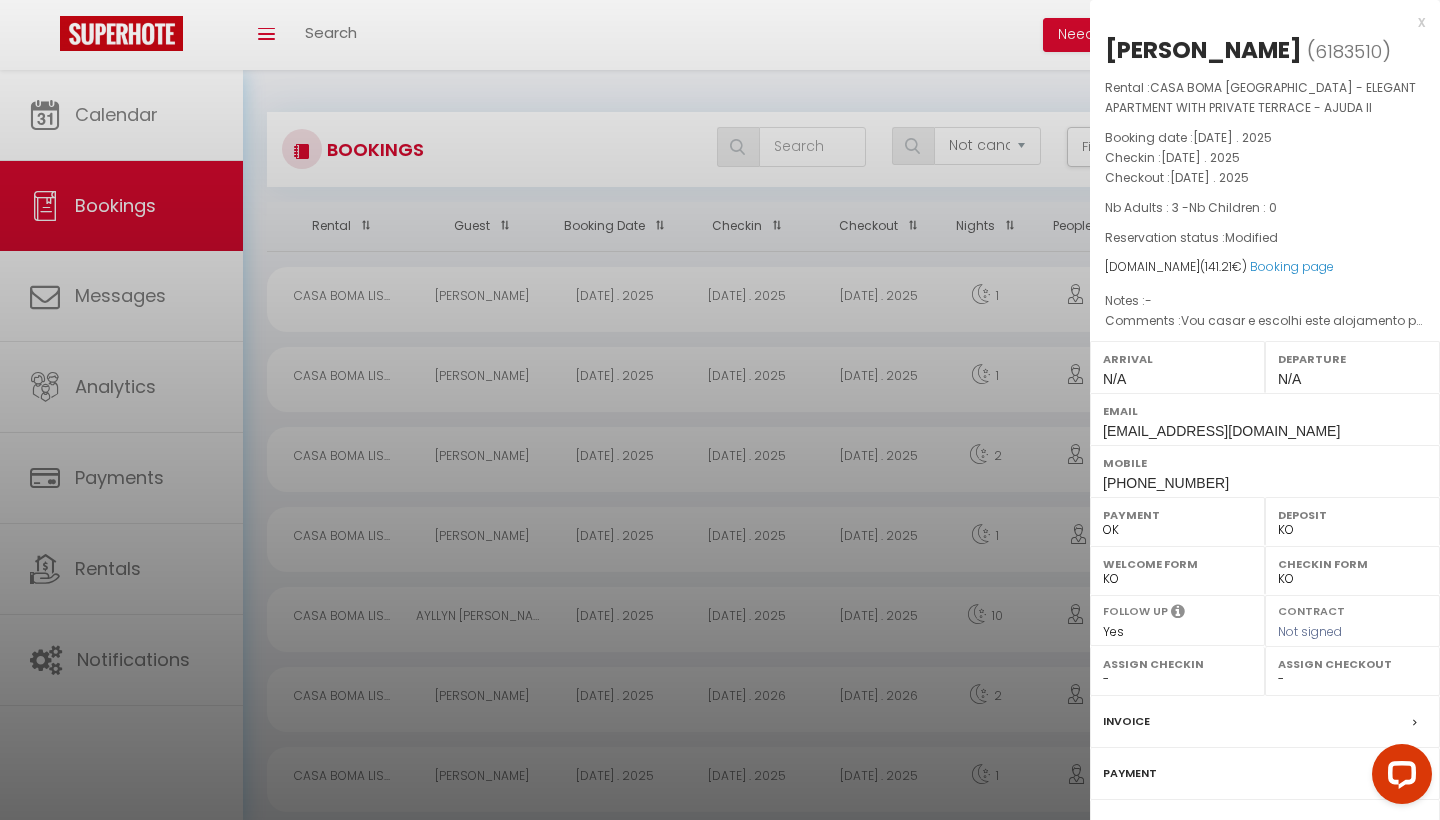 scroll, scrollTop: 0, scrollLeft: 0, axis: both 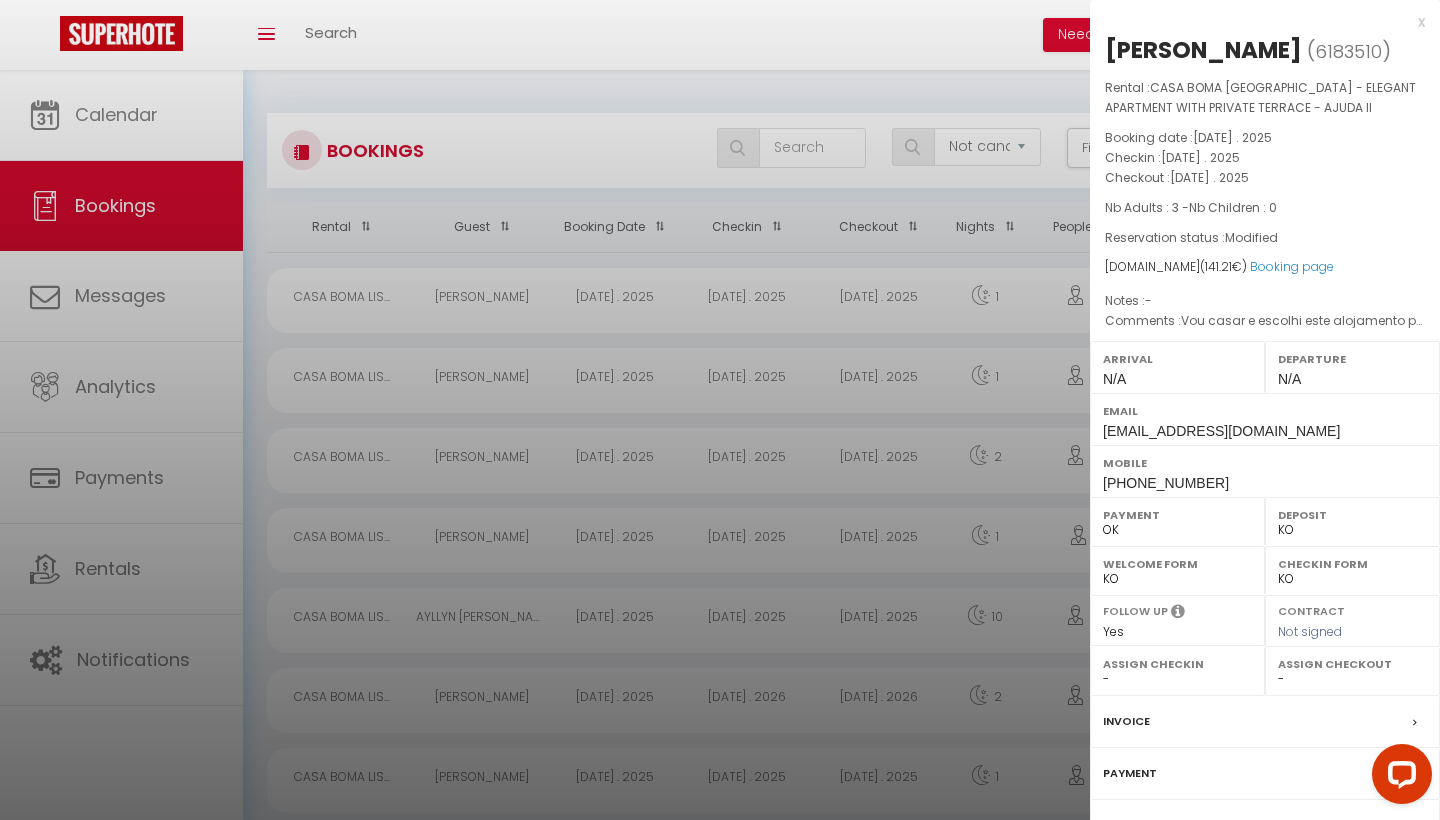 click on "x" at bounding box center (1257, 22) 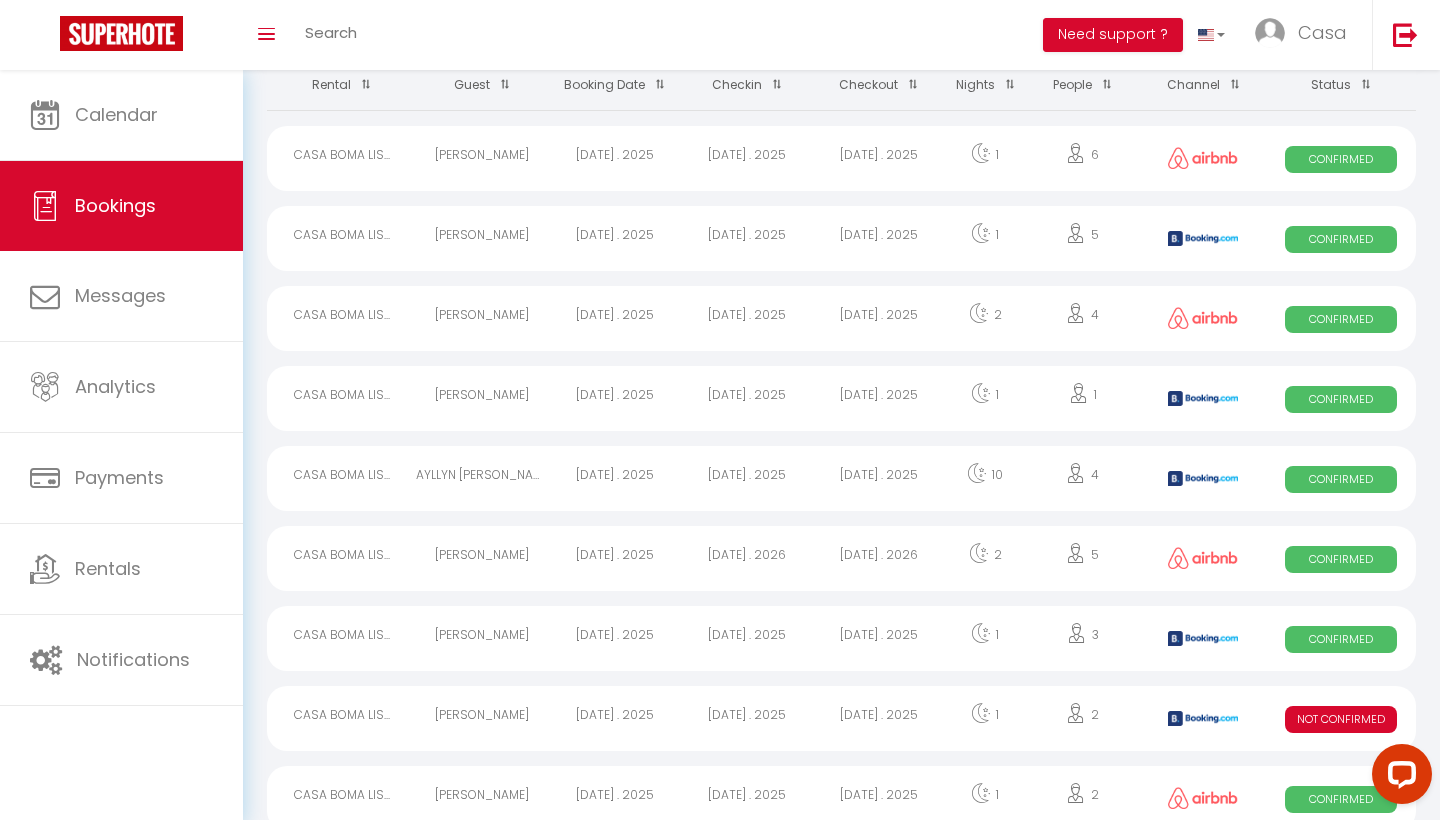 scroll, scrollTop: 135, scrollLeft: 0, axis: vertical 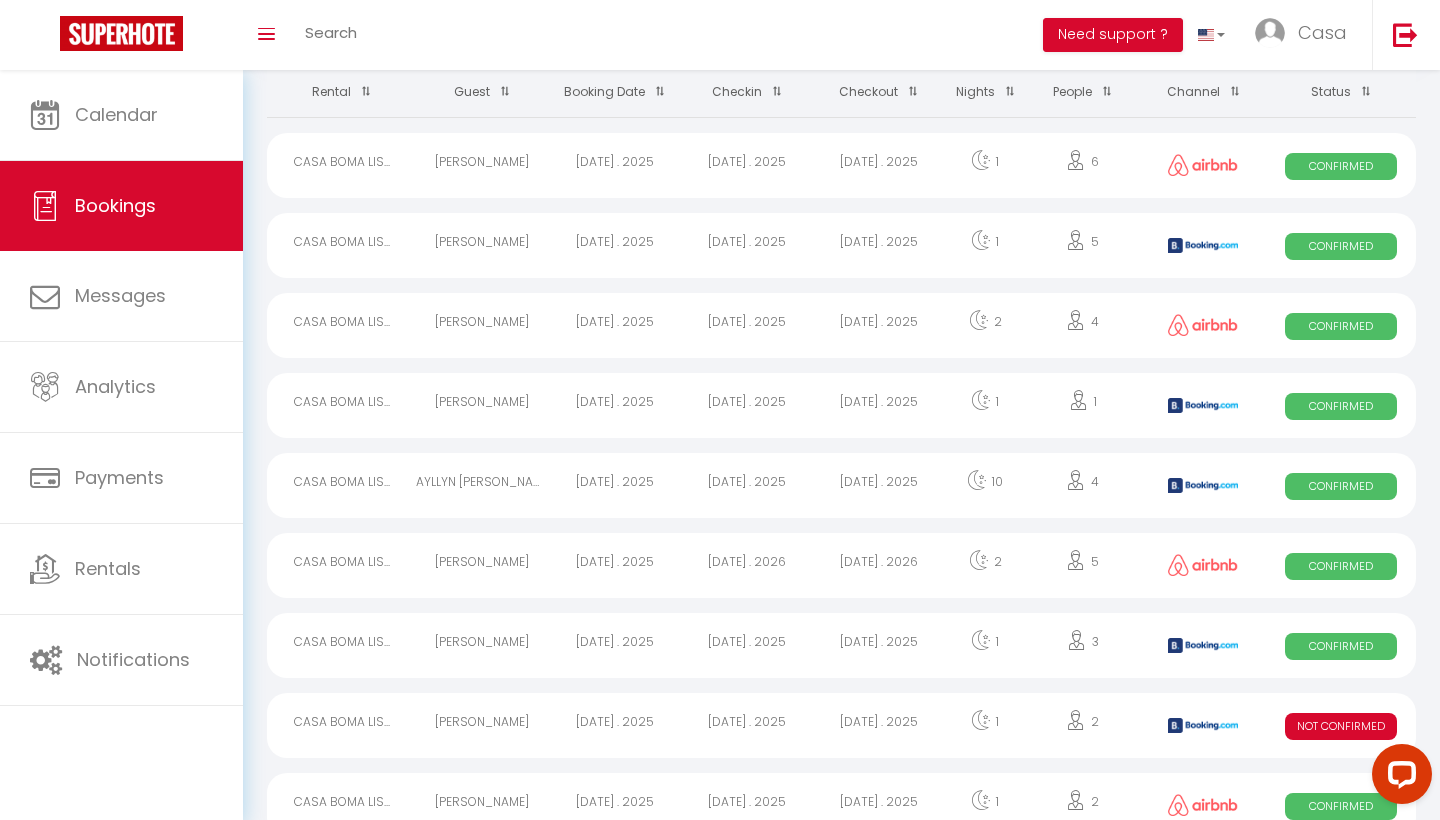 click on "[DATE] . 2025" at bounding box center [879, 405] 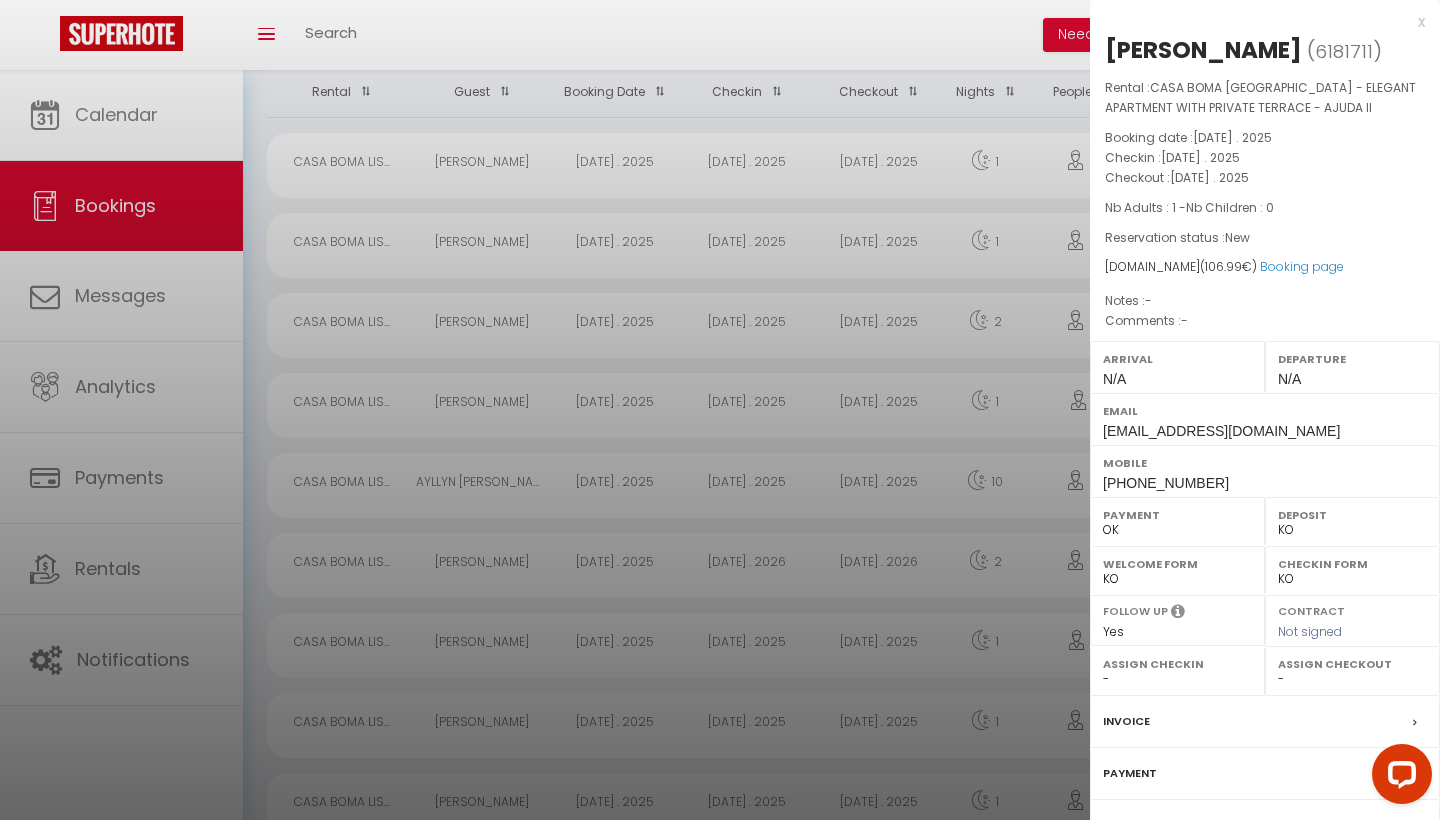 click on "x" at bounding box center [1257, 22] 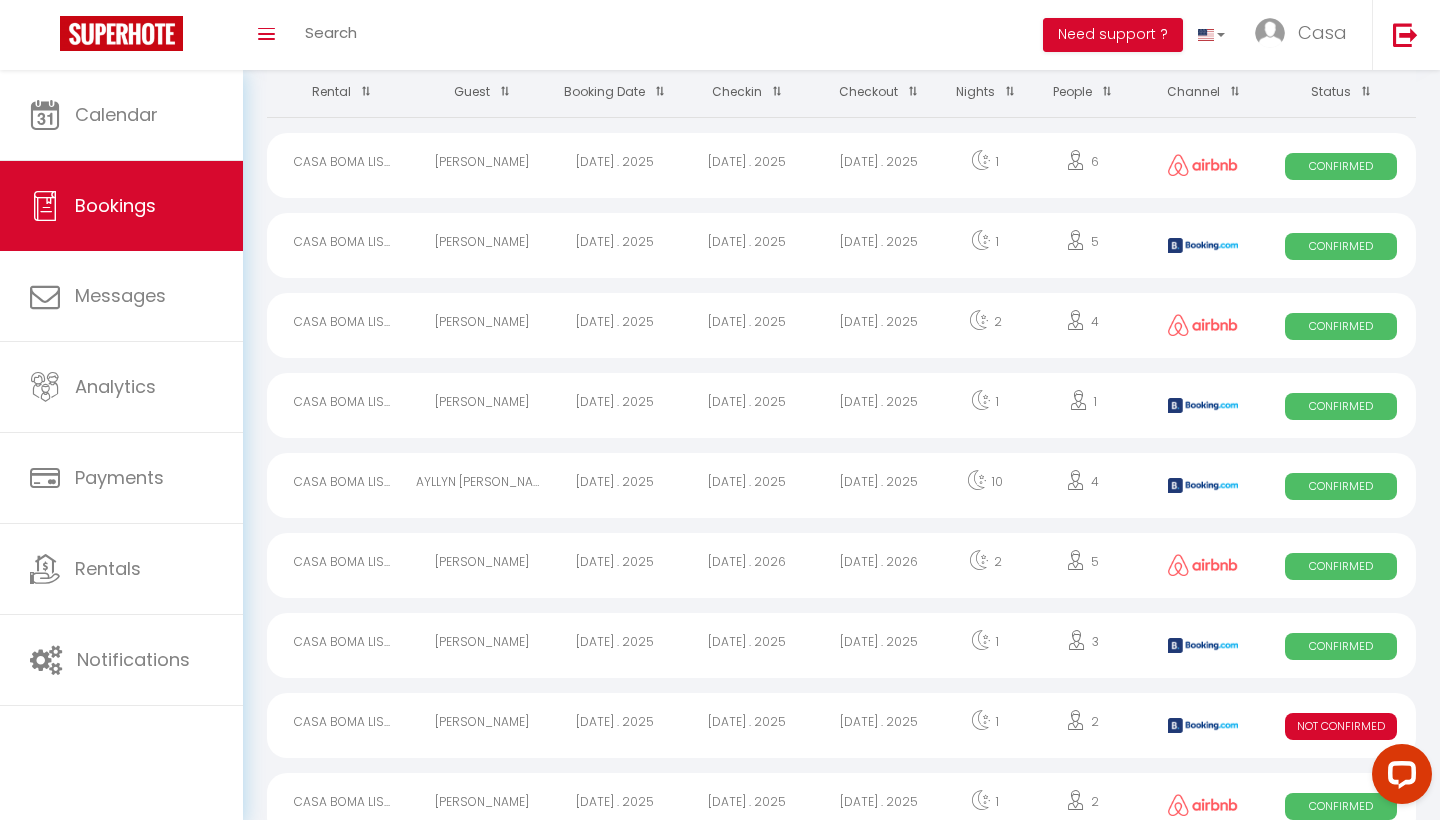 scroll, scrollTop: 101, scrollLeft: 0, axis: vertical 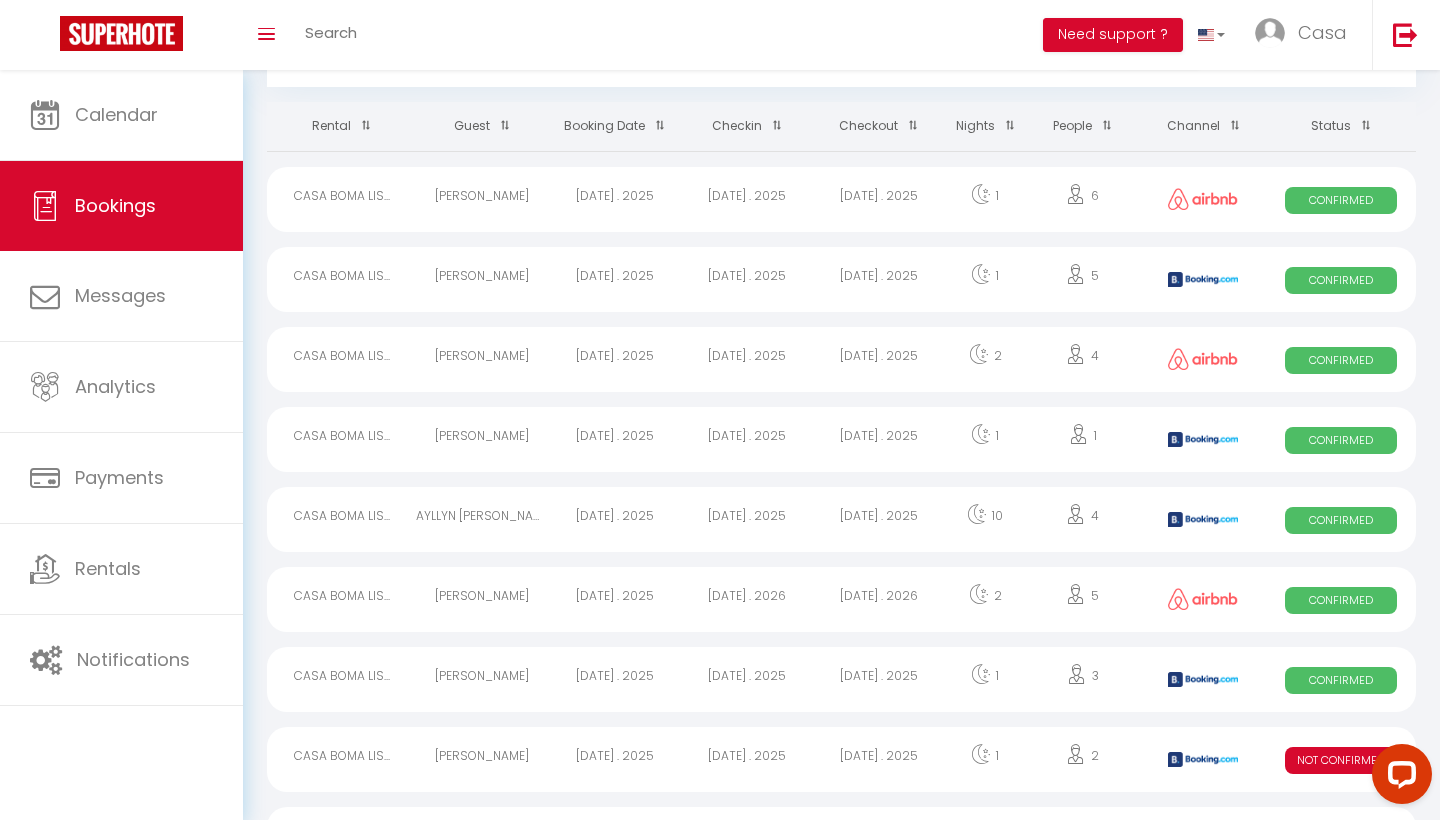 click on "[DATE] . 2025" at bounding box center (879, 279) 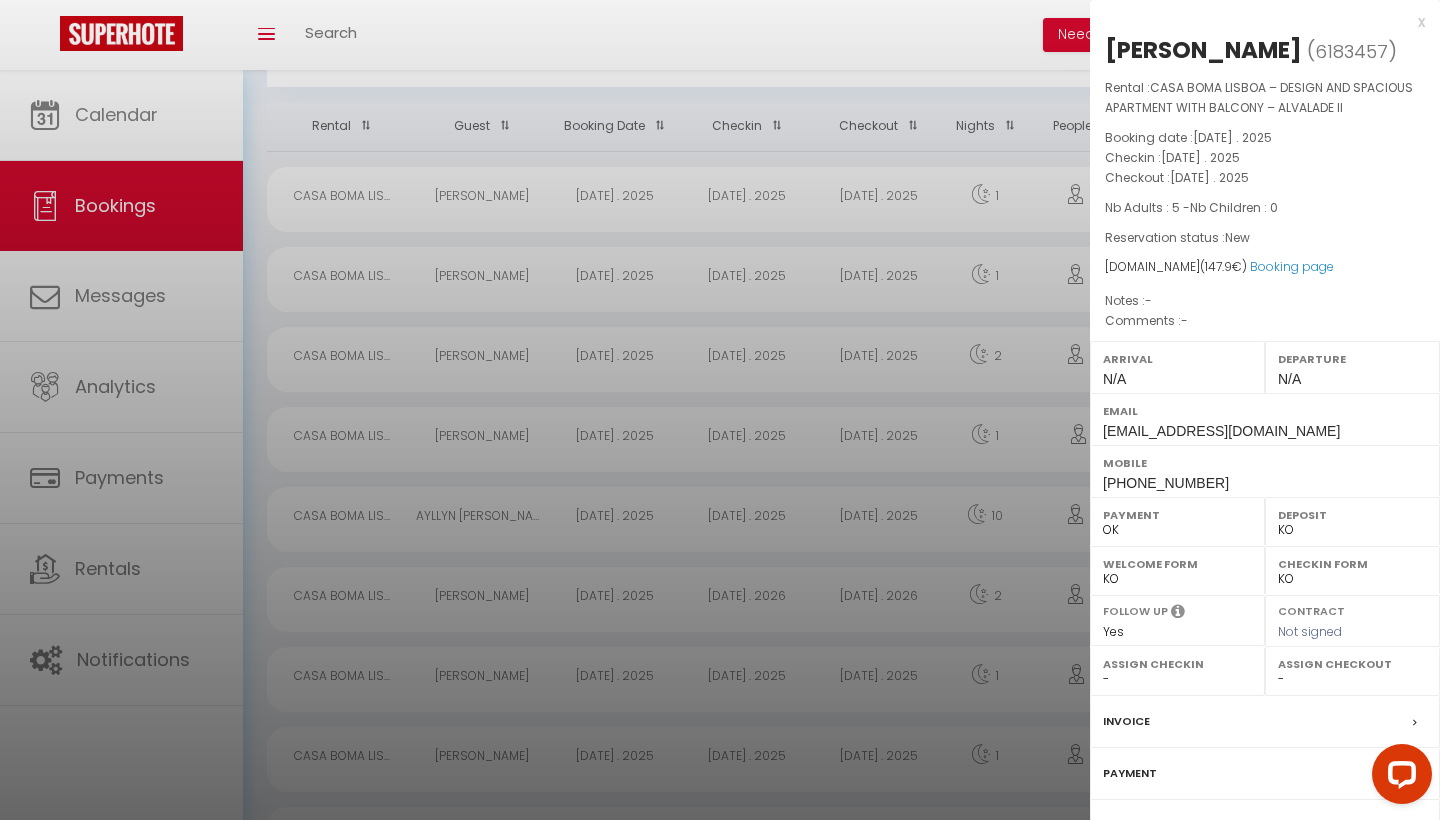 click on "x" at bounding box center [1257, 22] 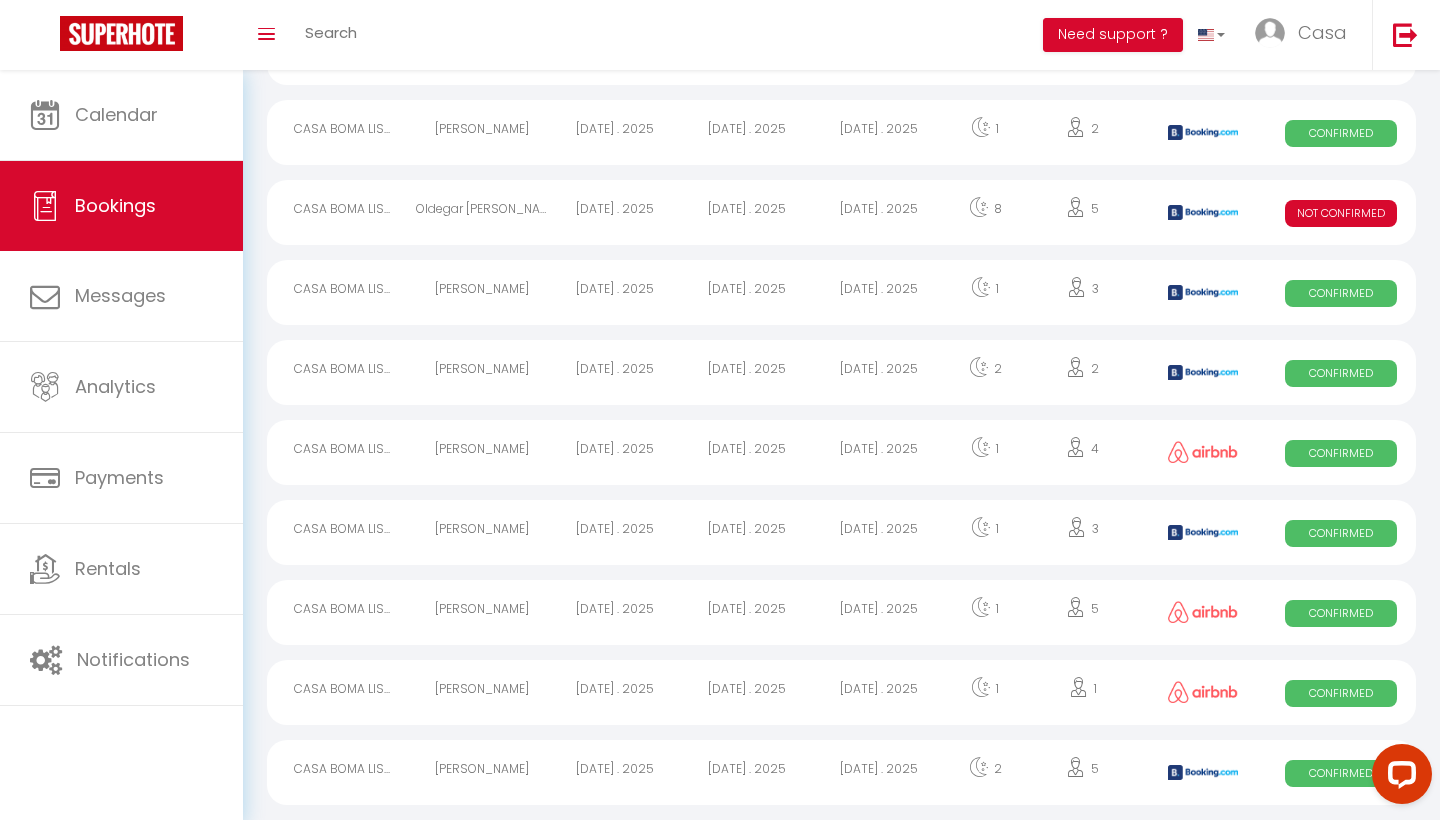 scroll, scrollTop: 958, scrollLeft: 0, axis: vertical 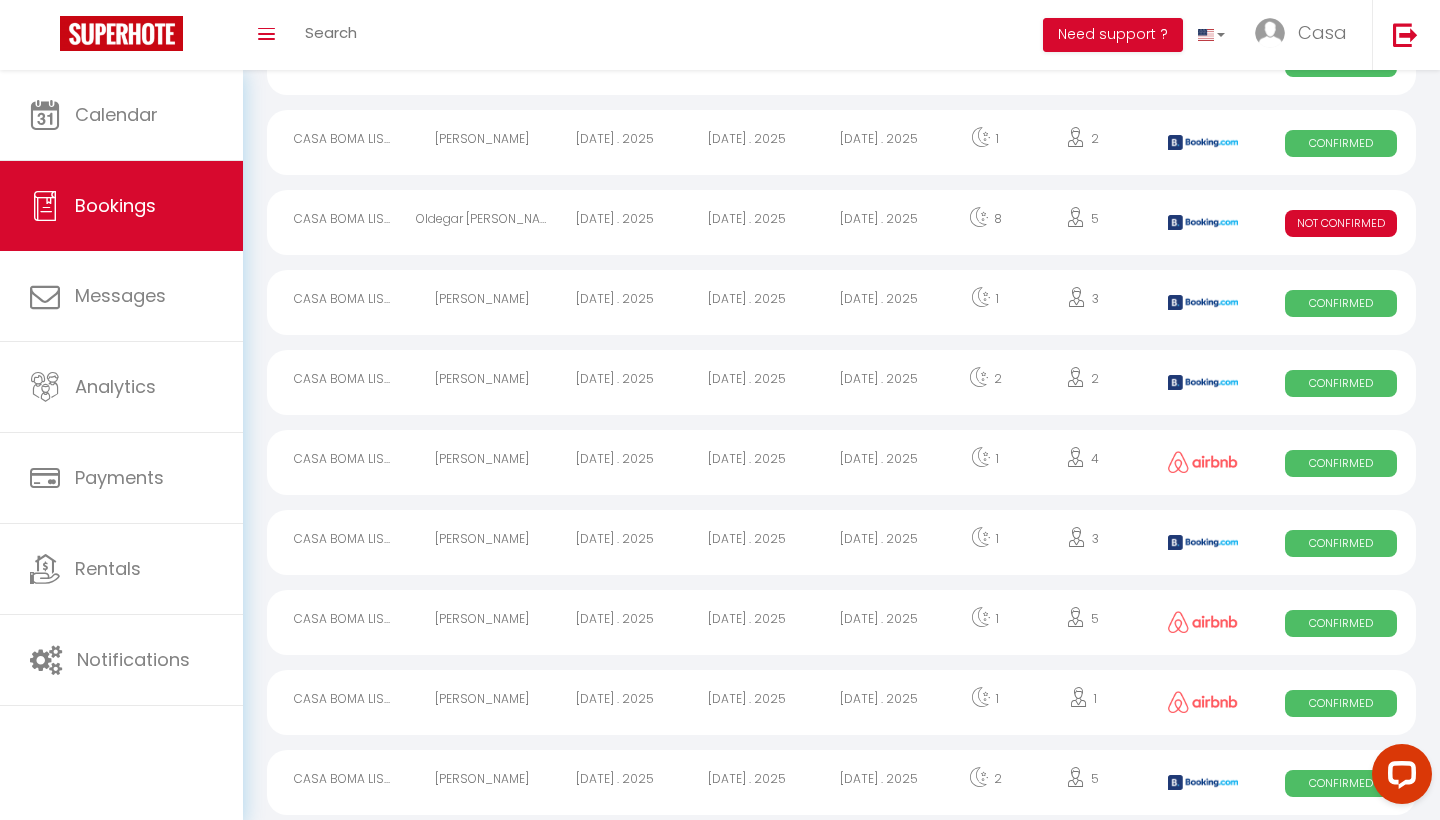 click on "[DATE] . 2025" at bounding box center (879, 542) 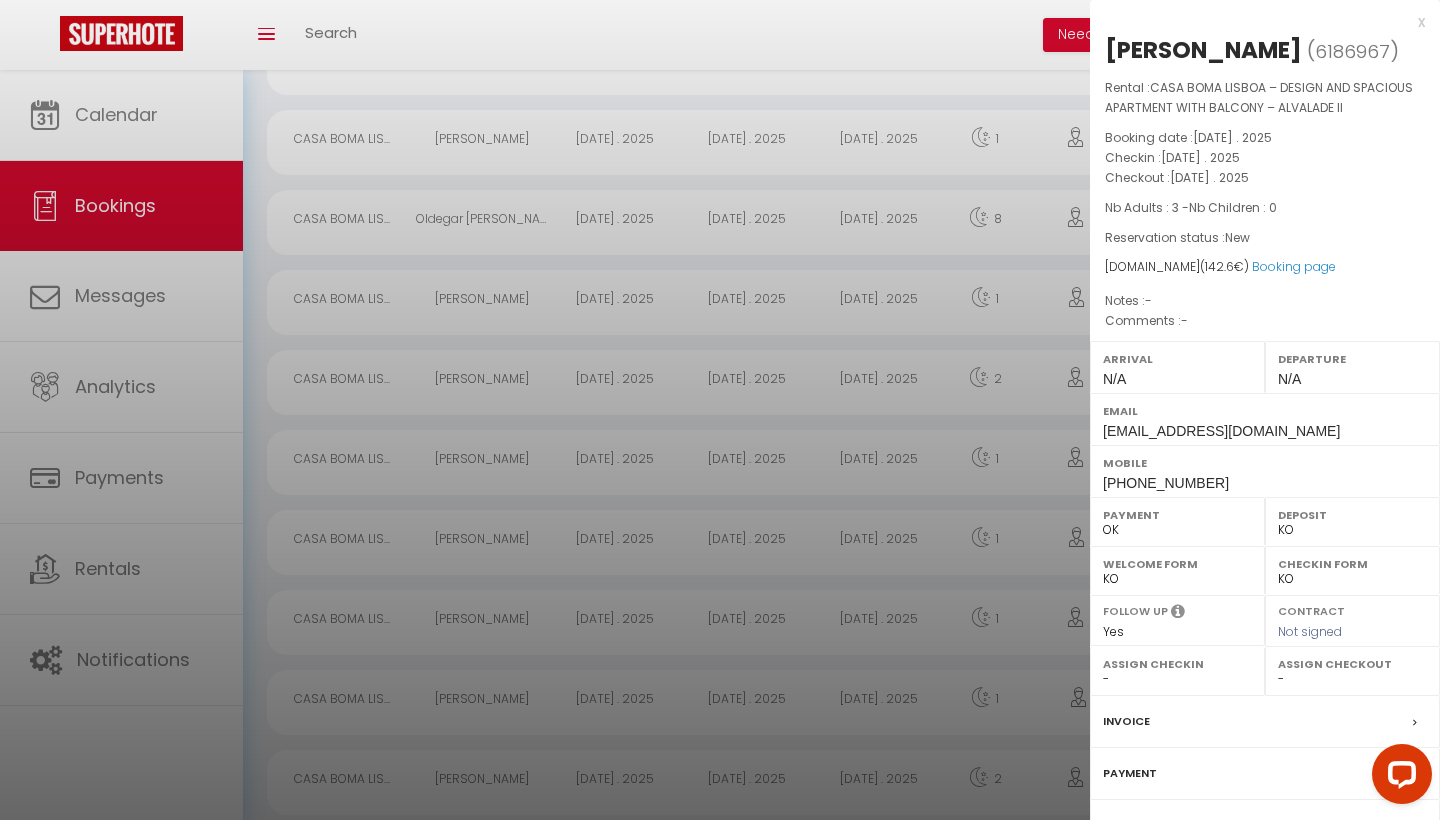 click on "x" at bounding box center [1257, 22] 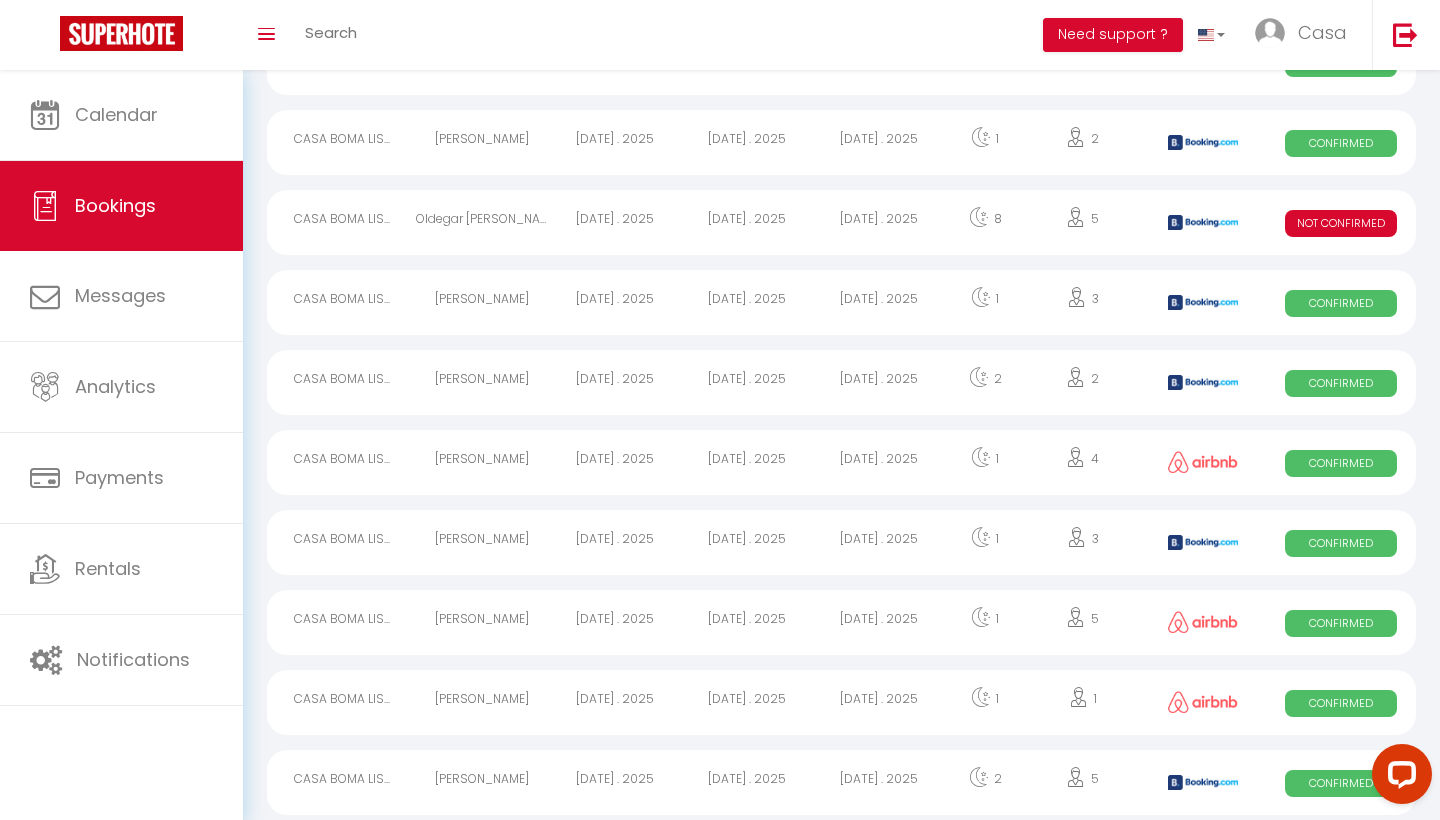 click on "2" at bounding box center (985, 382) 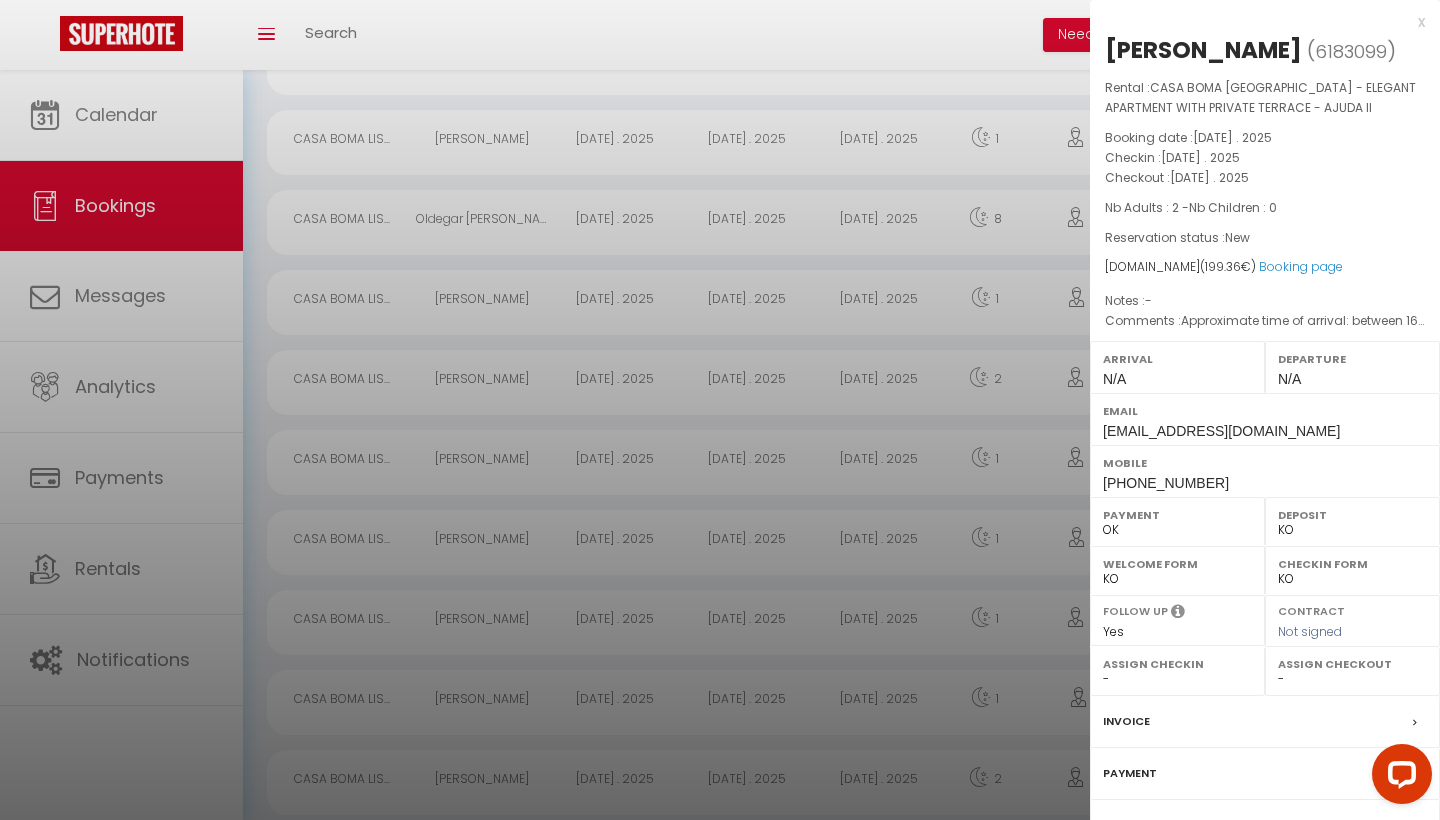 click on "x" at bounding box center [1257, 22] 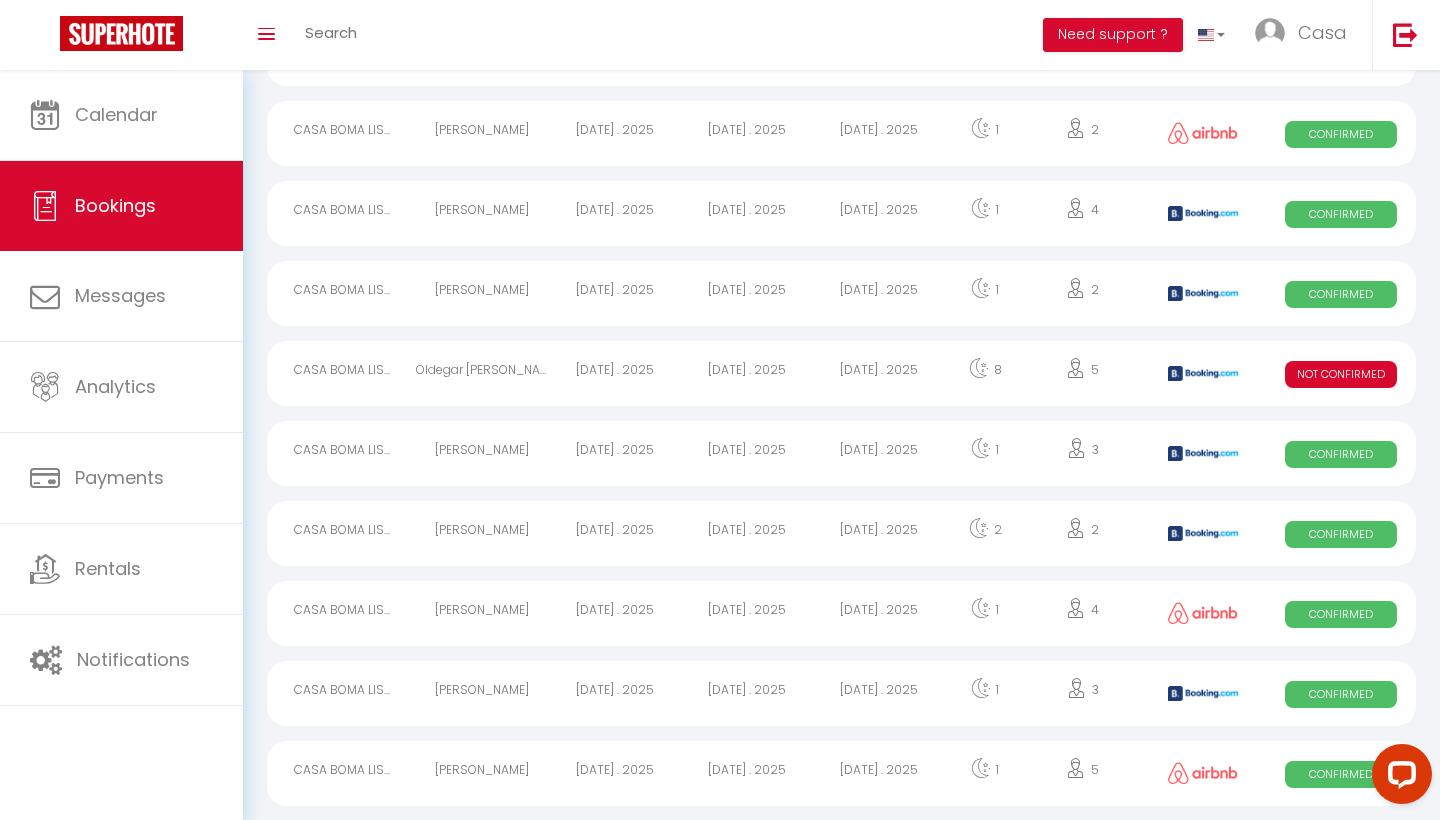 scroll, scrollTop: 806, scrollLeft: 0, axis: vertical 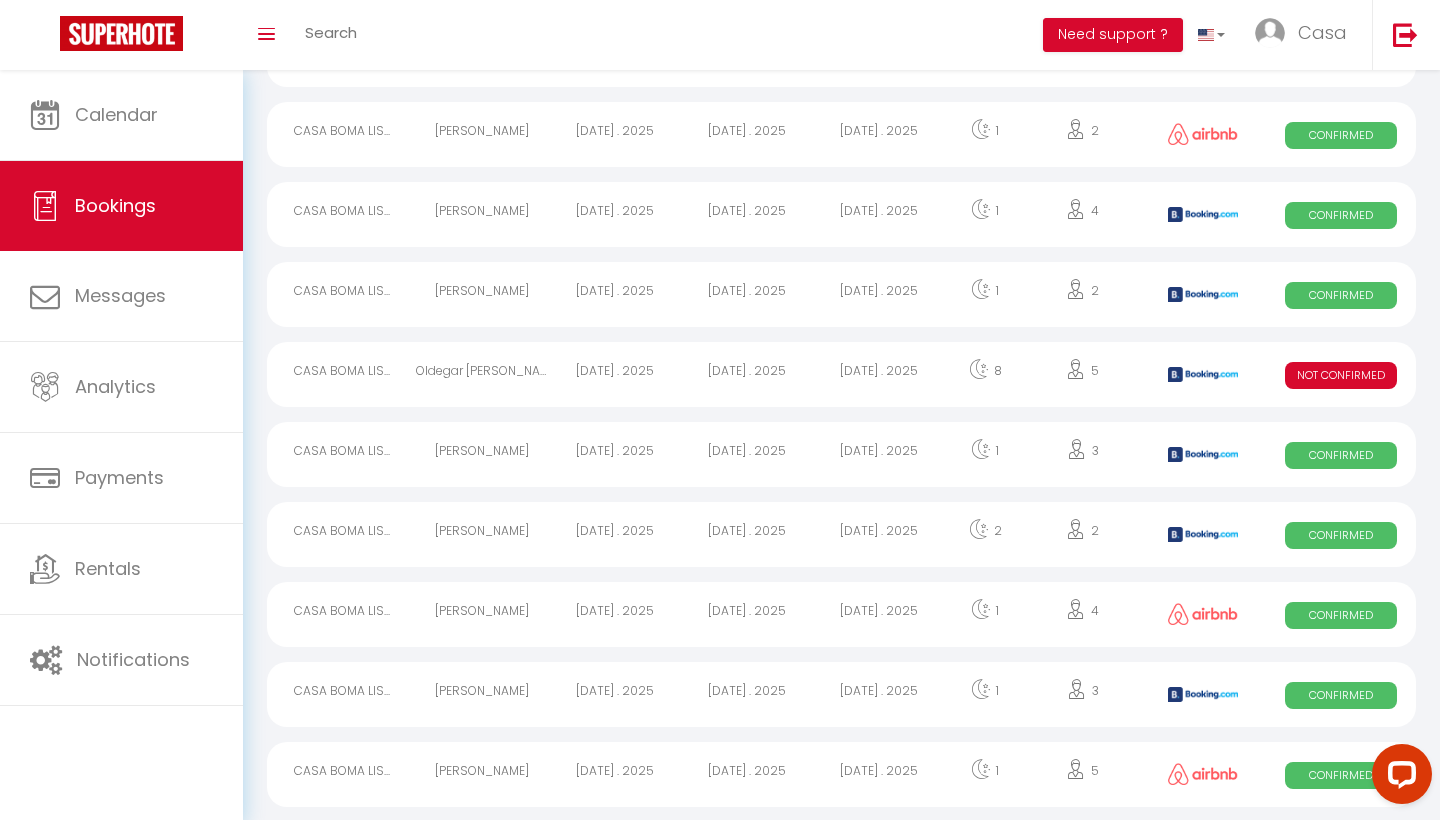 click on "1" at bounding box center (985, 294) 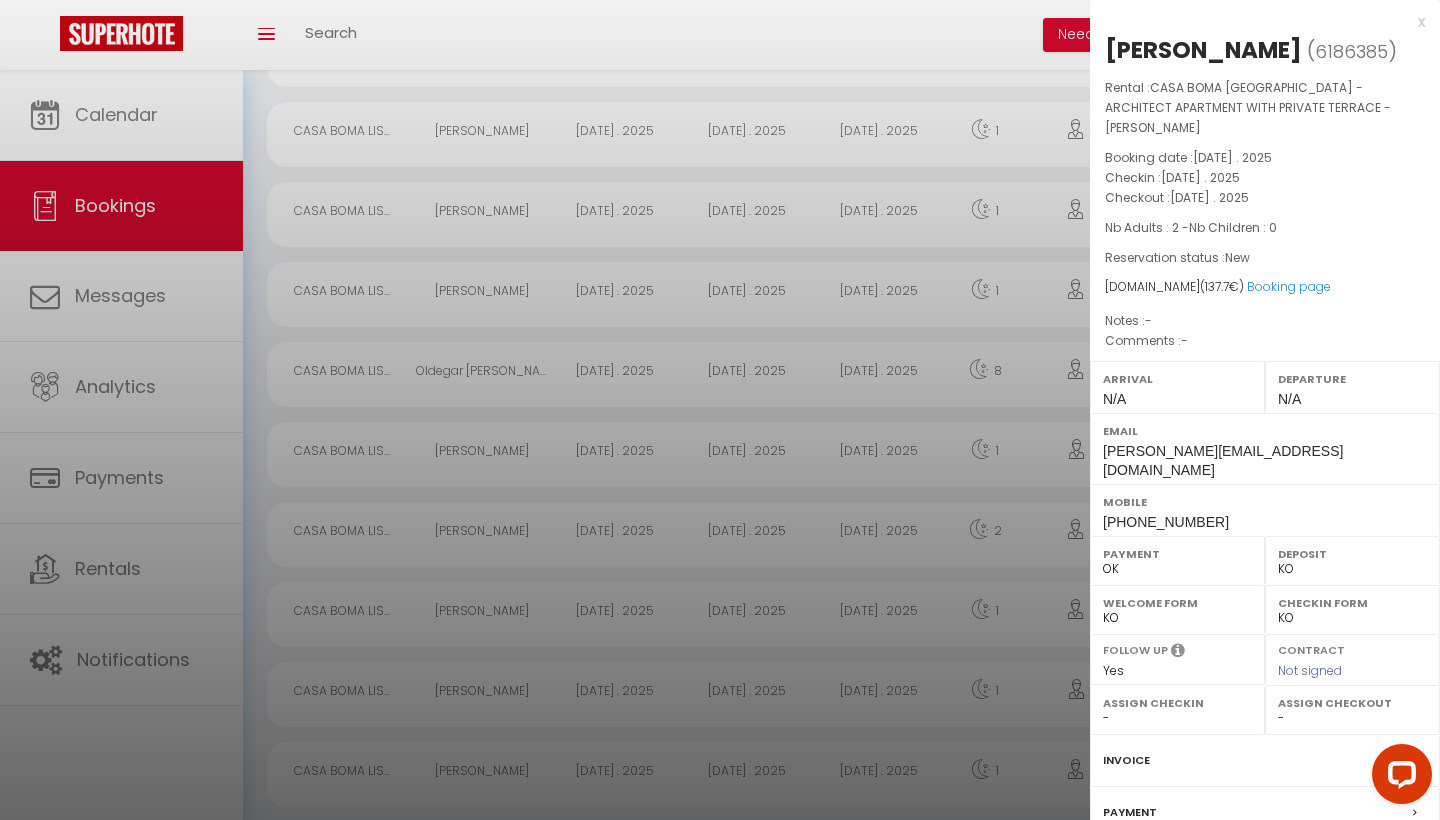 click on "x" at bounding box center (1257, 22) 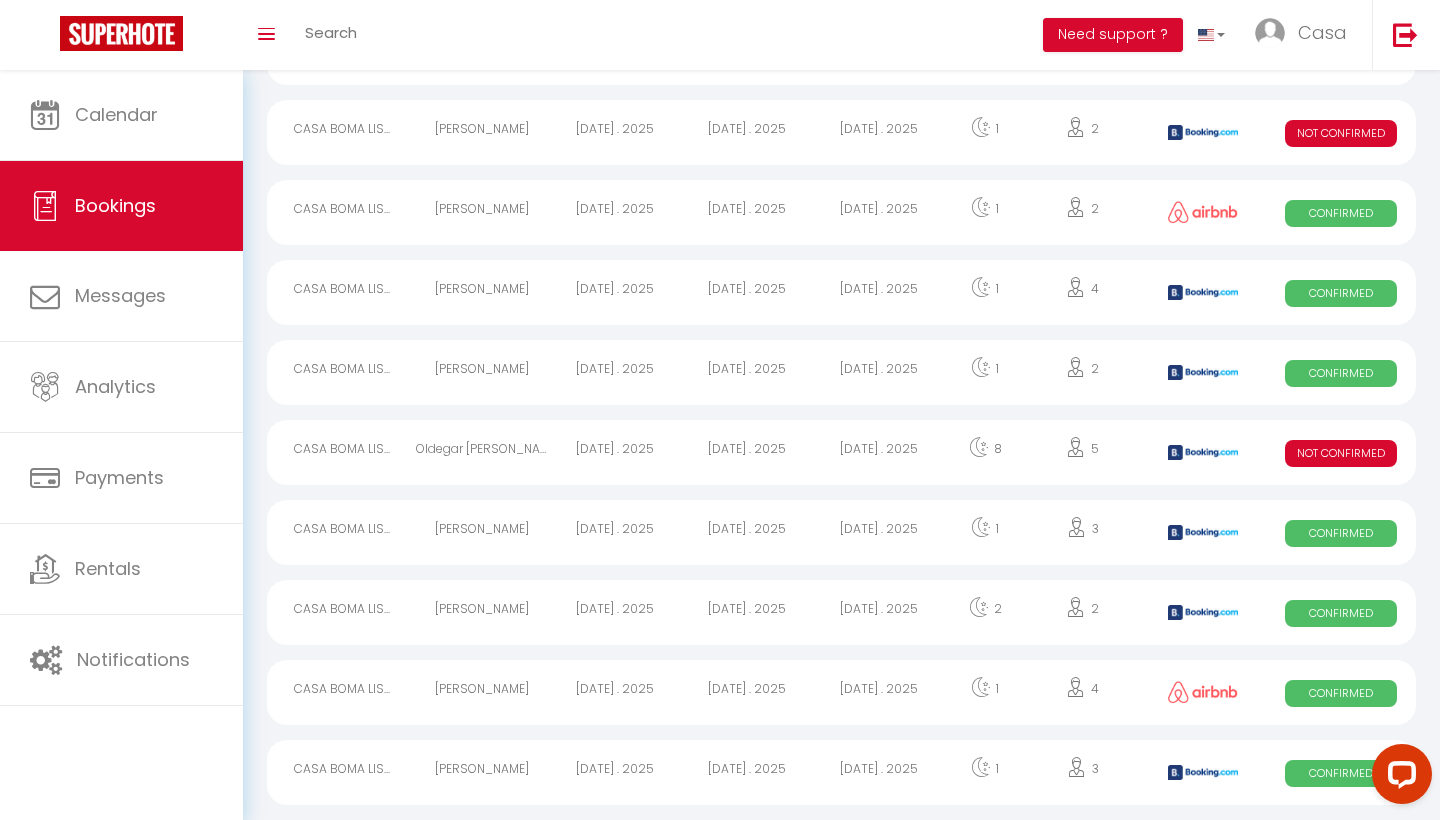 scroll, scrollTop: 724, scrollLeft: 0, axis: vertical 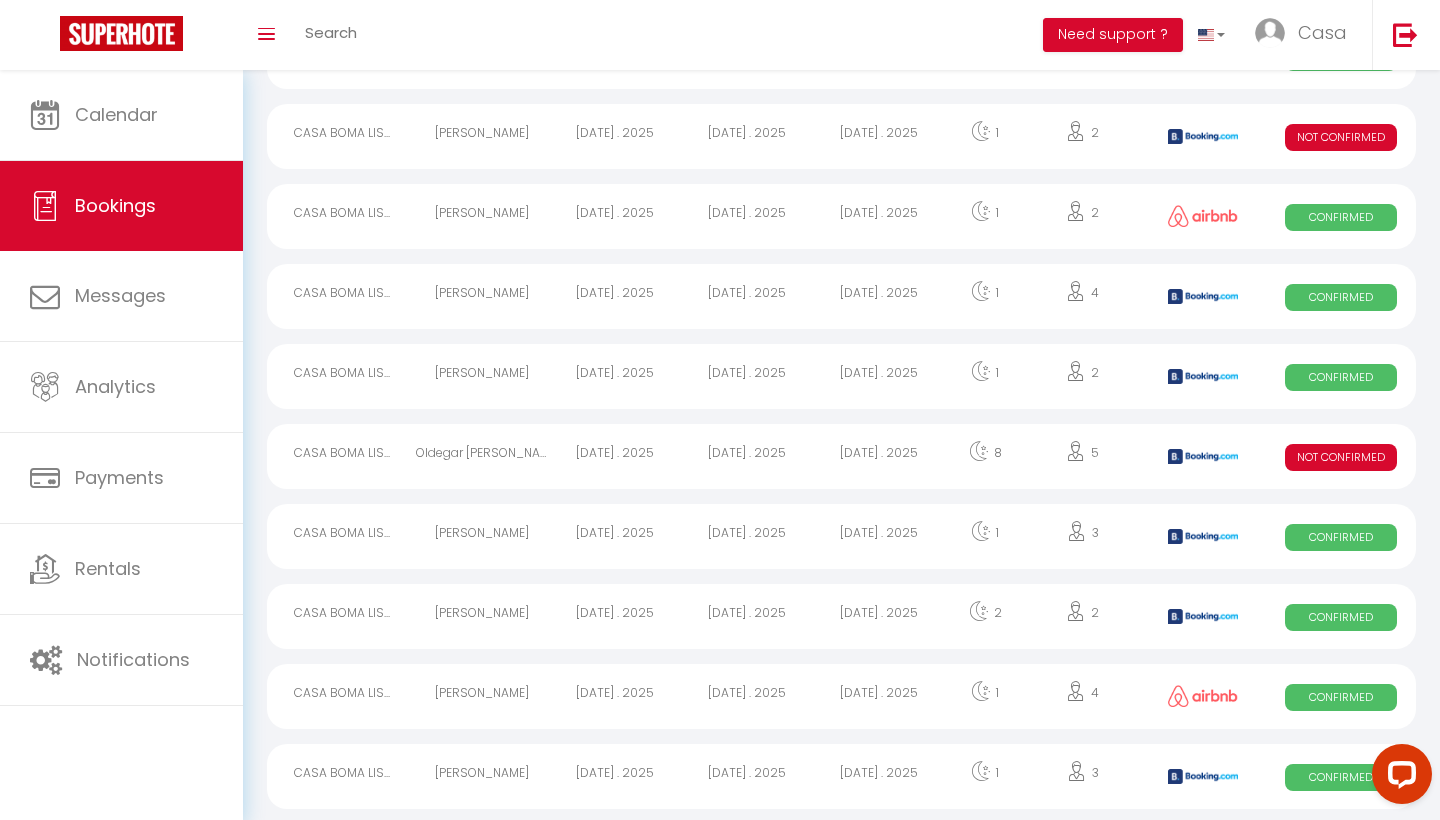click on "[DATE] . 2025" at bounding box center [879, 296] 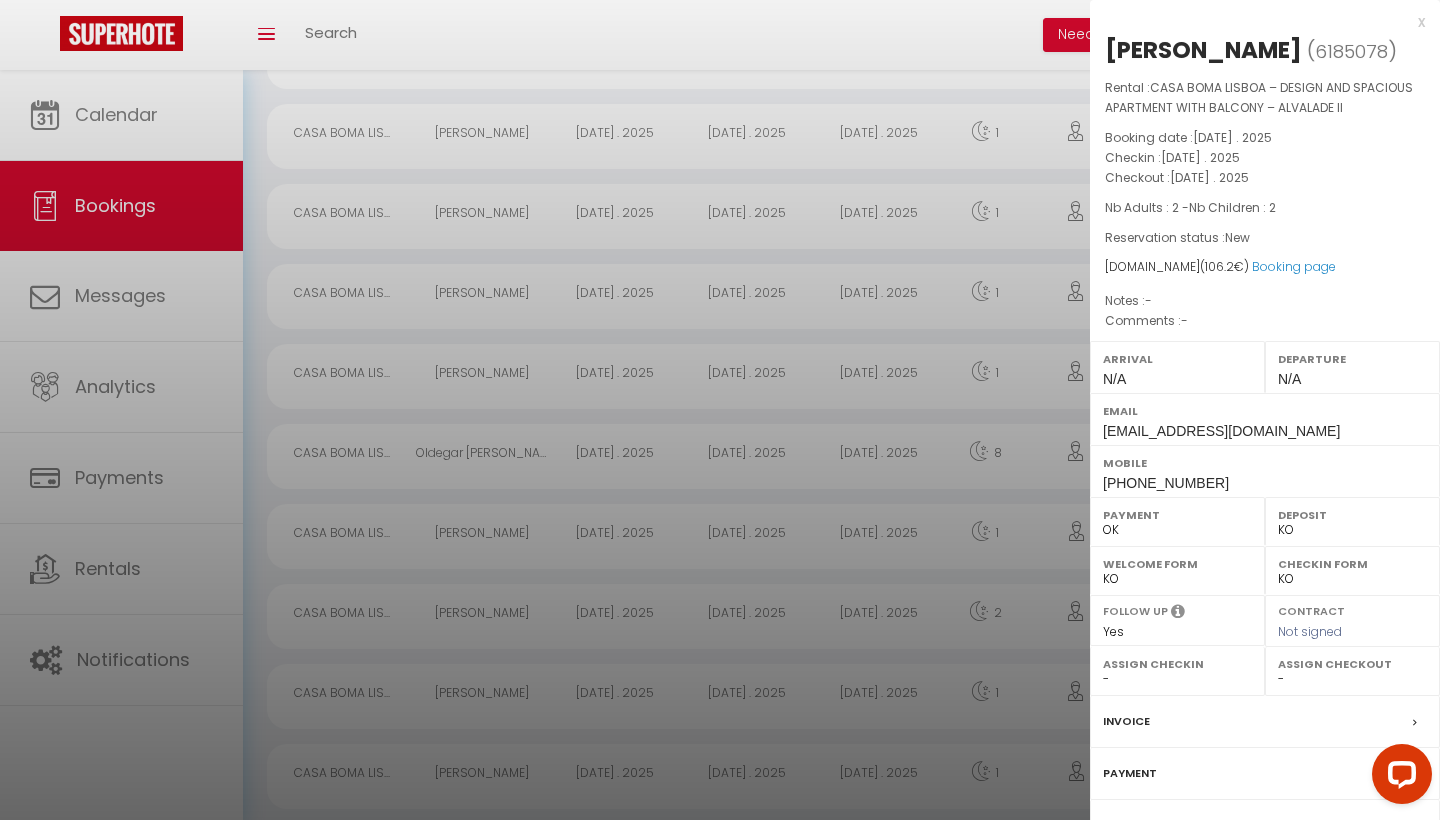 click on "x" at bounding box center [1257, 22] 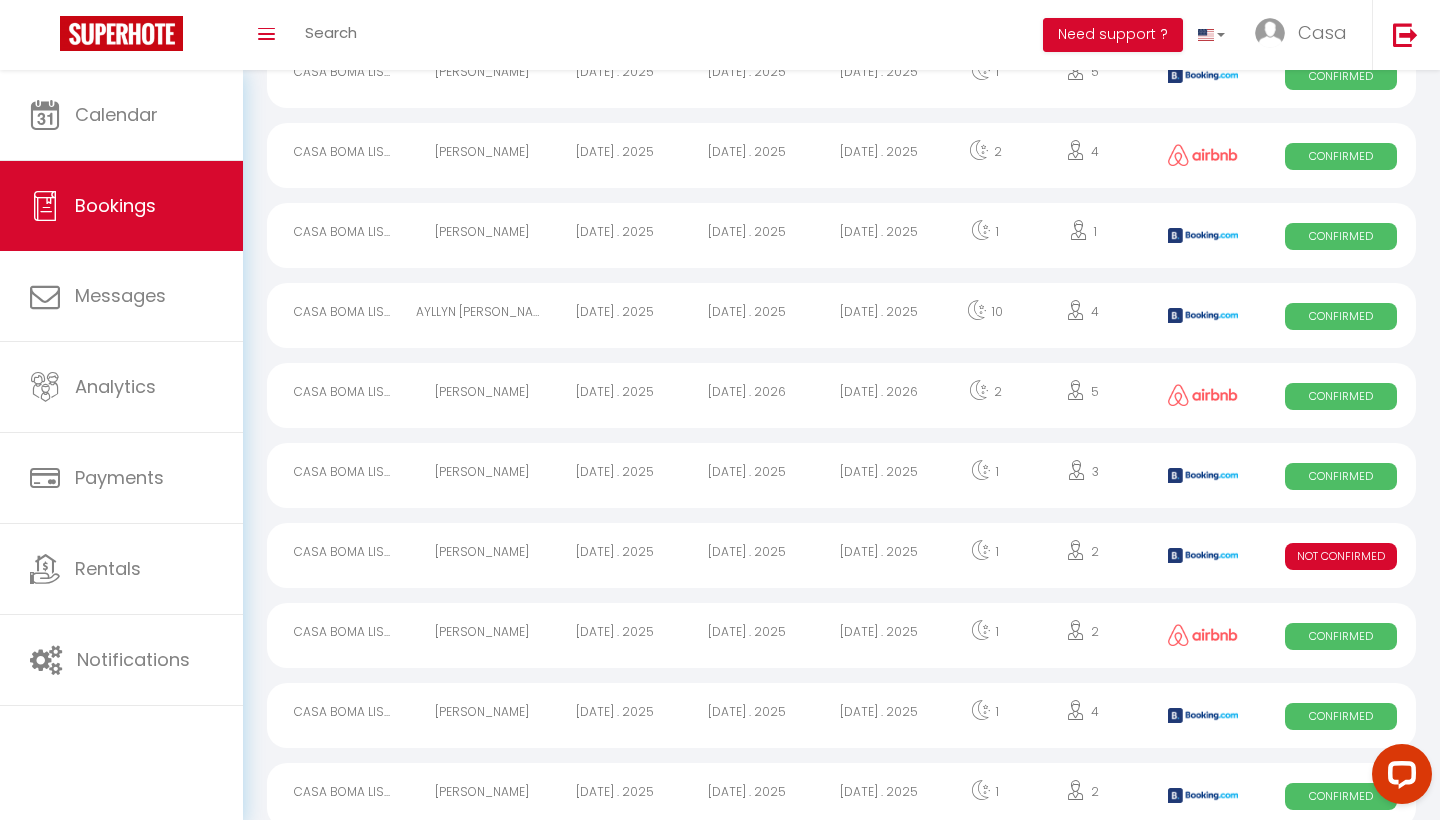 scroll, scrollTop: 303, scrollLeft: 0, axis: vertical 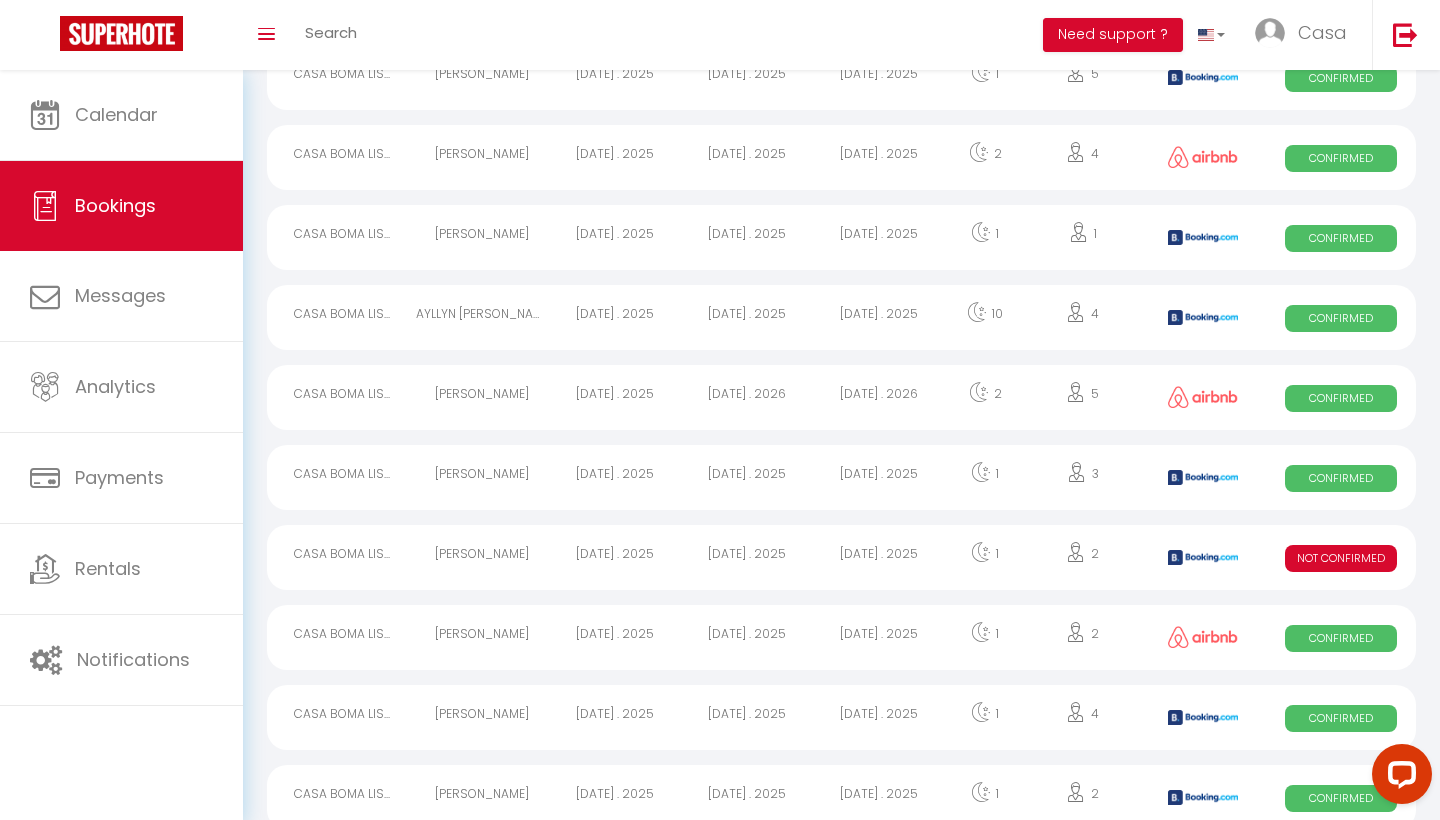 click on "[DATE] . 2025" at bounding box center [879, 237] 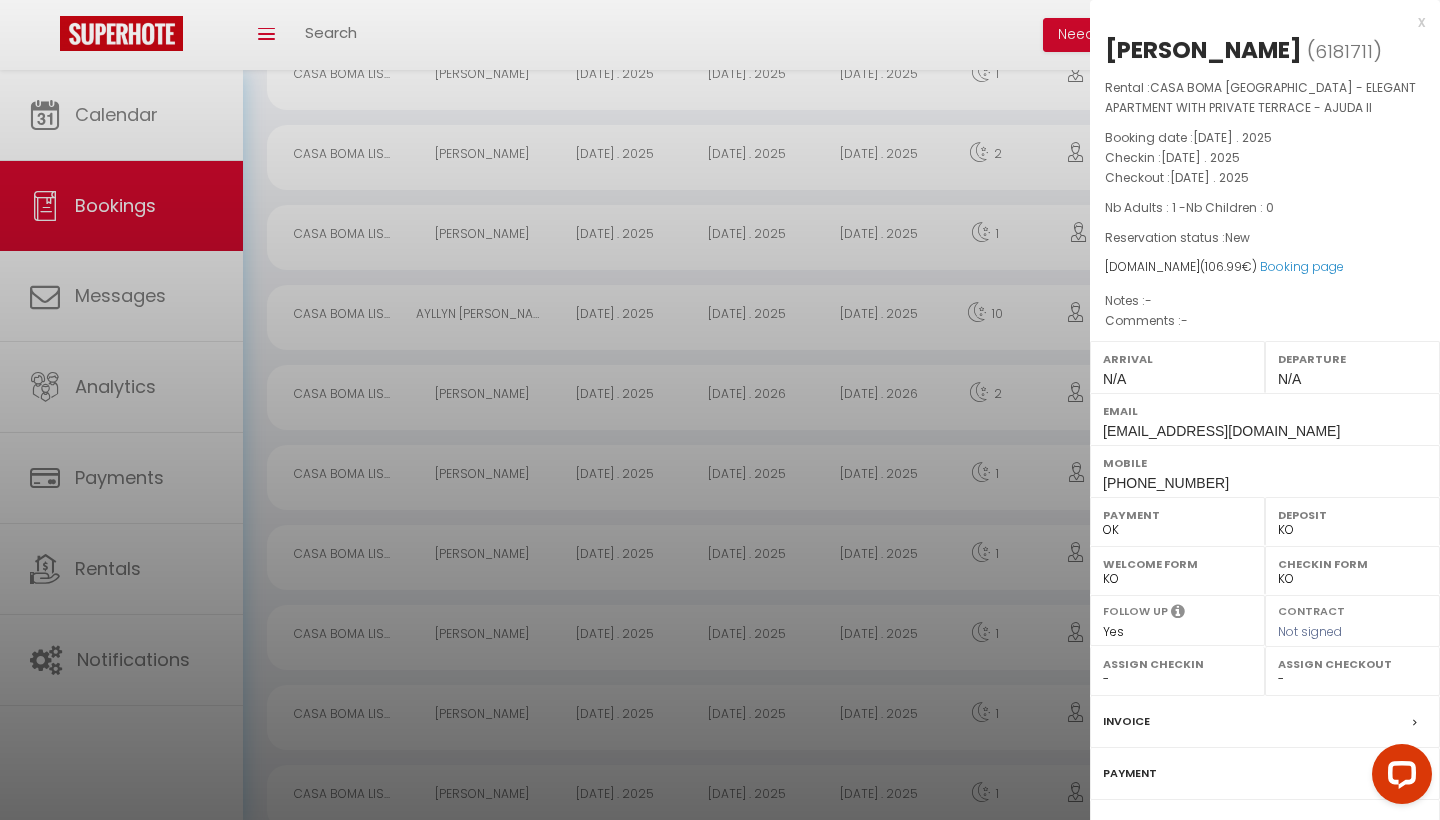 click on "x" at bounding box center [1257, 22] 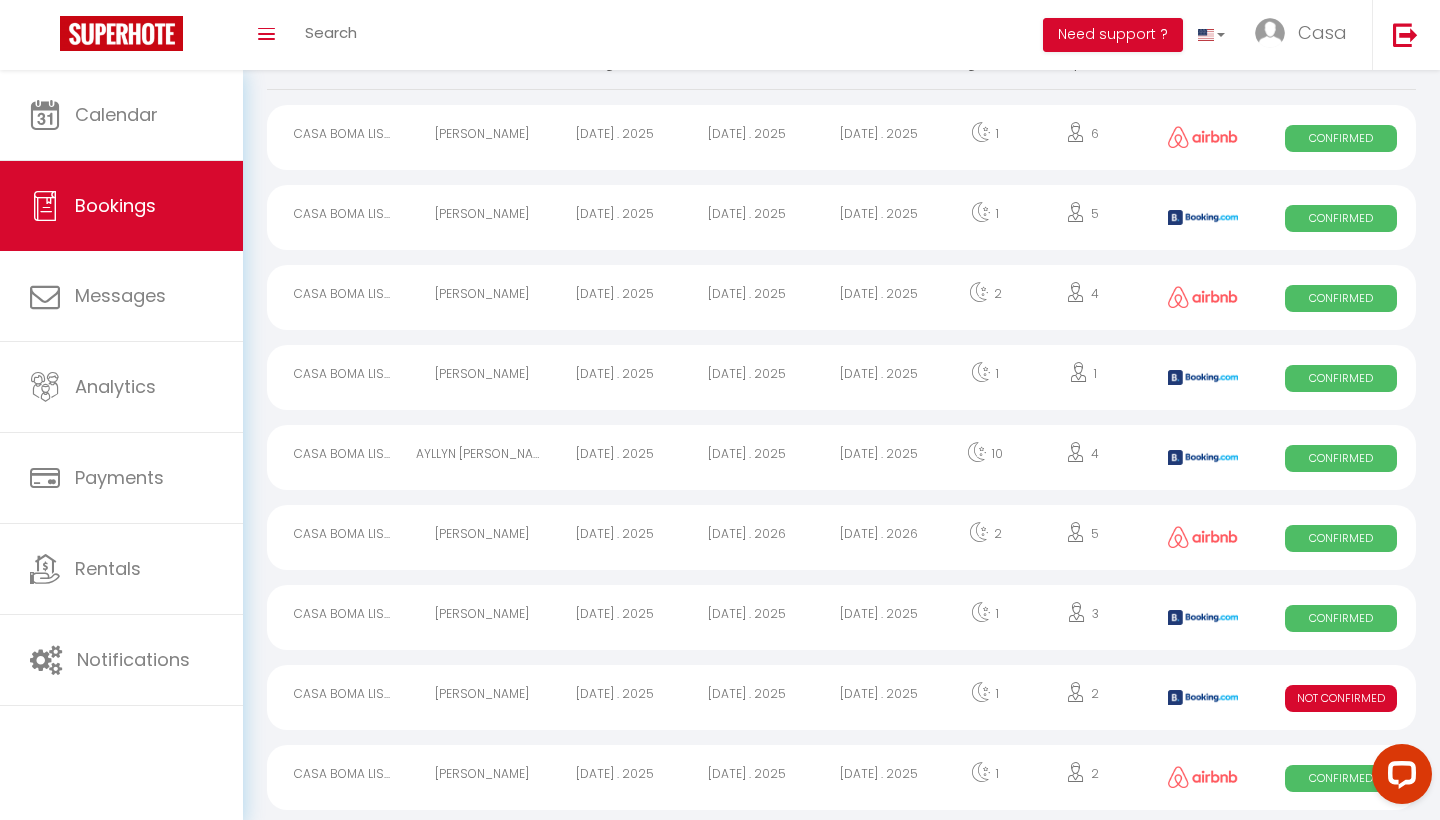 scroll, scrollTop: 142, scrollLeft: 0, axis: vertical 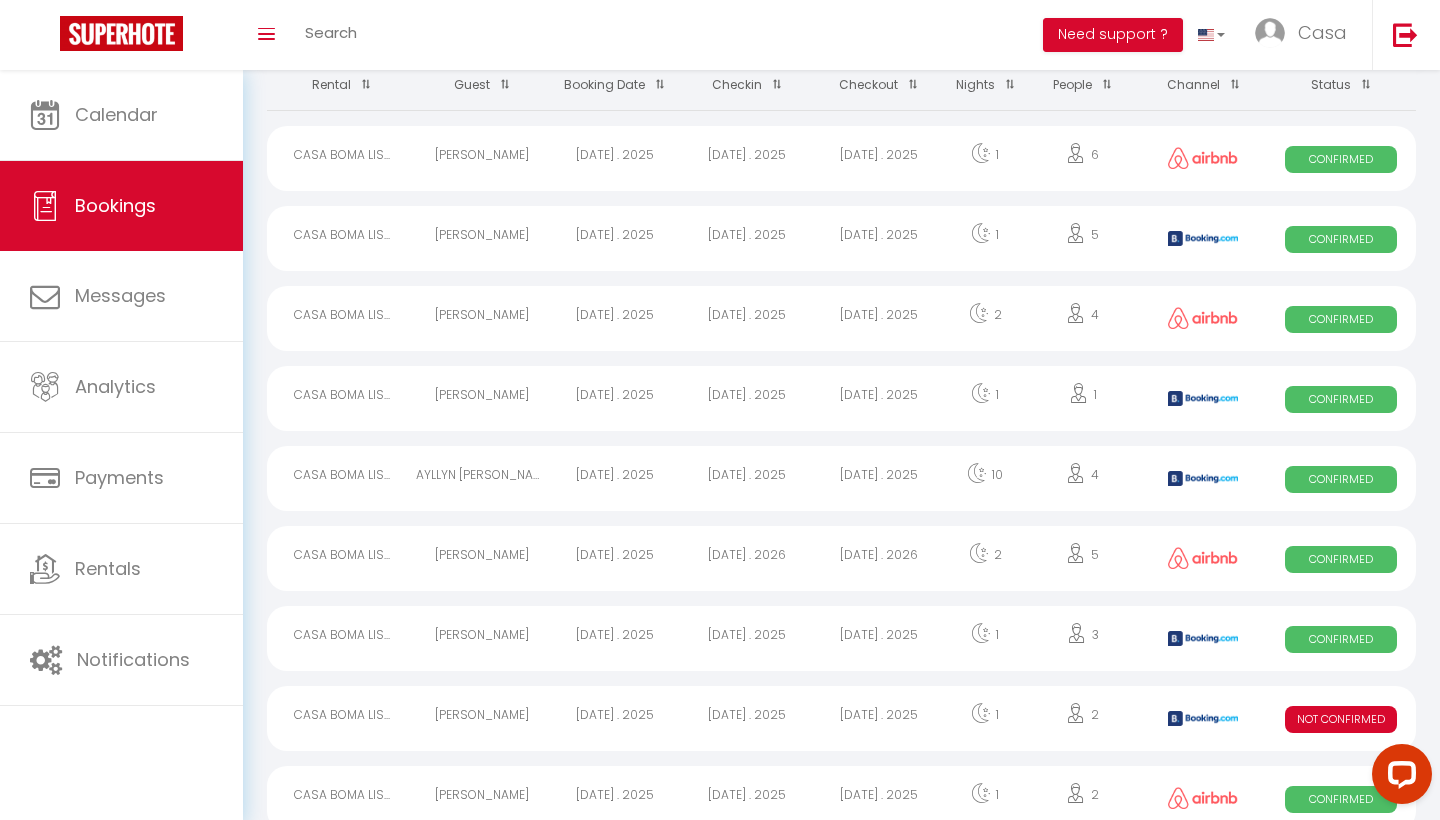 click on "[DATE] . 2025" at bounding box center (879, 238) 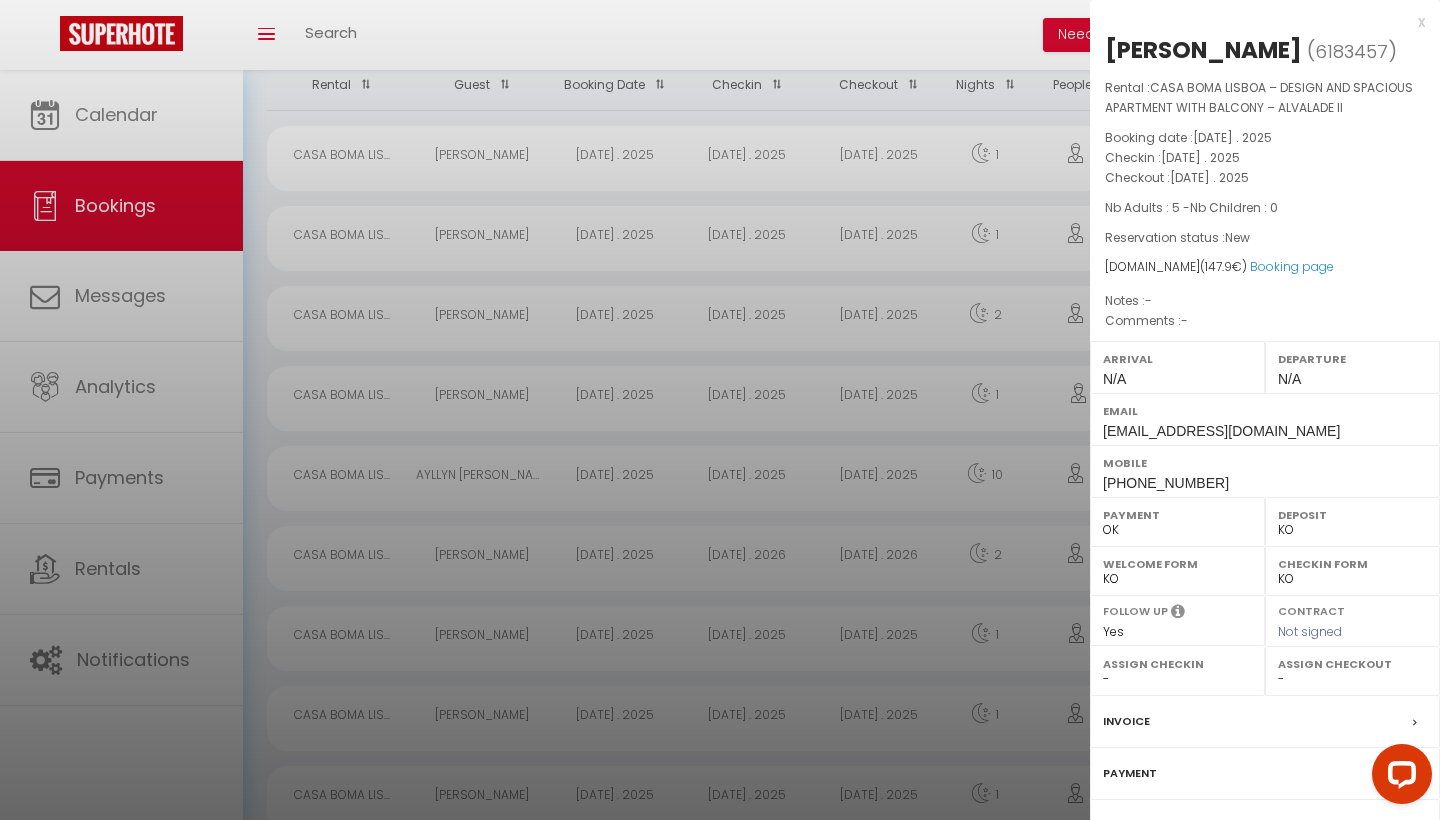 click on "x" at bounding box center [1257, 22] 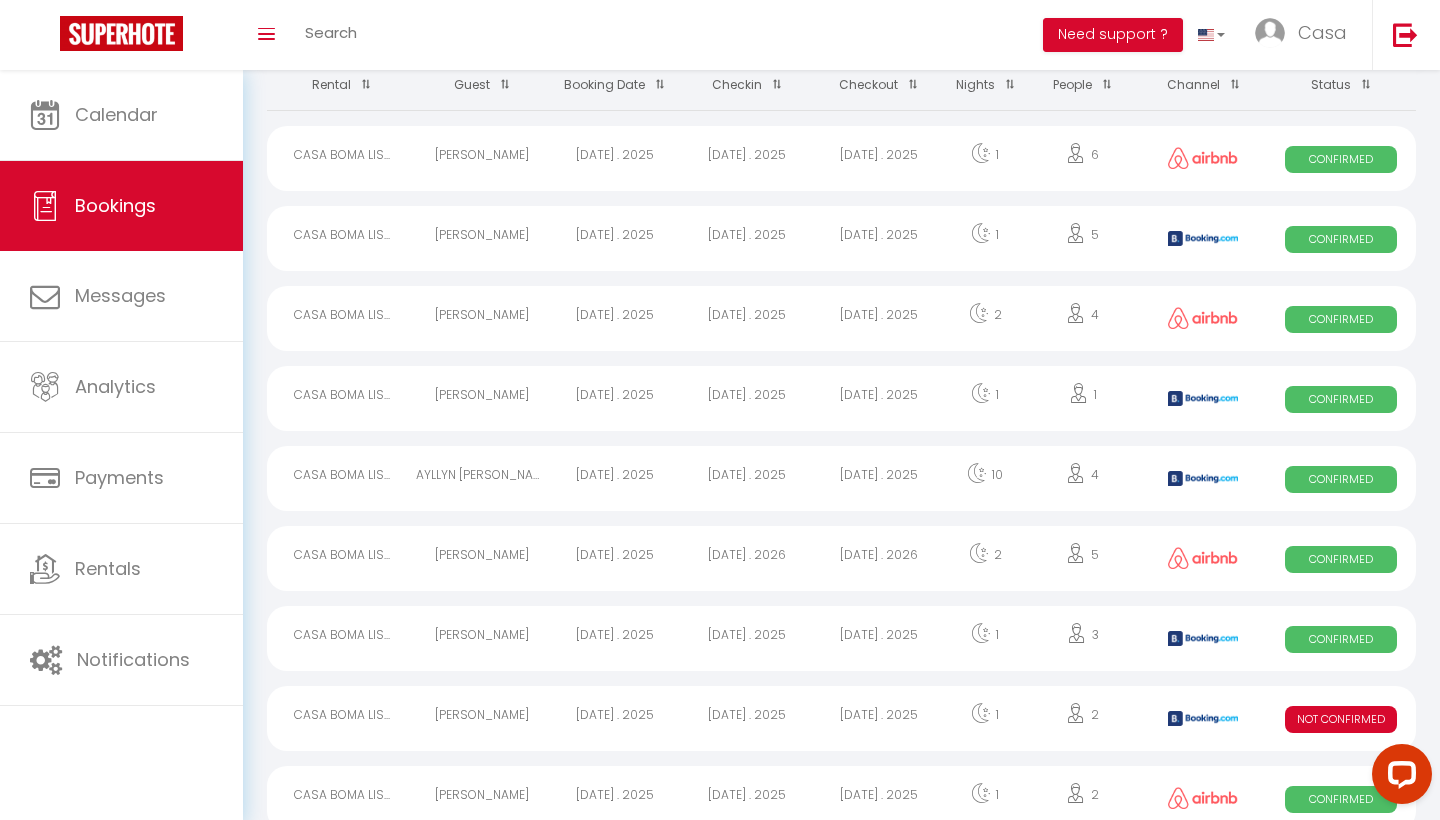 click on "1" at bounding box center (985, 158) 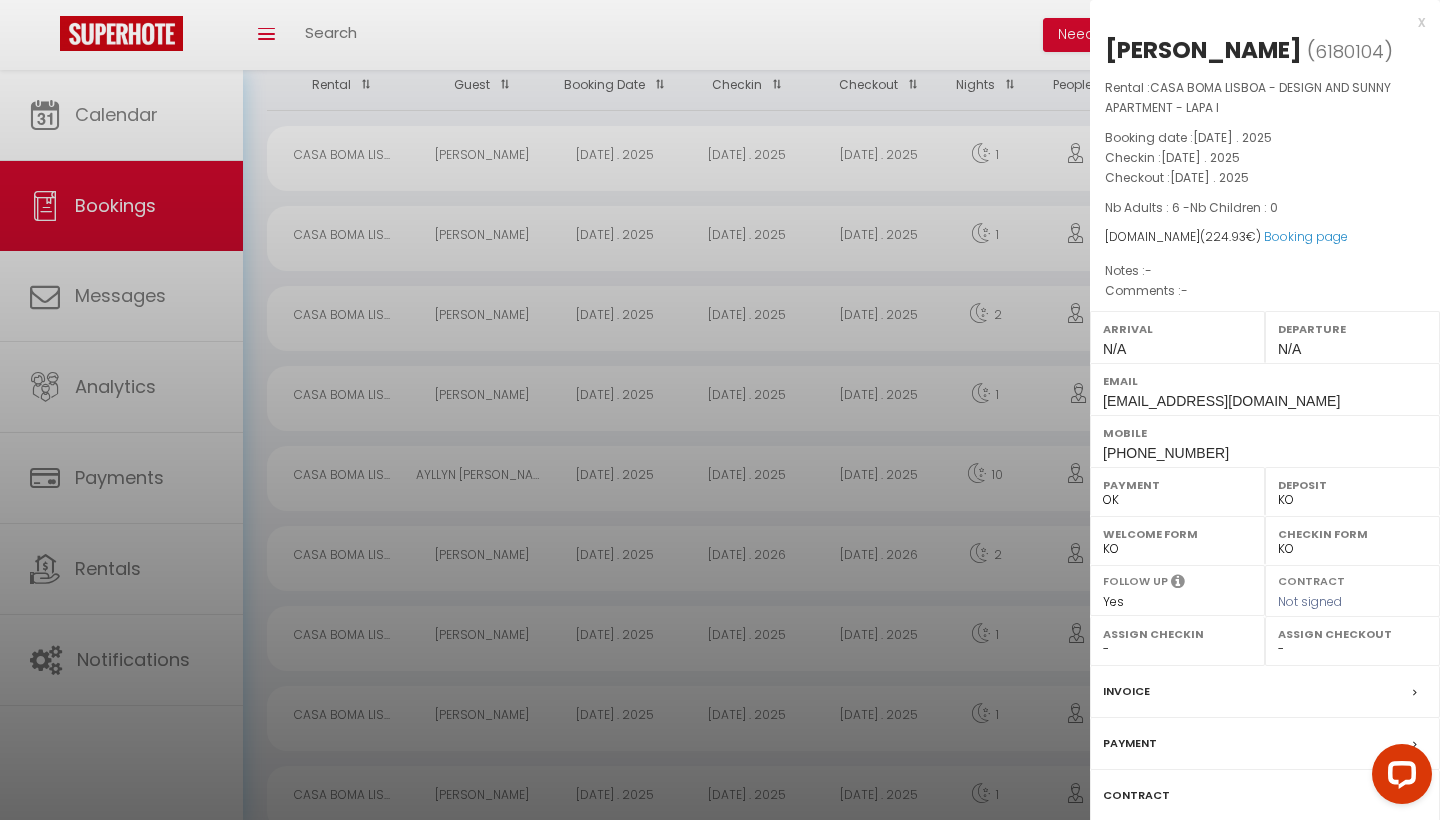 click on "x" at bounding box center (1257, 22) 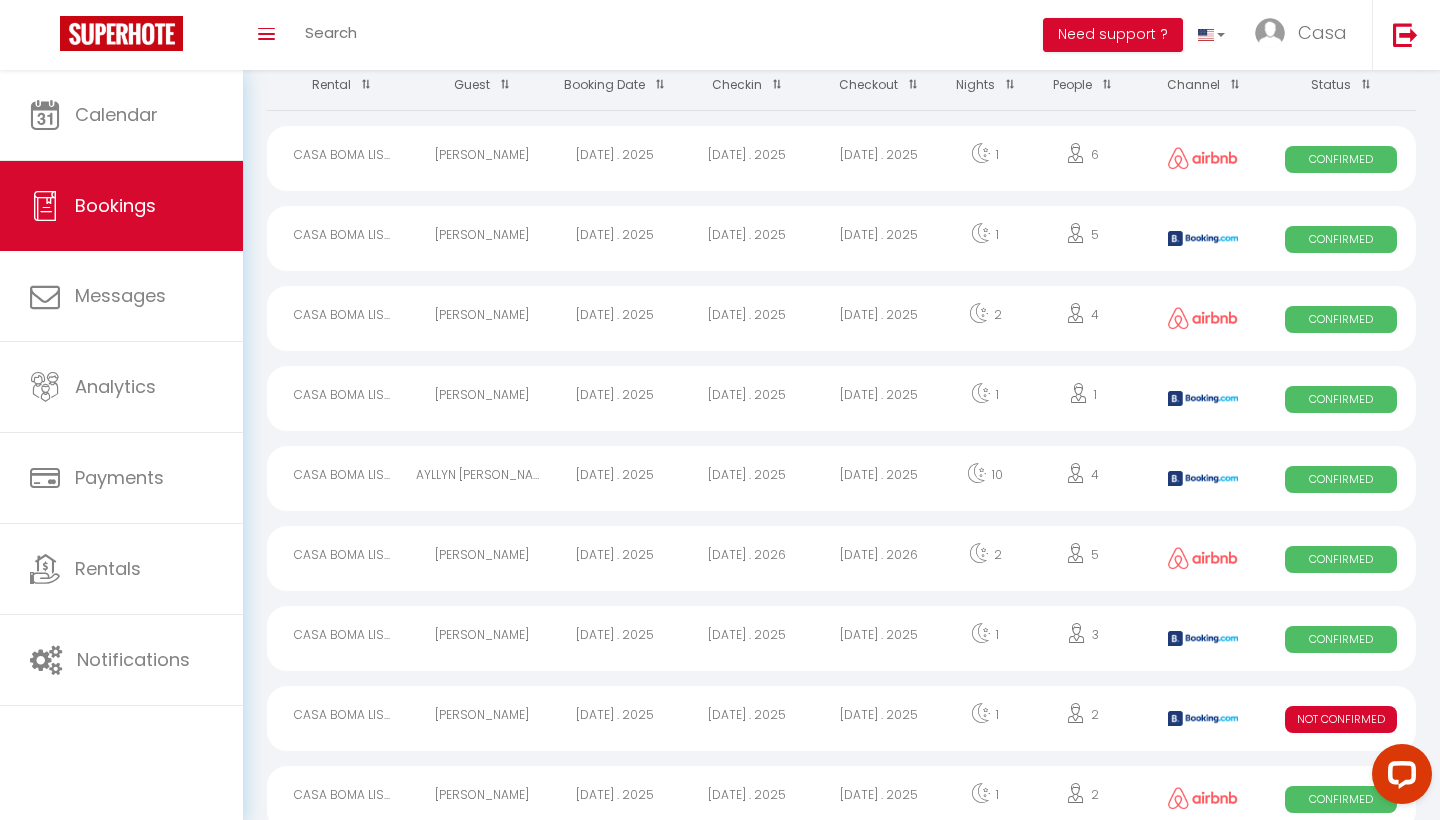 click on "[DATE] . 2025" at bounding box center (879, 158) 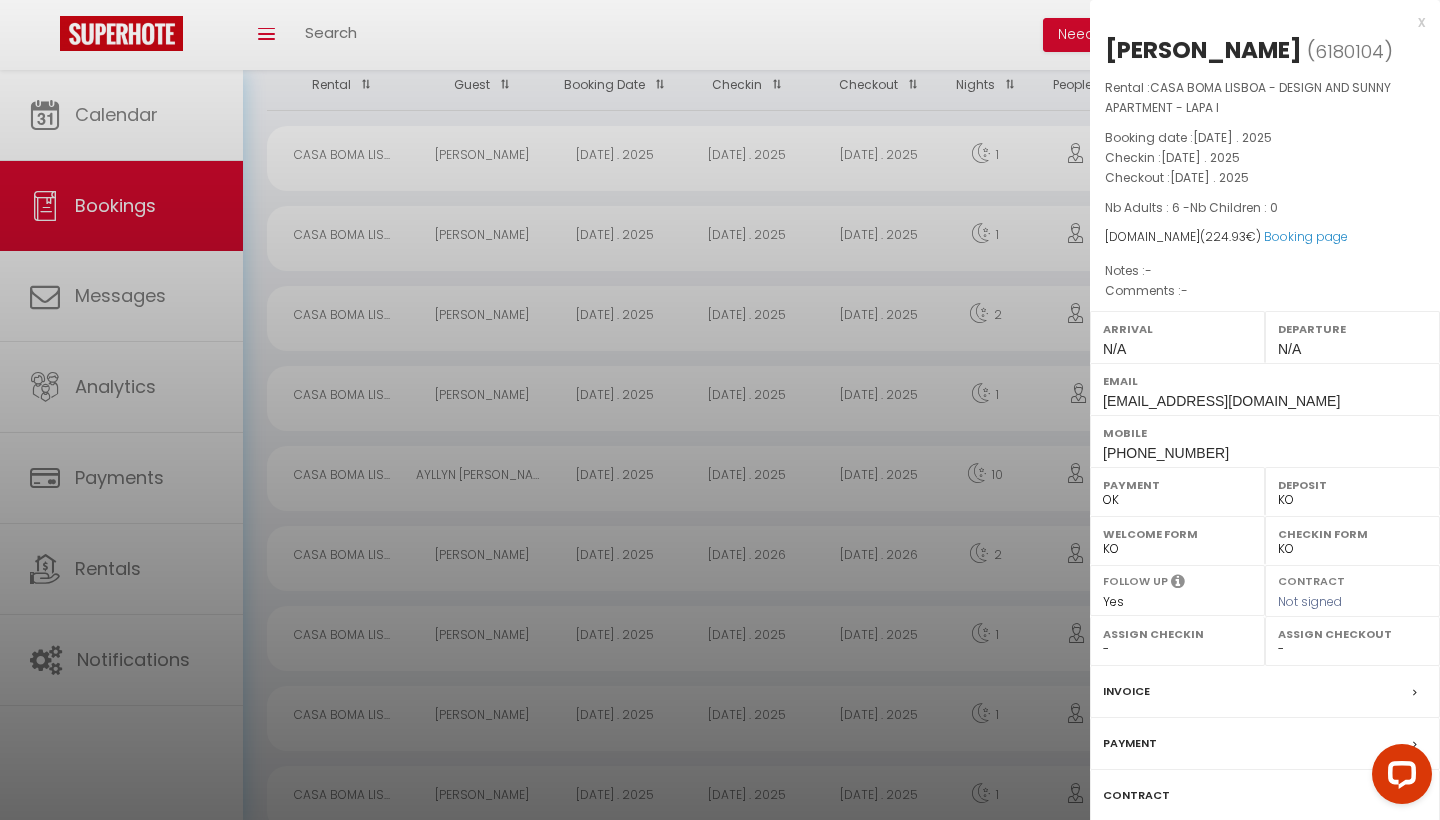 click on "x" at bounding box center (1257, 22) 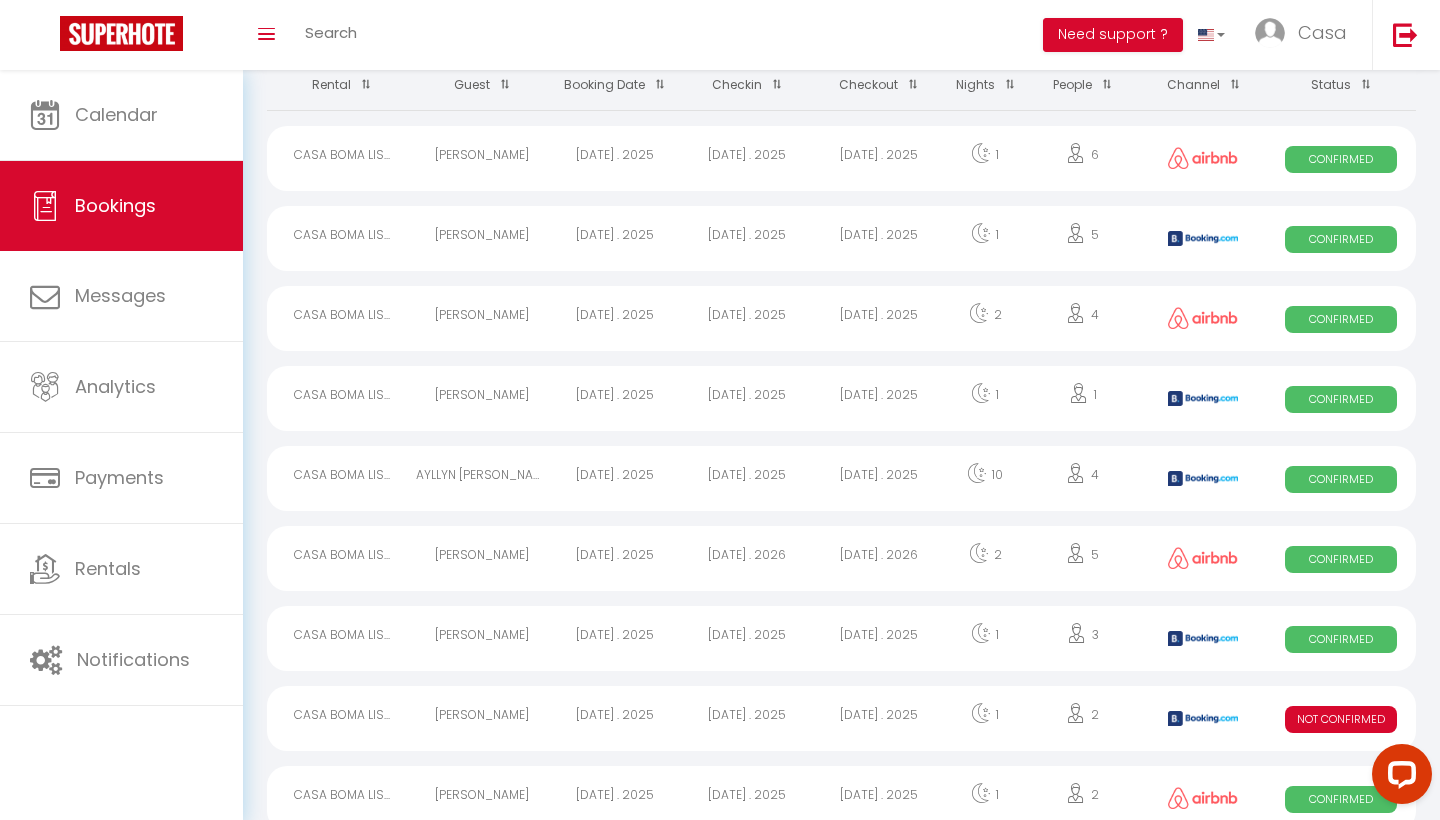 click on "[DATE] . 2025" at bounding box center [879, 318] 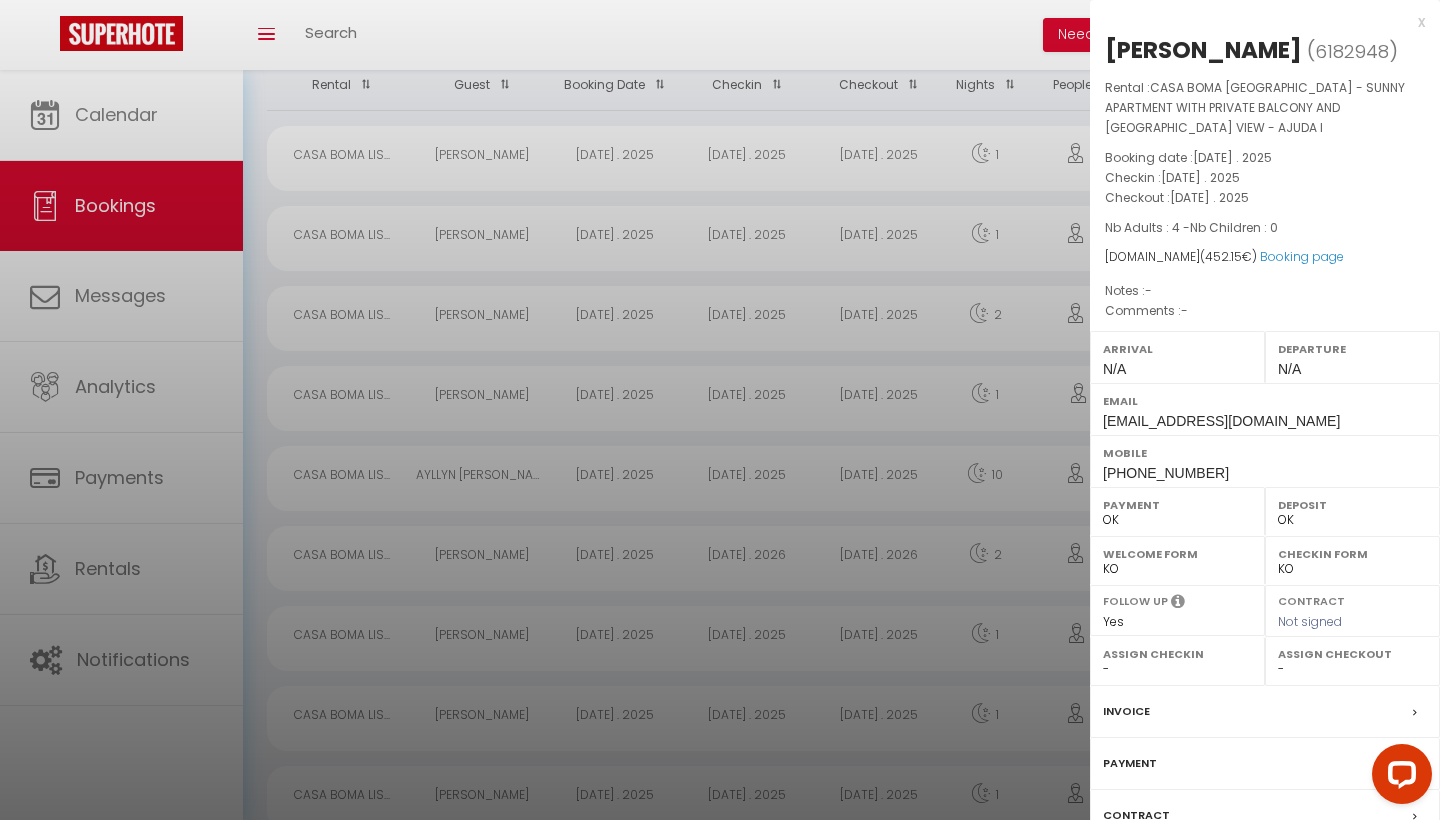click on "x" at bounding box center (1257, 22) 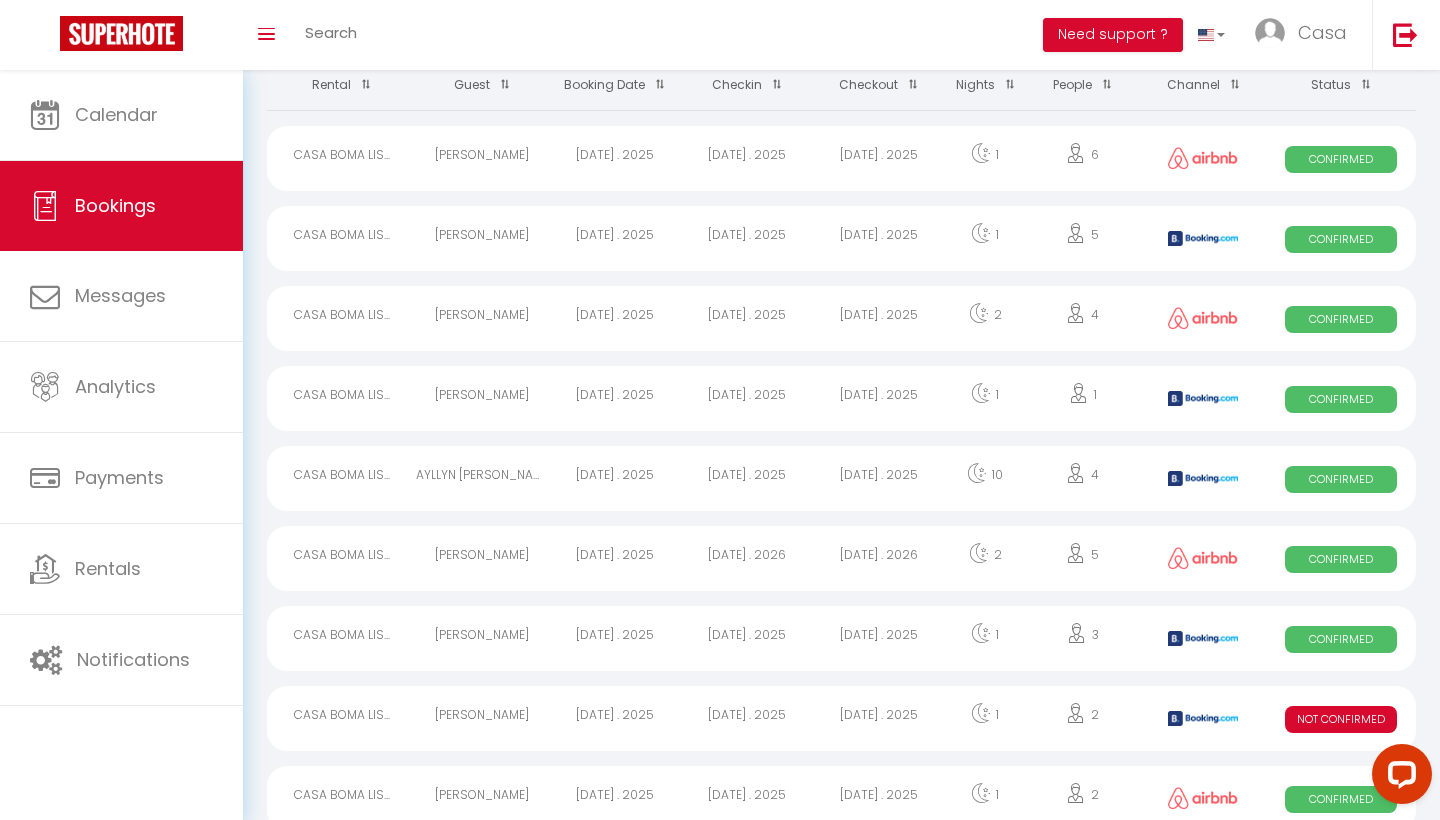 scroll, scrollTop: 299, scrollLeft: 0, axis: vertical 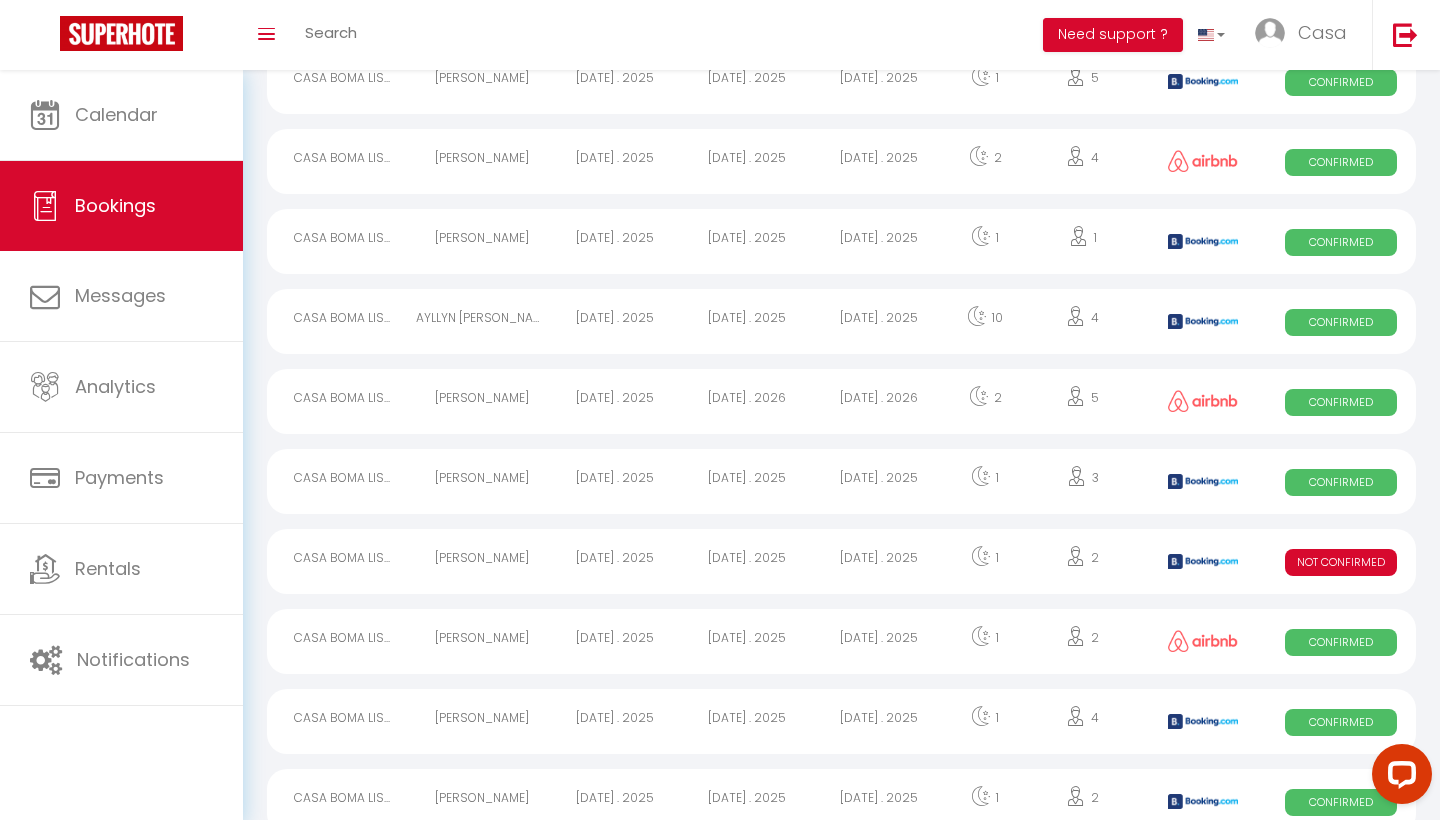 click on "[DATE] . 2025" at bounding box center (879, 481) 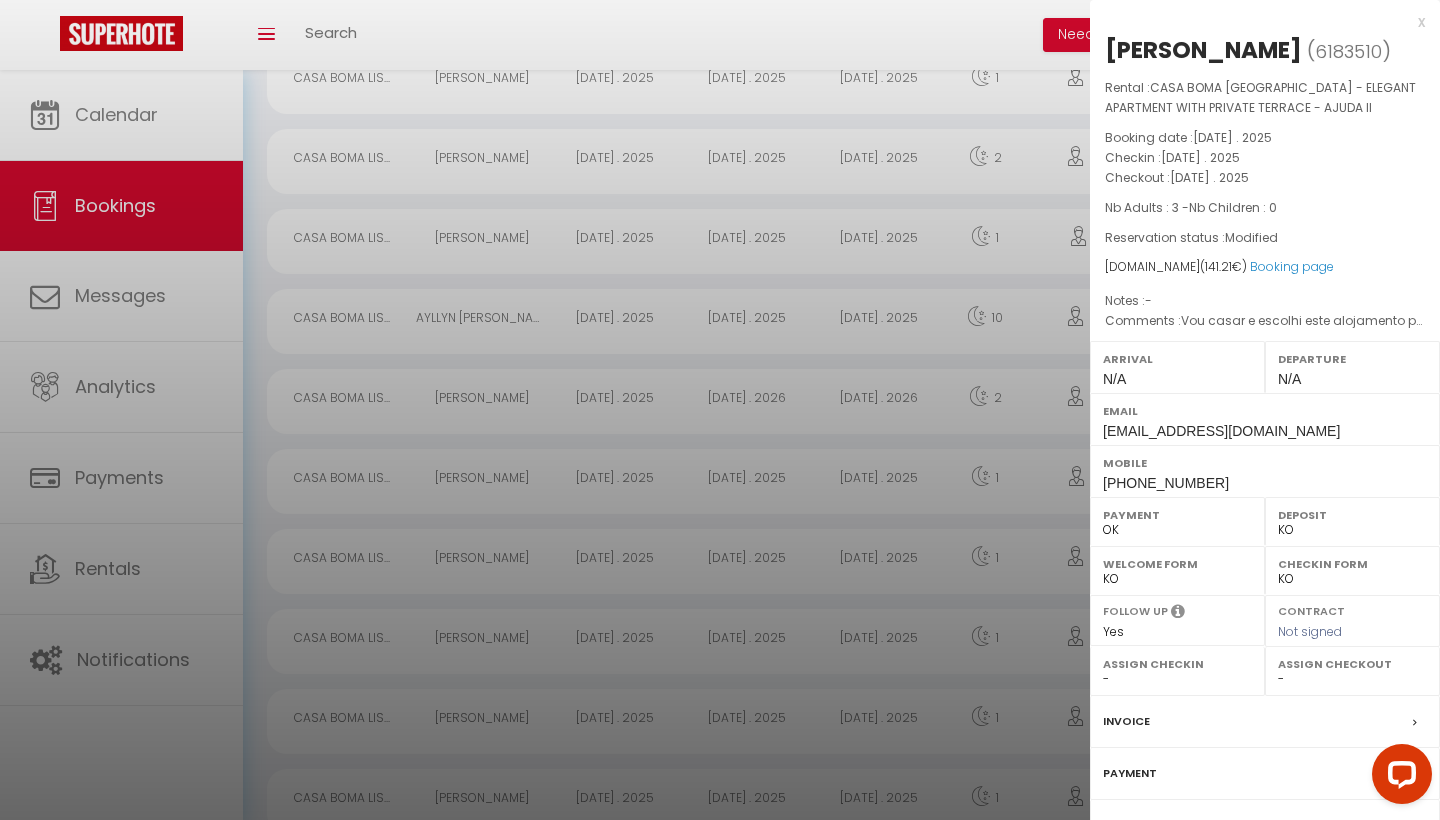 click on "x" at bounding box center [1257, 22] 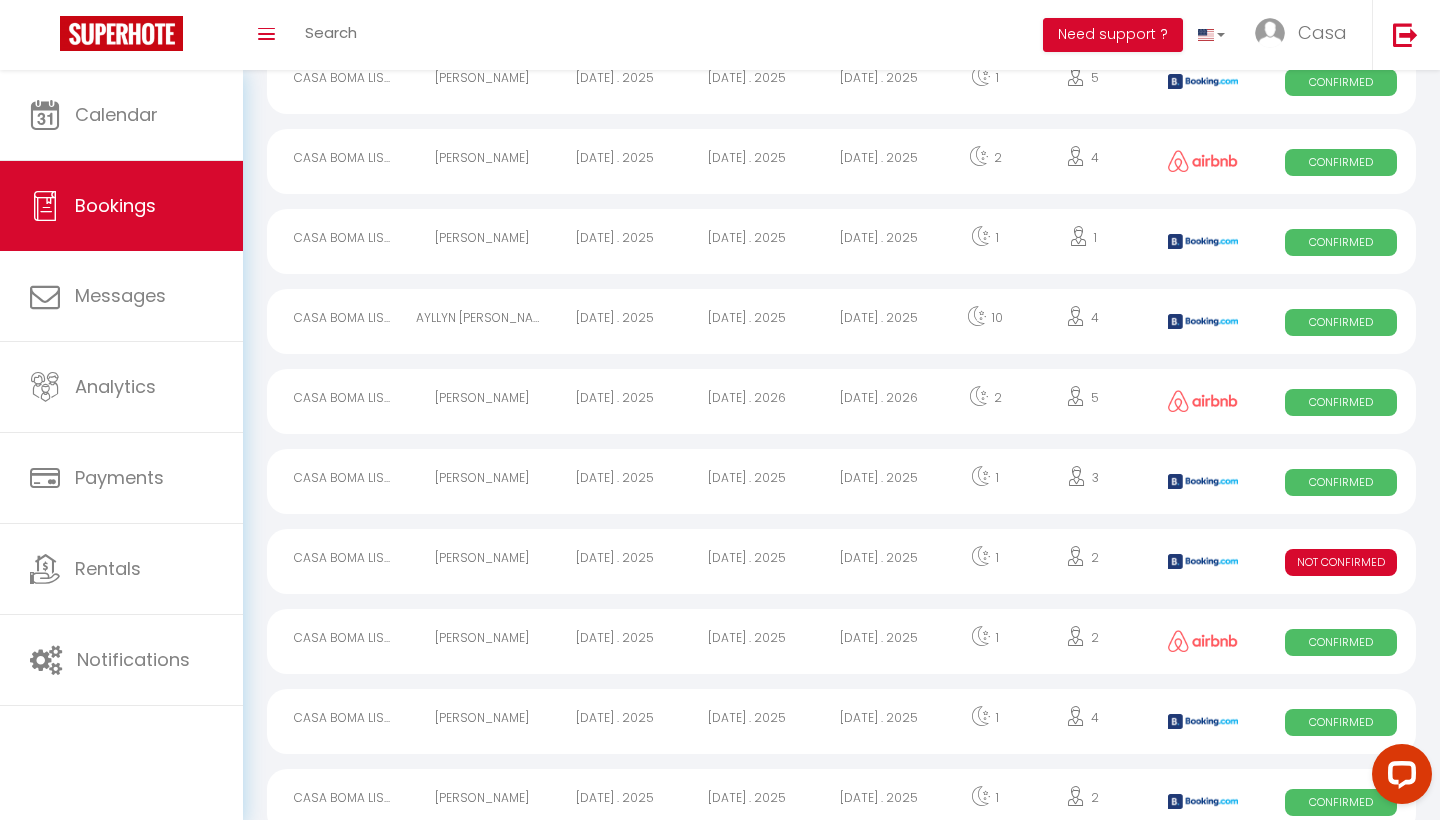 click on "[DATE] . 2026" at bounding box center [879, 401] 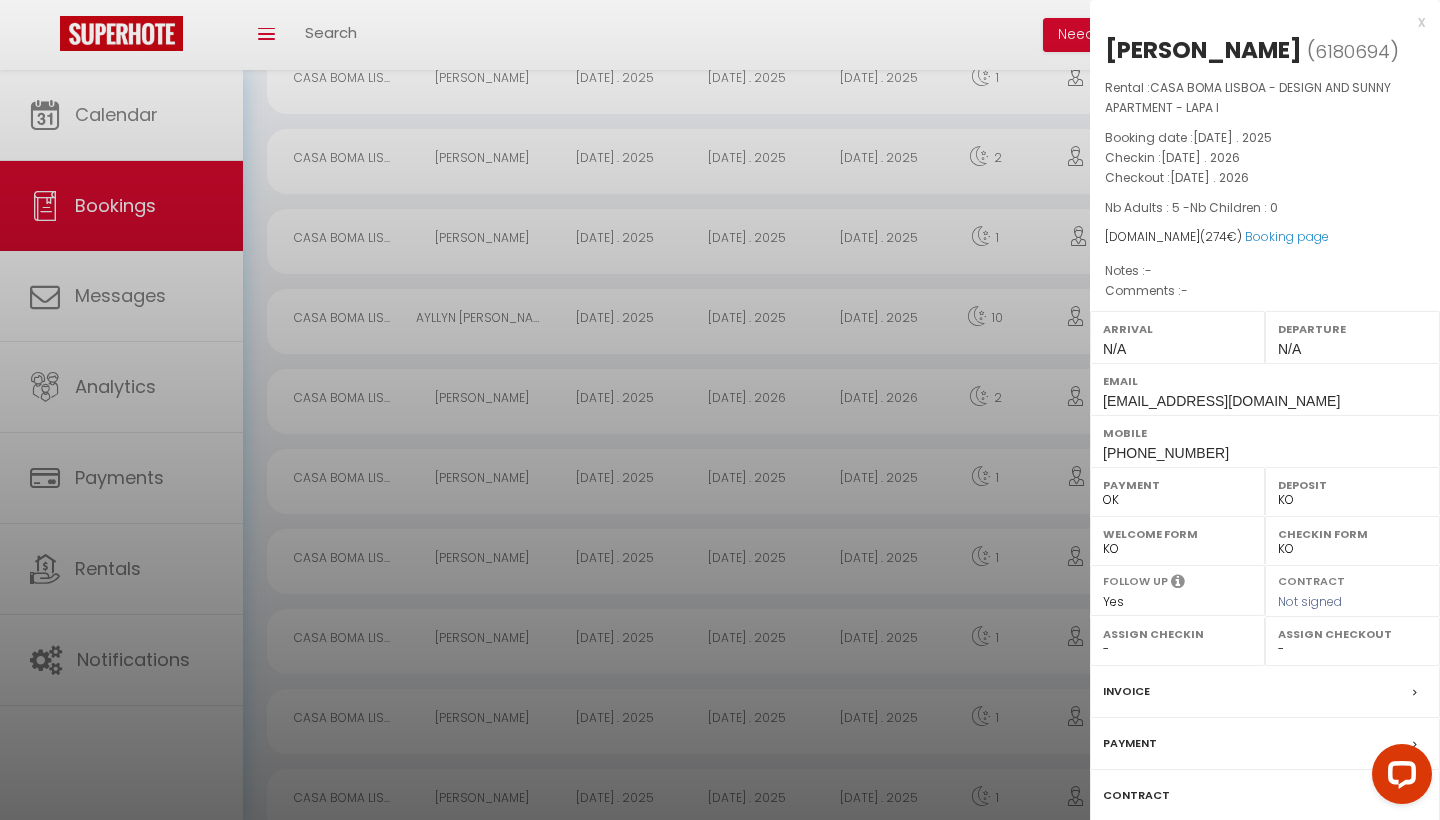 click on "[PERSON_NAME]
( 6180694 )    Rental :  CASA BOMA [GEOGRAPHIC_DATA] - DESIGN AND SUNNY APARTMENT - LAPA I   Booking date :  [DATE] . 2025   Checkin :  [DATE] . 2026   Checkout :  [DATE] . 2026
Nb Adults : 5
-
Nb Children : 0
[DOMAIN_NAME]
( 274  €)   Booking page
Notes :
-
Comments :
-   Arrival    N/A   Departure    N/A   Email    [EMAIL_ADDRESS][DOMAIN_NAME]   Mobile    [PHONE_NUMBER]   Payment    OK   KO   Deposit    OK   KO   Welcome form    OK   KO   Checkin form    OK   KO   Follow up     Yes   No   Contract    Not signed   Assign Checkin   -   [PERSON_NAME] cantinho doscestos [PERSON_NAME] [PERSON_NAME] Team [PERSON_NAME] De [PERSON_NAME] Stephane De [PERSON_NAME] [PERSON_NAME]   Assign Checkout   -   [PERSON_NAME] cantinho doscestos [PERSON_NAME]" at bounding box center [1265, 478] 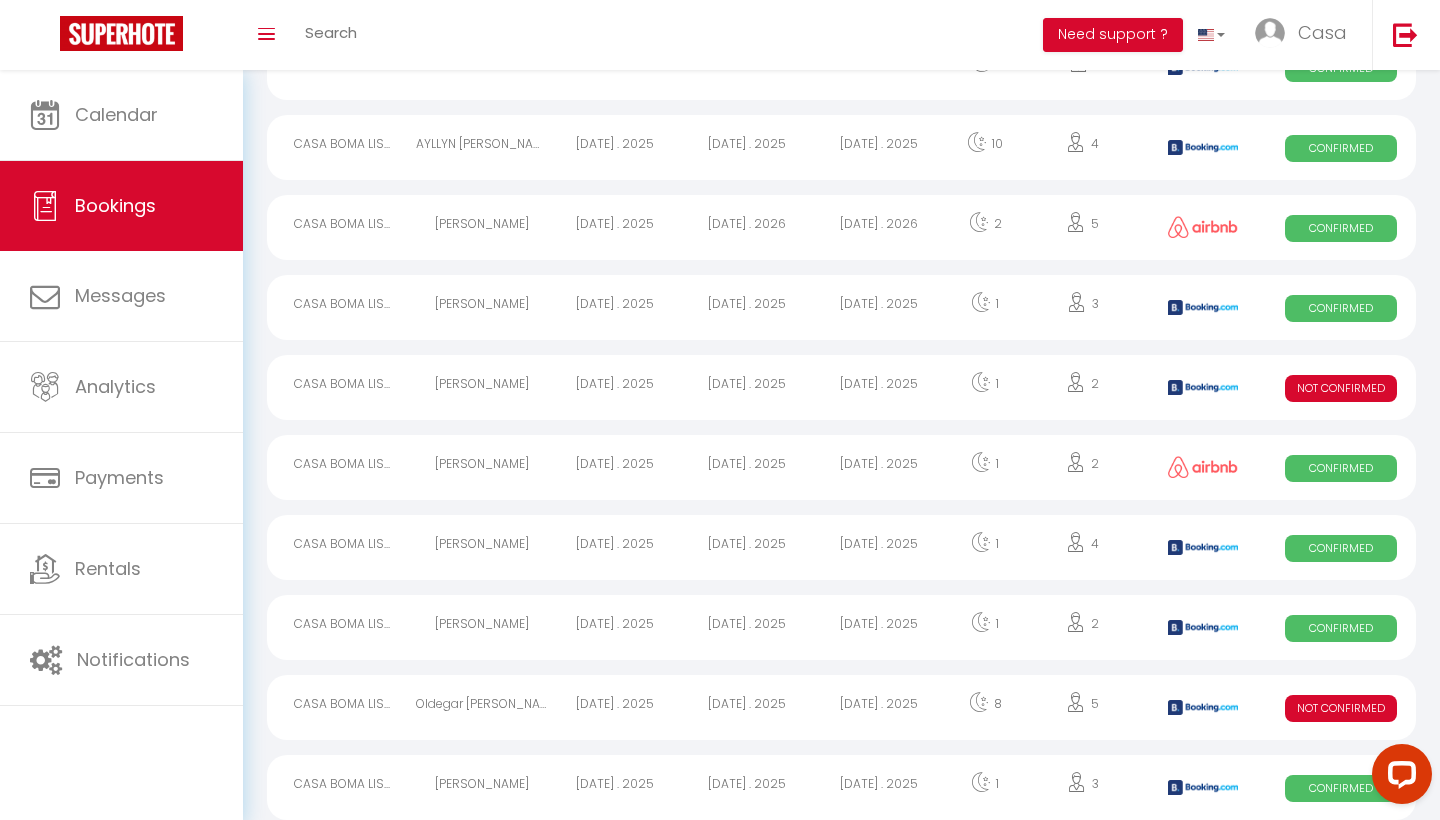 scroll, scrollTop: 522, scrollLeft: 0, axis: vertical 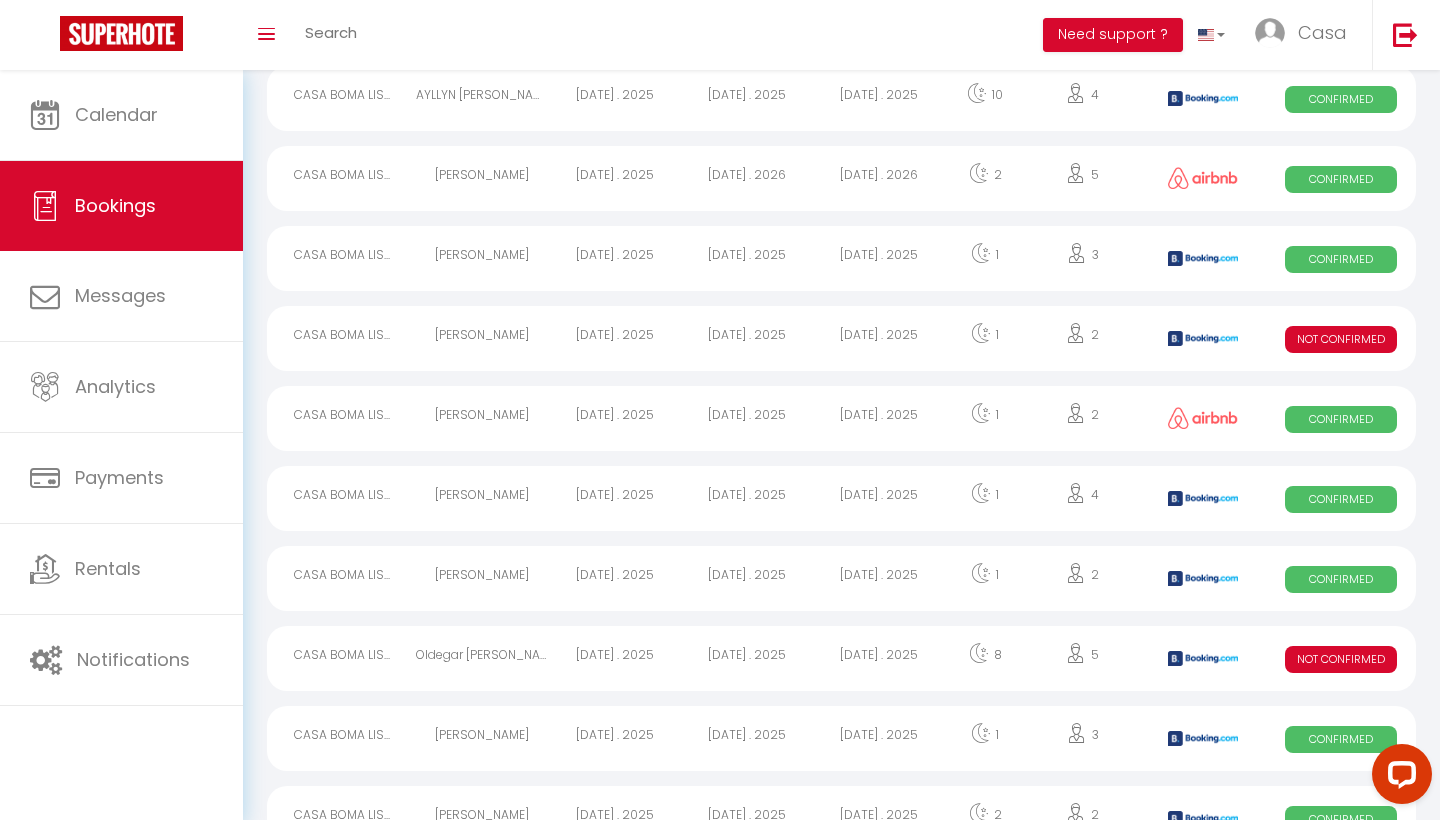 click on "[DATE] . 2025" at bounding box center [879, 418] 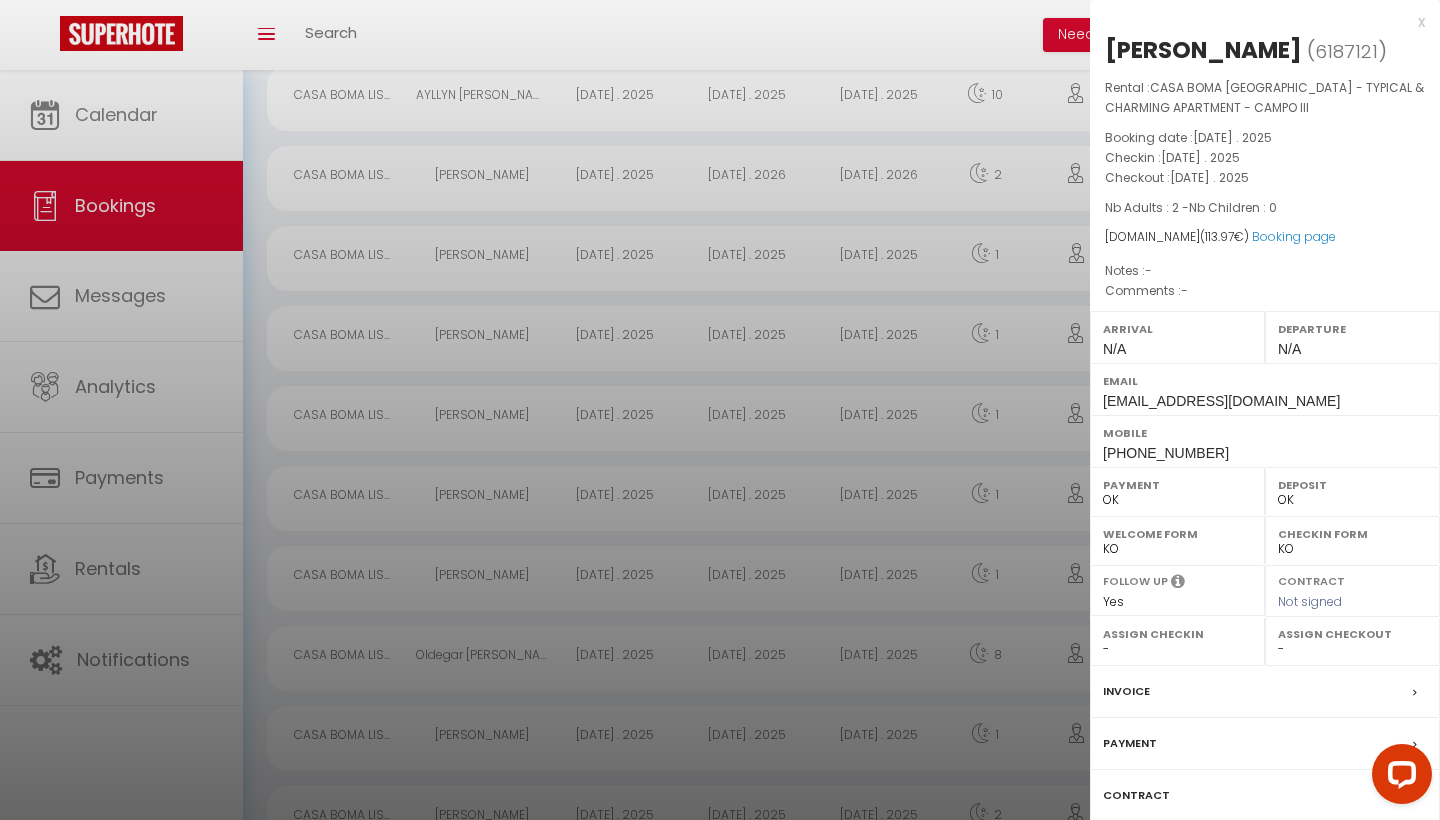 click on "x" at bounding box center (1257, 22) 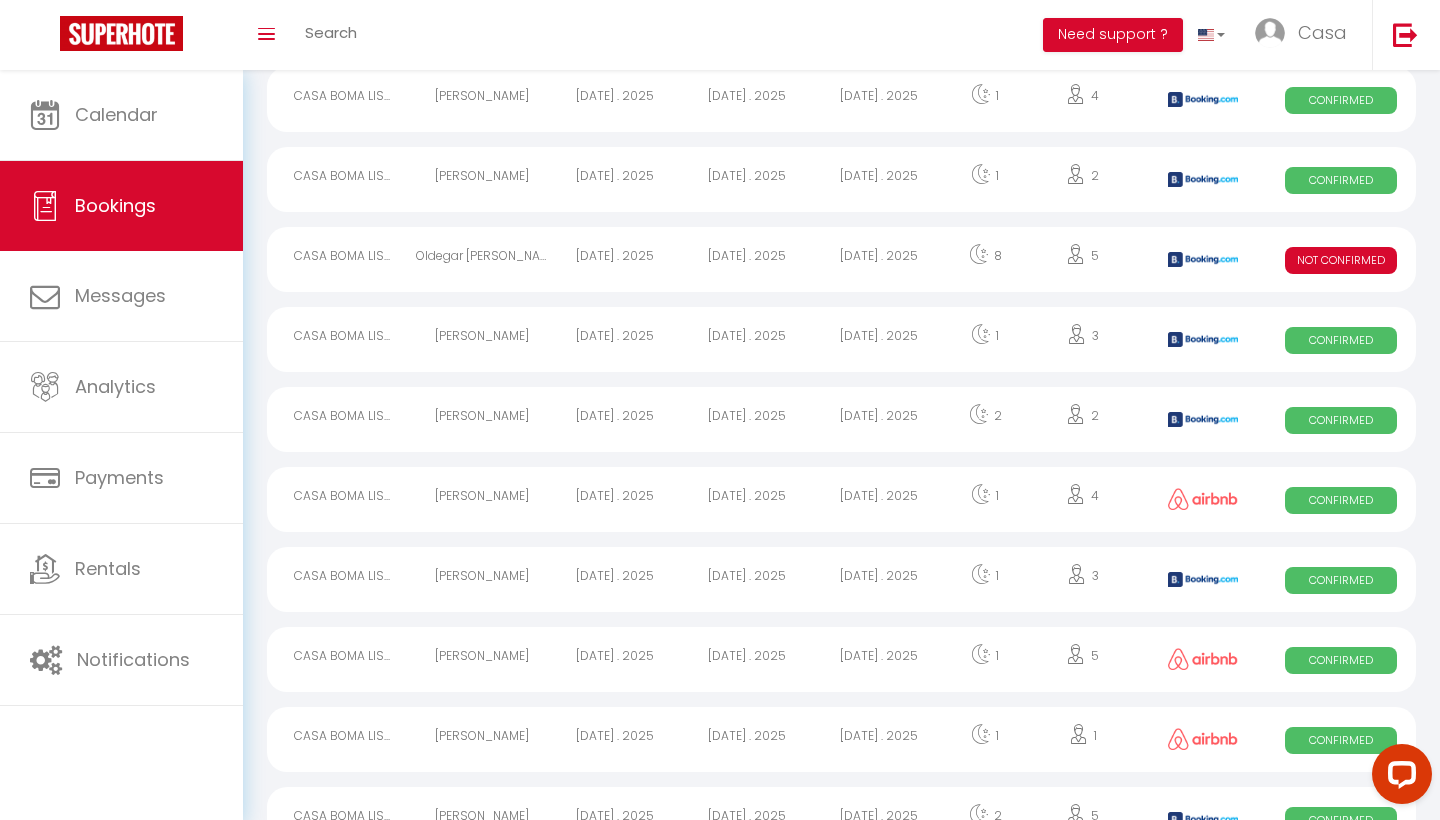 scroll, scrollTop: 925, scrollLeft: 0, axis: vertical 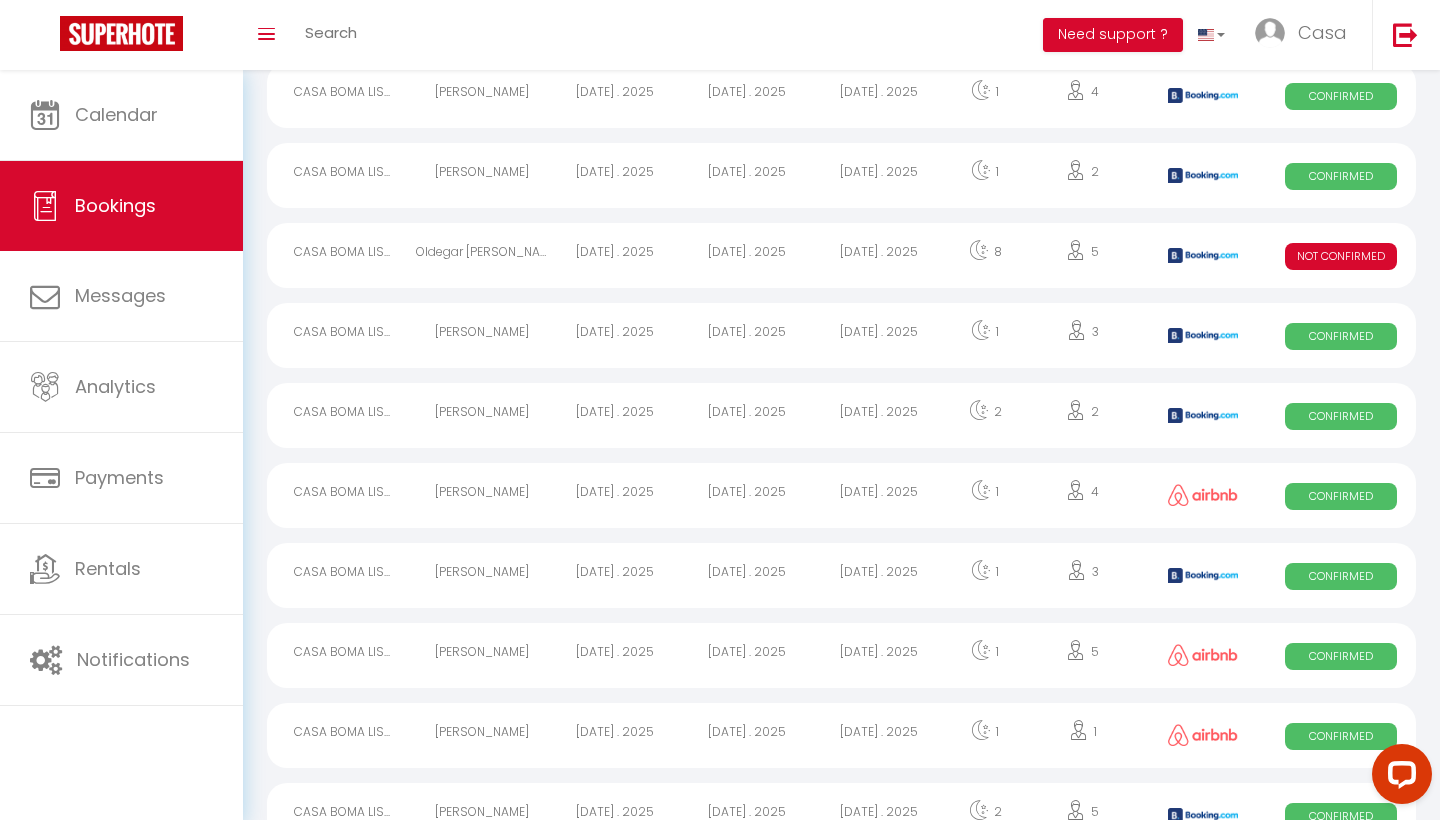 click on "[DATE] . 2025" at bounding box center (879, 495) 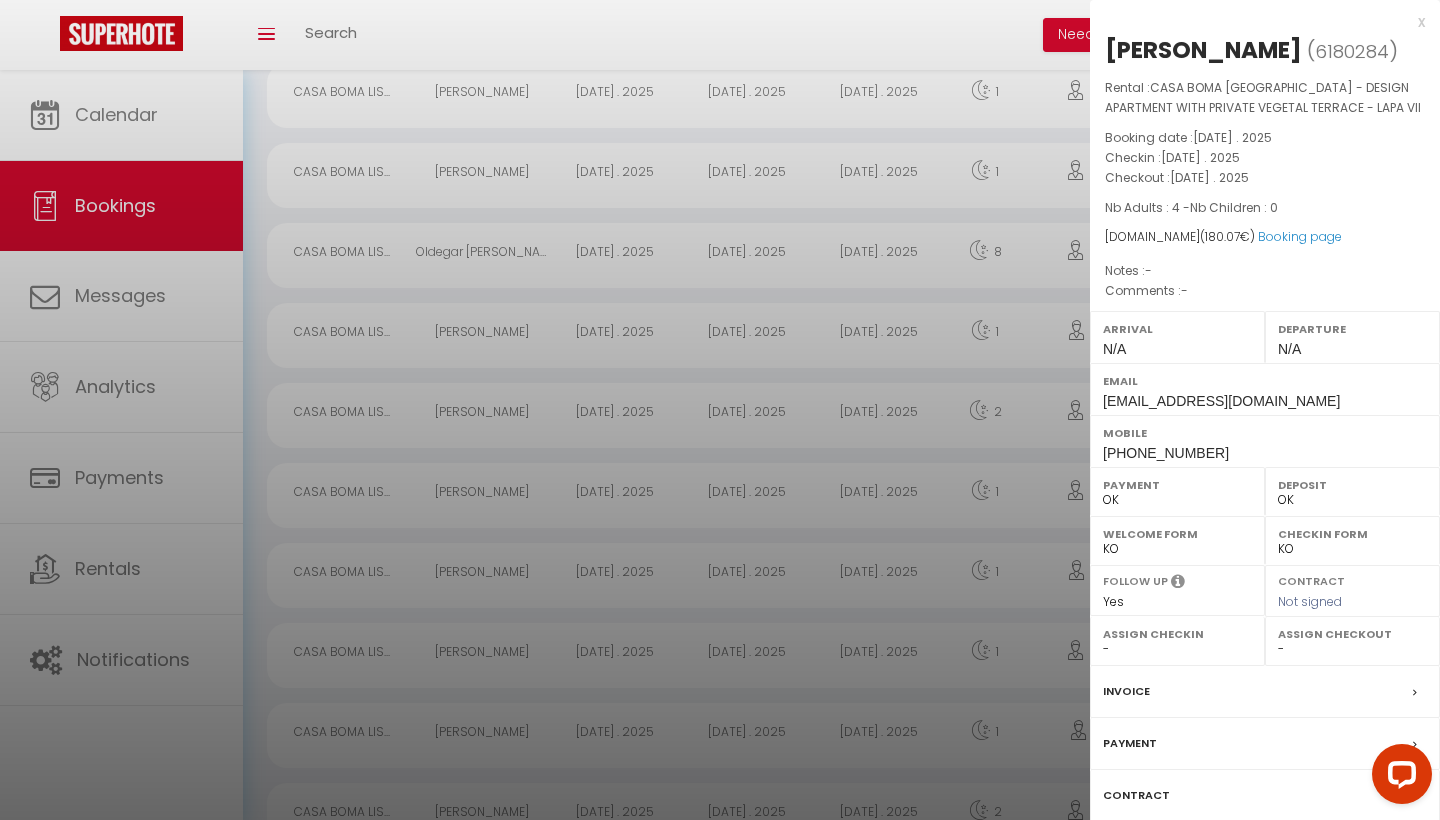 click on "x" at bounding box center (1257, 22) 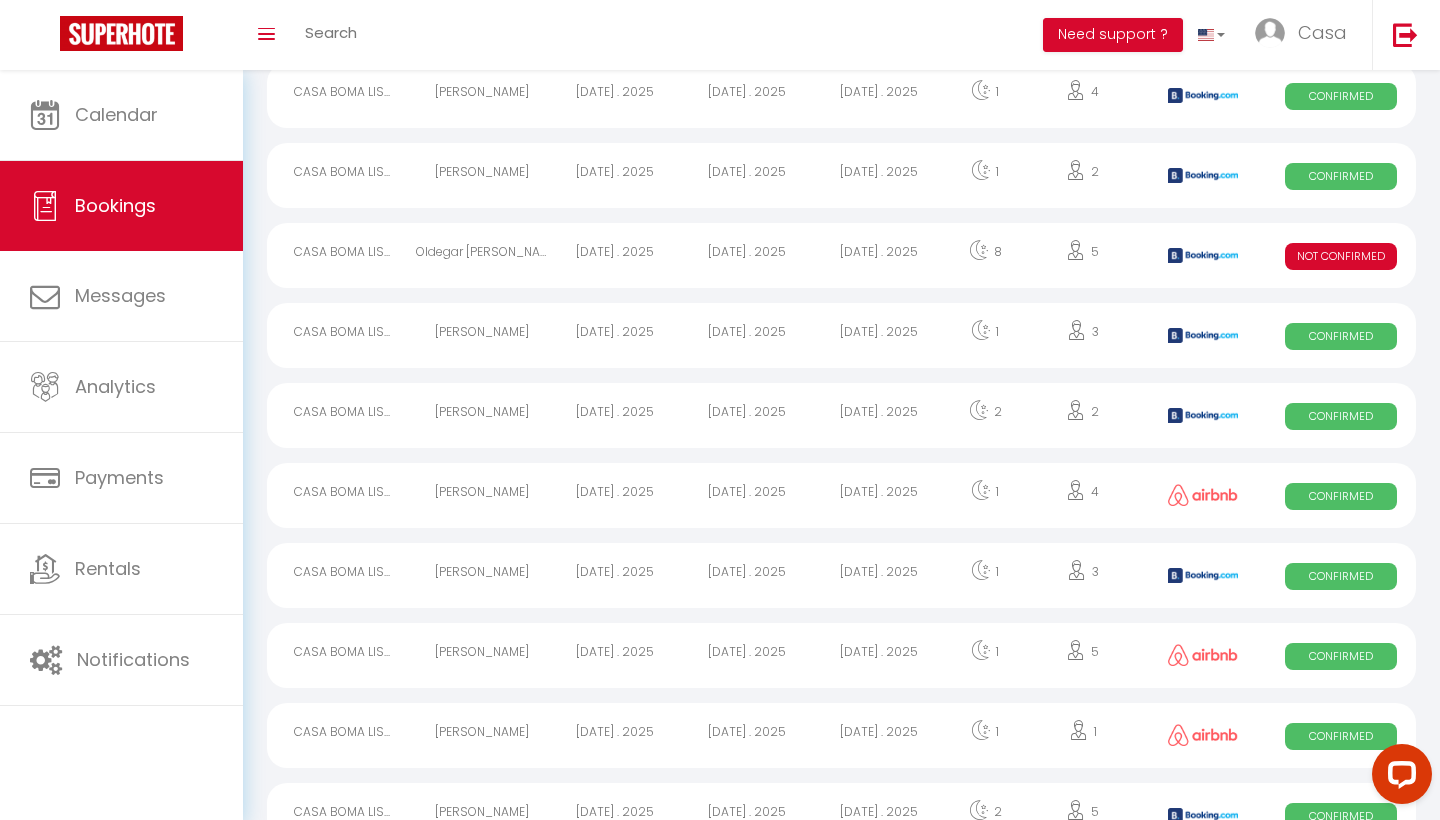 click on "[DATE] . 2025" at bounding box center (879, 575) 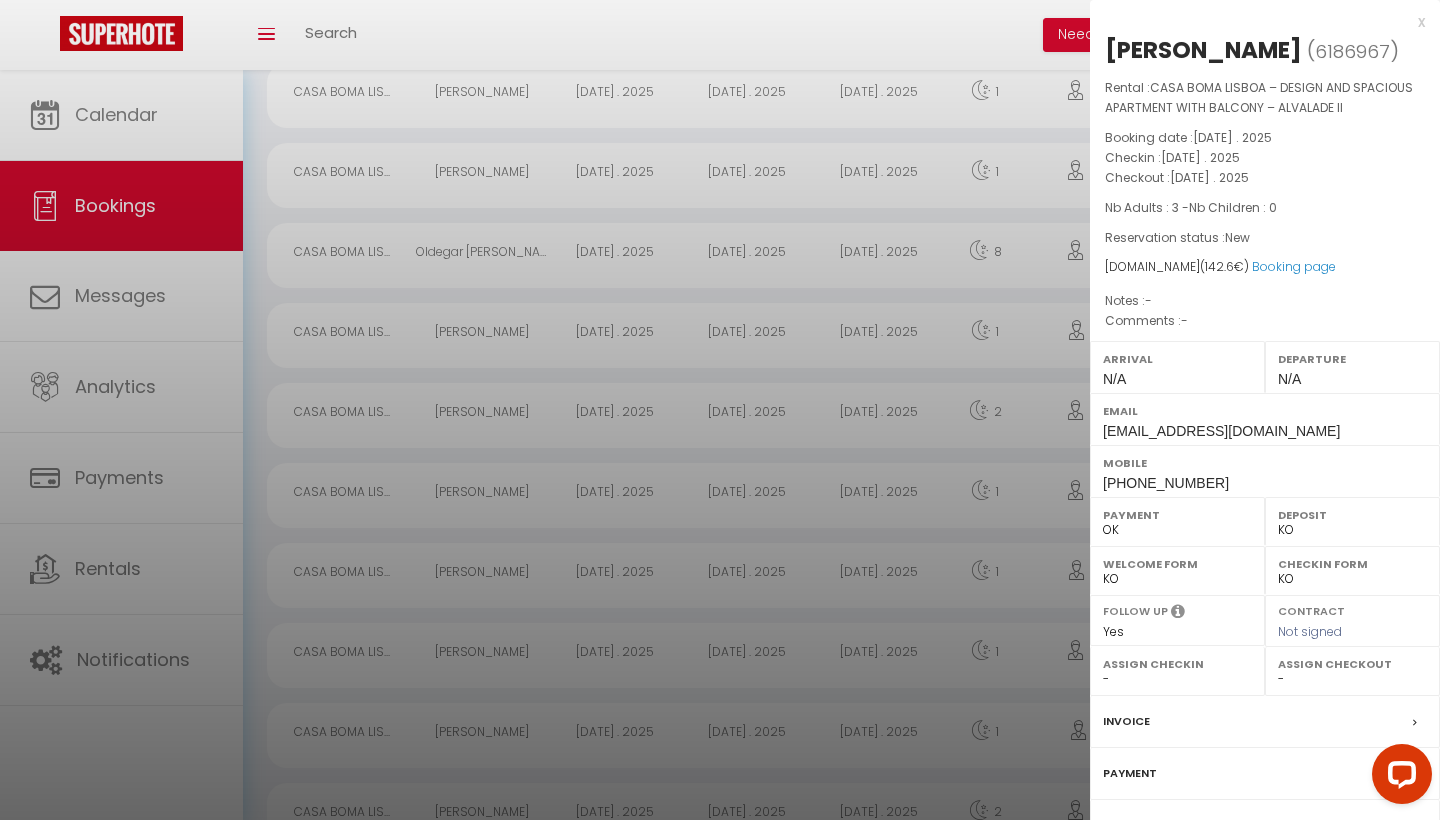 click on "x
[PERSON_NAME]
( 6186967 )    Rental :  CASA BOMA LISBOA – DESIGN AND SPACIOUS APARTMENT WITH BALCONY – ALVALADE II   Booking date :  [DATE] . 2025   Checkin :  [DATE] . 2025   Checkout :  [DATE] . 2025
Nb Adults : 3
-
Nb Children : 0   Reservation status :  New
[DOMAIN_NAME]
( 142.6  €)   Booking page
Notes :
-
Comments :
-   Arrival    N/A   Departure    N/A   Email    [EMAIL_ADDRESS][DOMAIN_NAME]   Mobile    [PHONE_NUMBER]   Payment    OK   KO   Deposit    OK   KO   Welcome form    OK   KO   Checkin form    OK   KO   Follow up     Yes   No   Contract    Not signed   Assign Checkin   -   [PERSON_NAME] cantinho doscestos [PERSON_NAME] [PERSON_NAME] Team [PERSON_NAME] [PERSON_NAME] De [PERSON_NAME] [PERSON_NAME]   Assign Checkout   -   Tidy Team" at bounding box center [1265, 491] 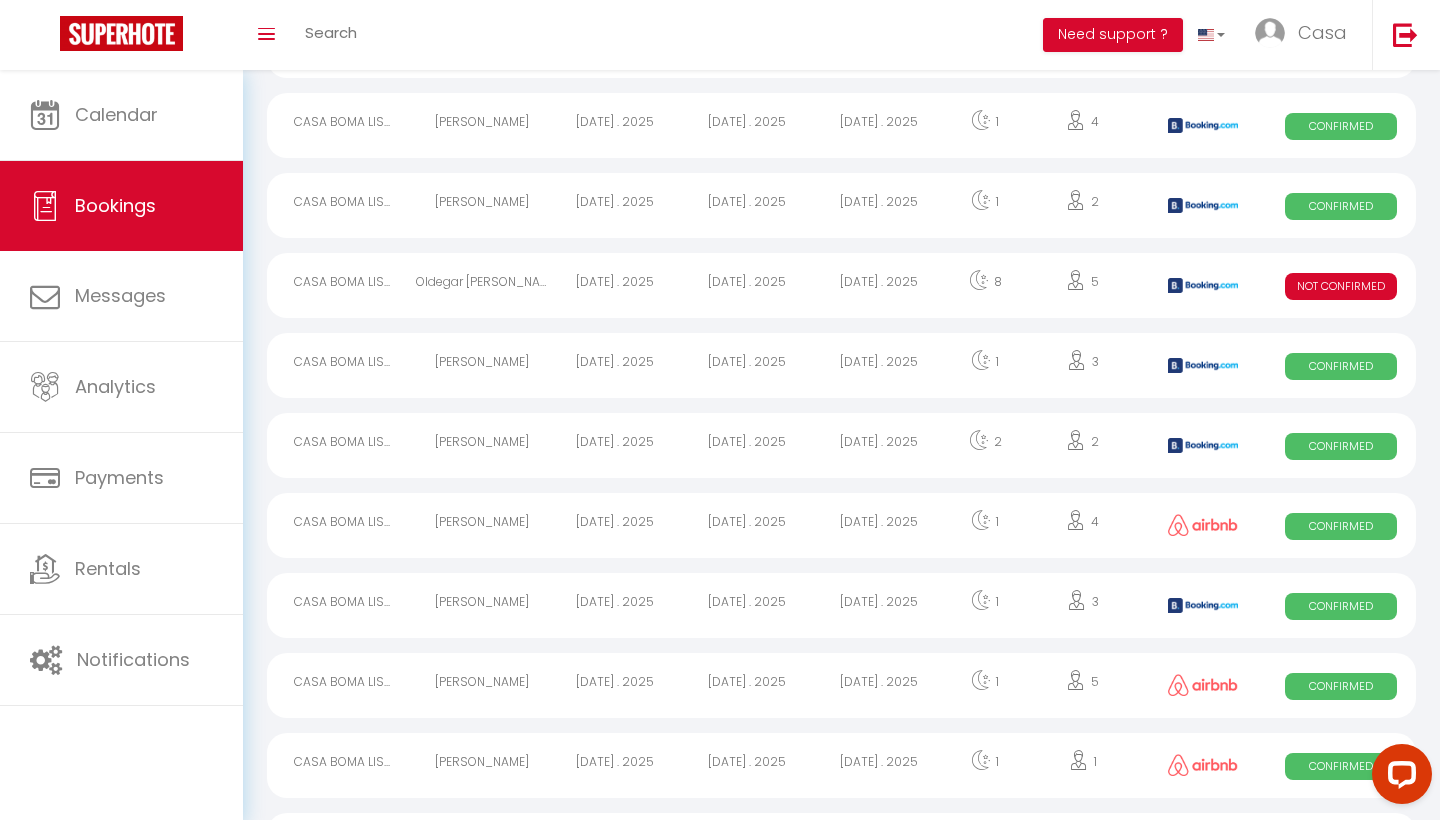 scroll, scrollTop: 855, scrollLeft: 0, axis: vertical 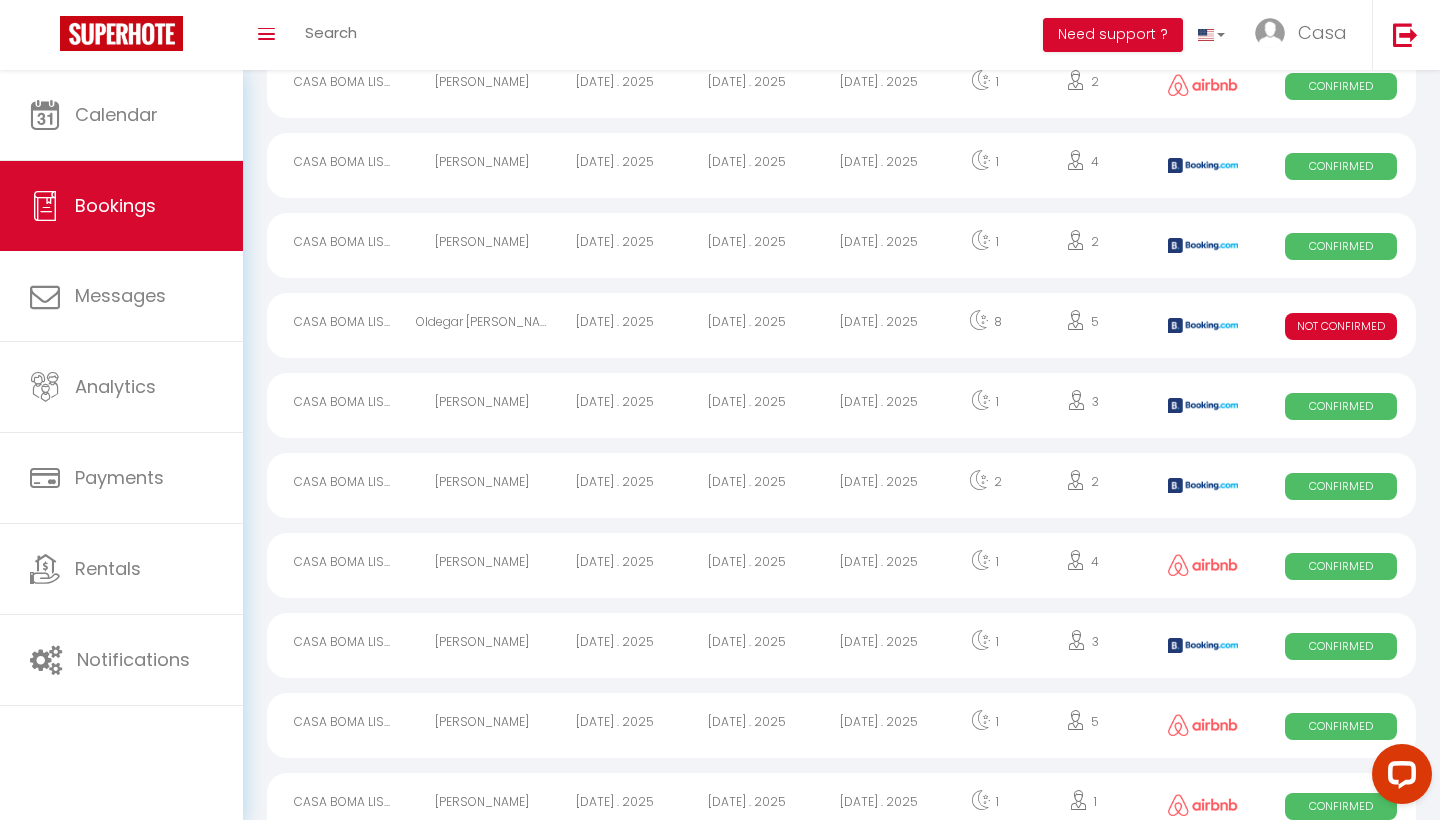click on "[DATE] . 2025" at bounding box center (879, 485) 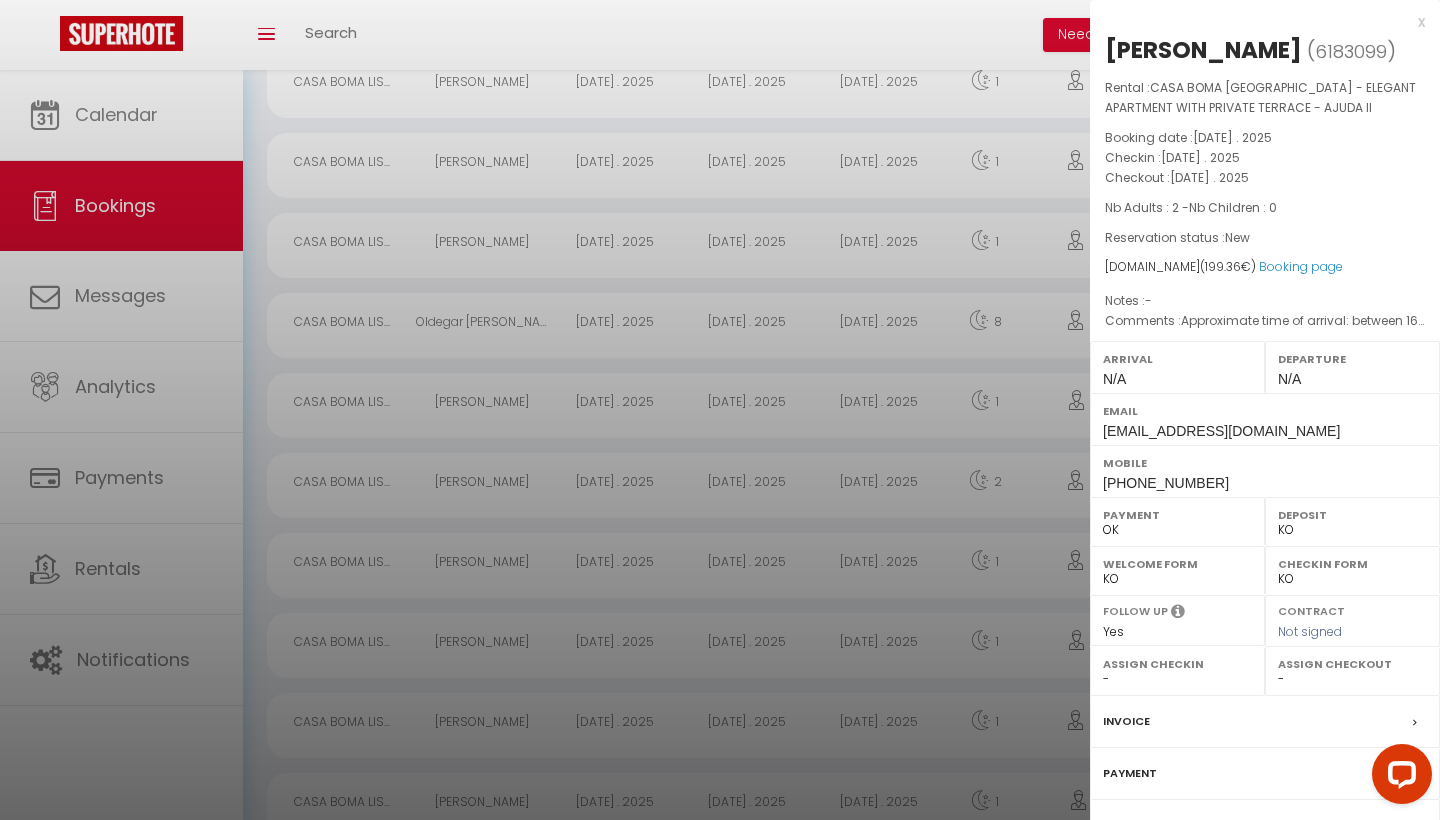 click on "x" at bounding box center [1257, 22] 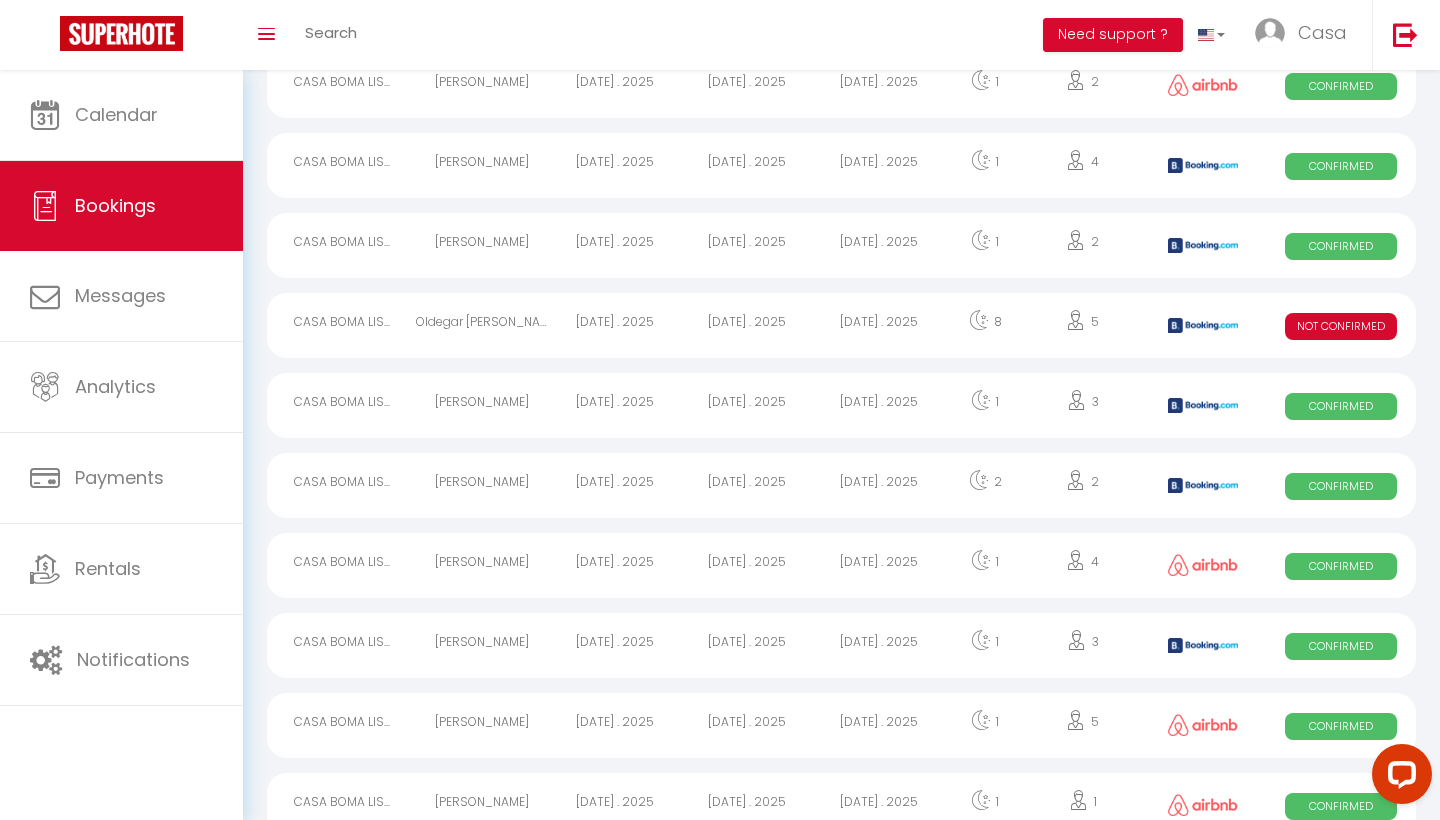 scroll, scrollTop: 824, scrollLeft: 0, axis: vertical 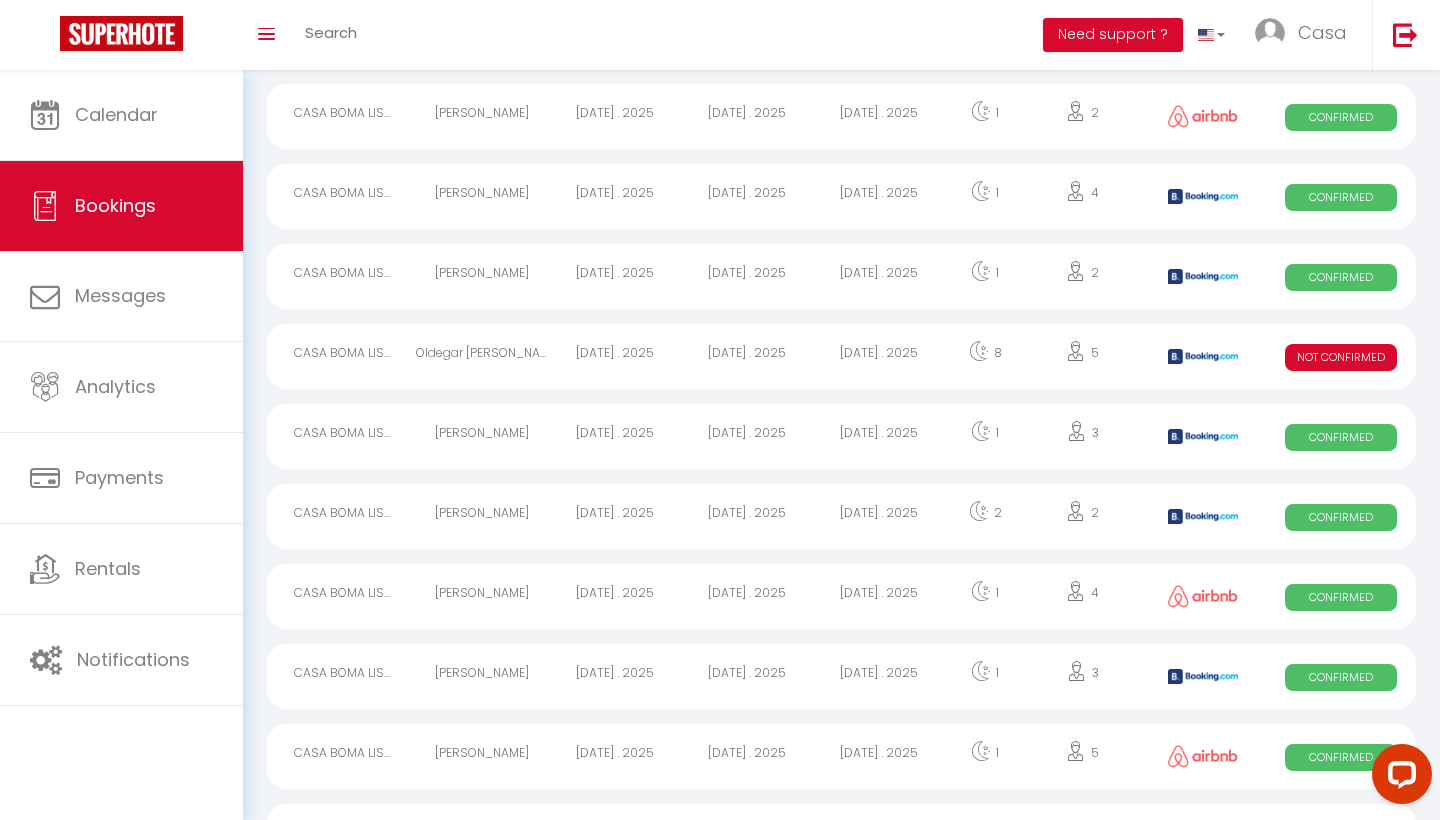 click on "[DATE] . 2025" at bounding box center [879, 436] 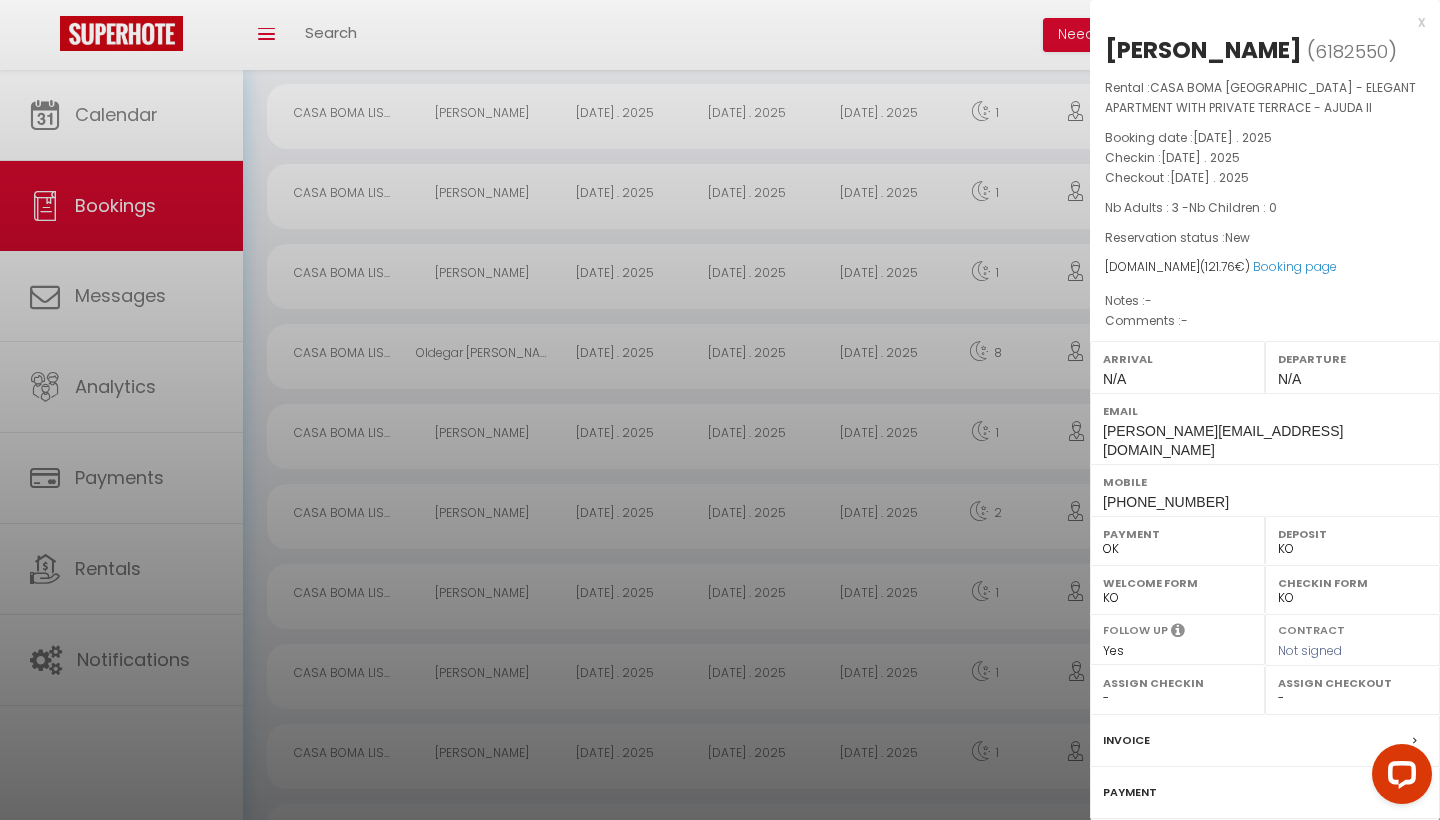 click on "x" at bounding box center (1257, 22) 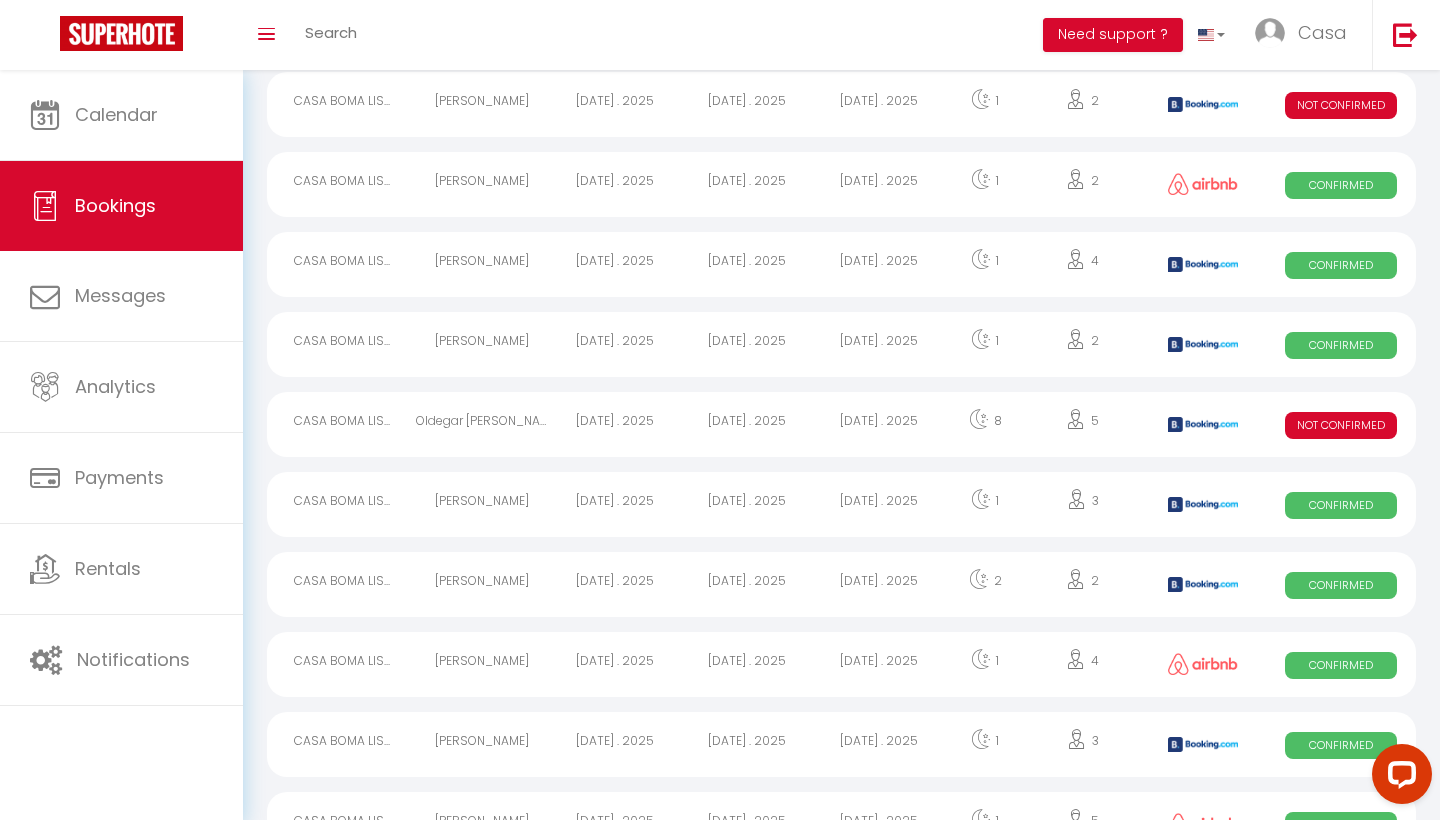 scroll, scrollTop: 755, scrollLeft: 0, axis: vertical 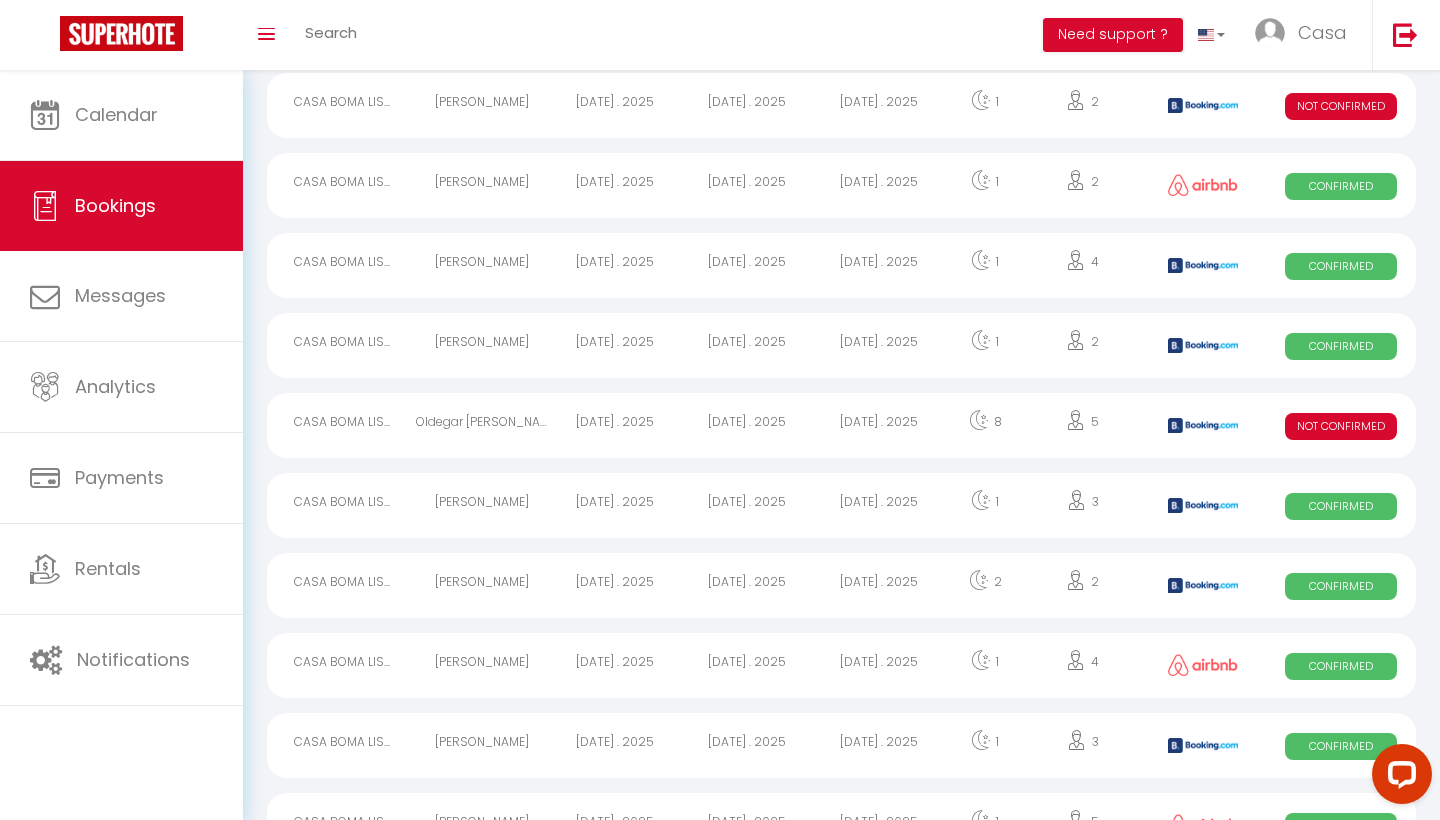 click on "1" at bounding box center (985, 345) 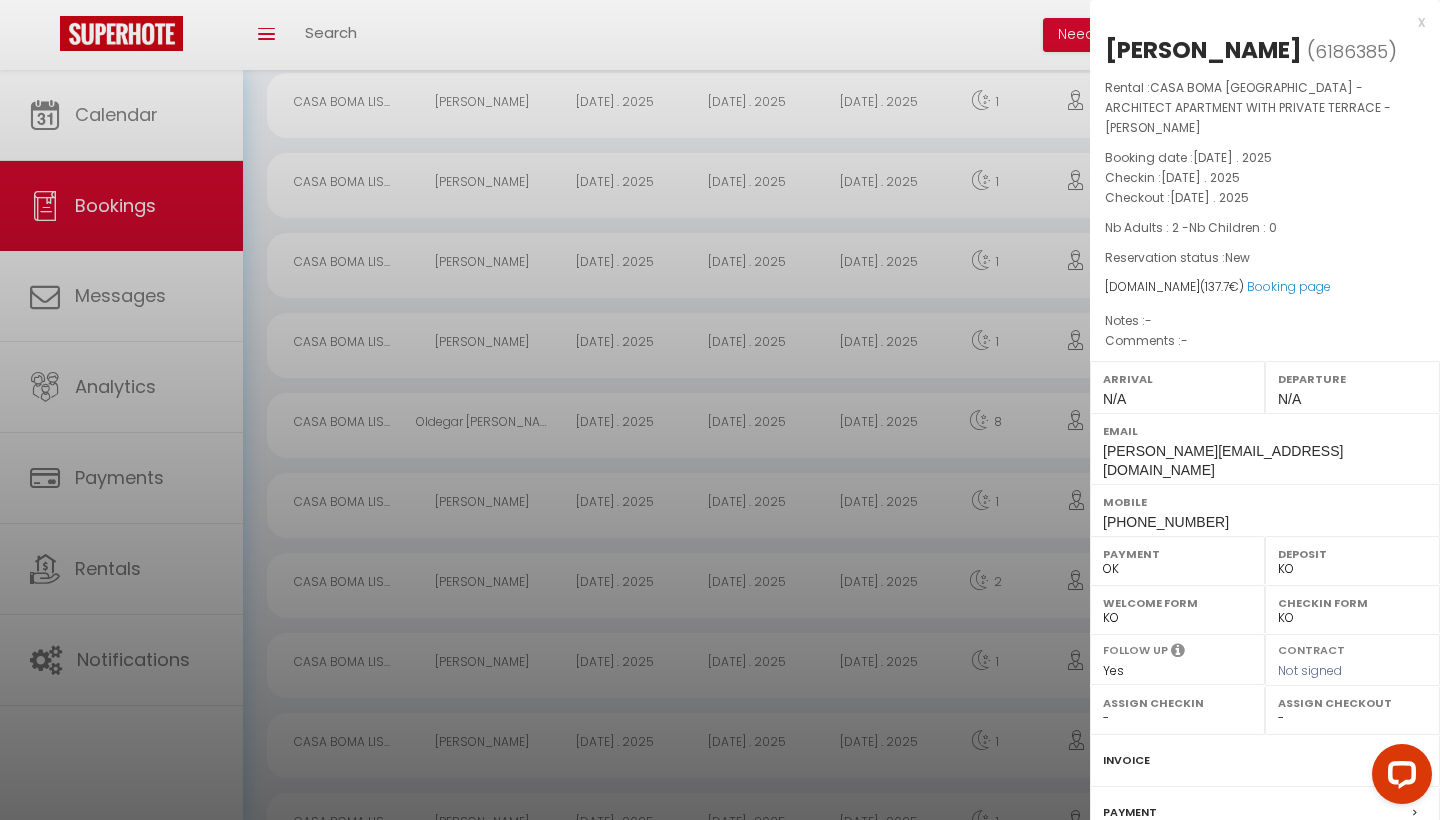 click on "x" at bounding box center [1257, 22] 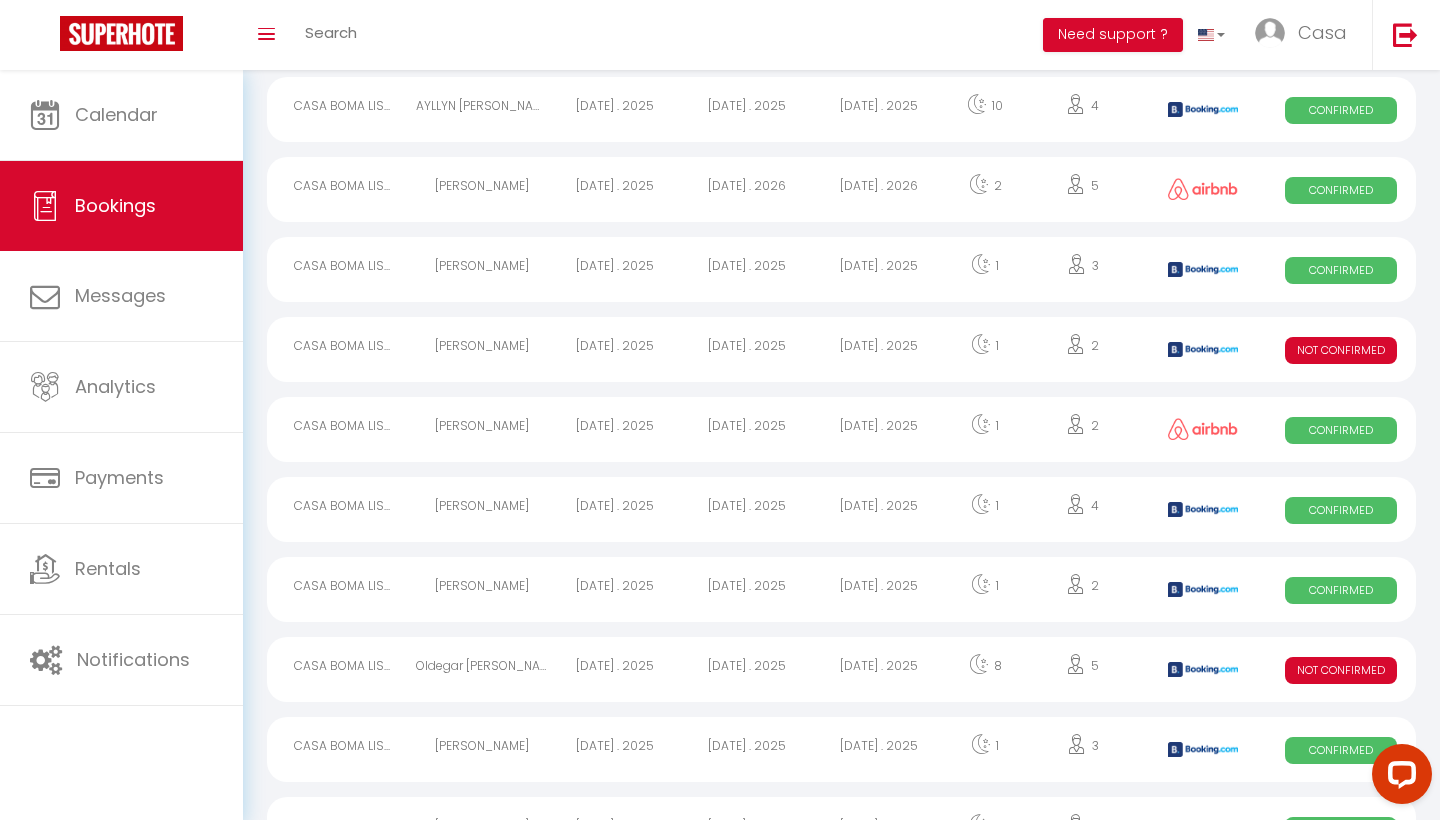 scroll, scrollTop: 506, scrollLeft: 0, axis: vertical 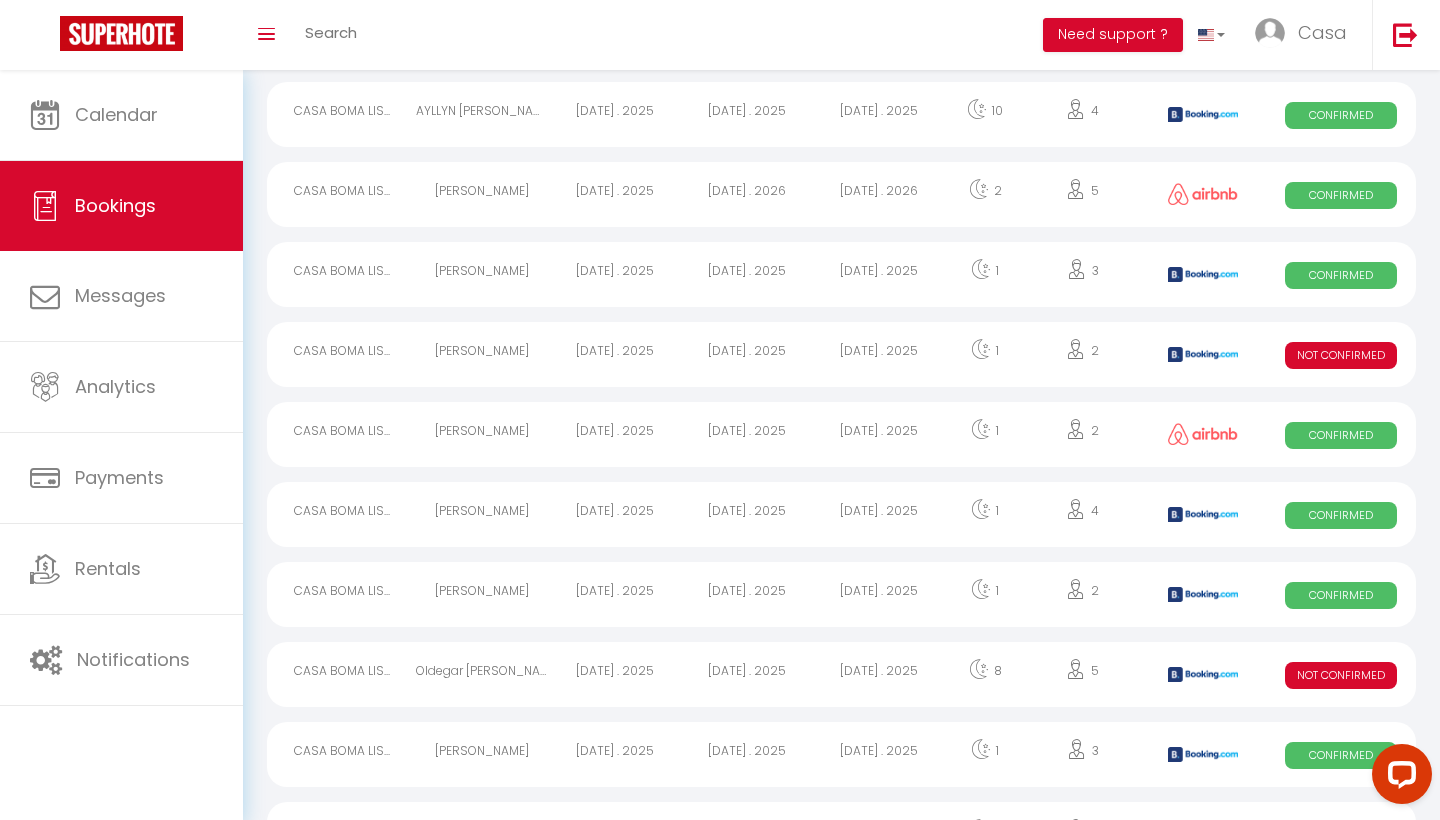 click on "[DATE] . 2025" at bounding box center [879, 274] 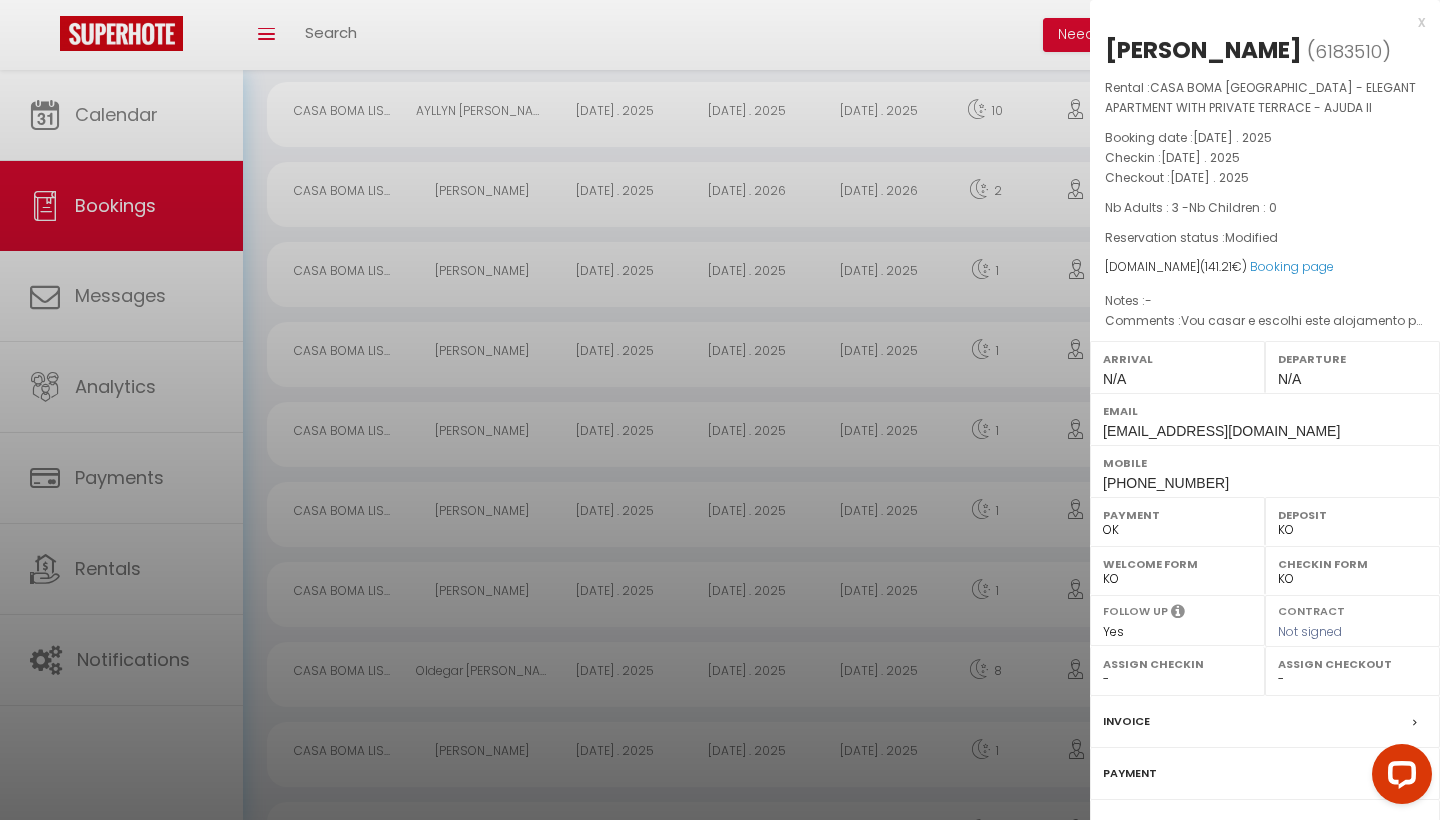 click on "x" at bounding box center [1257, 22] 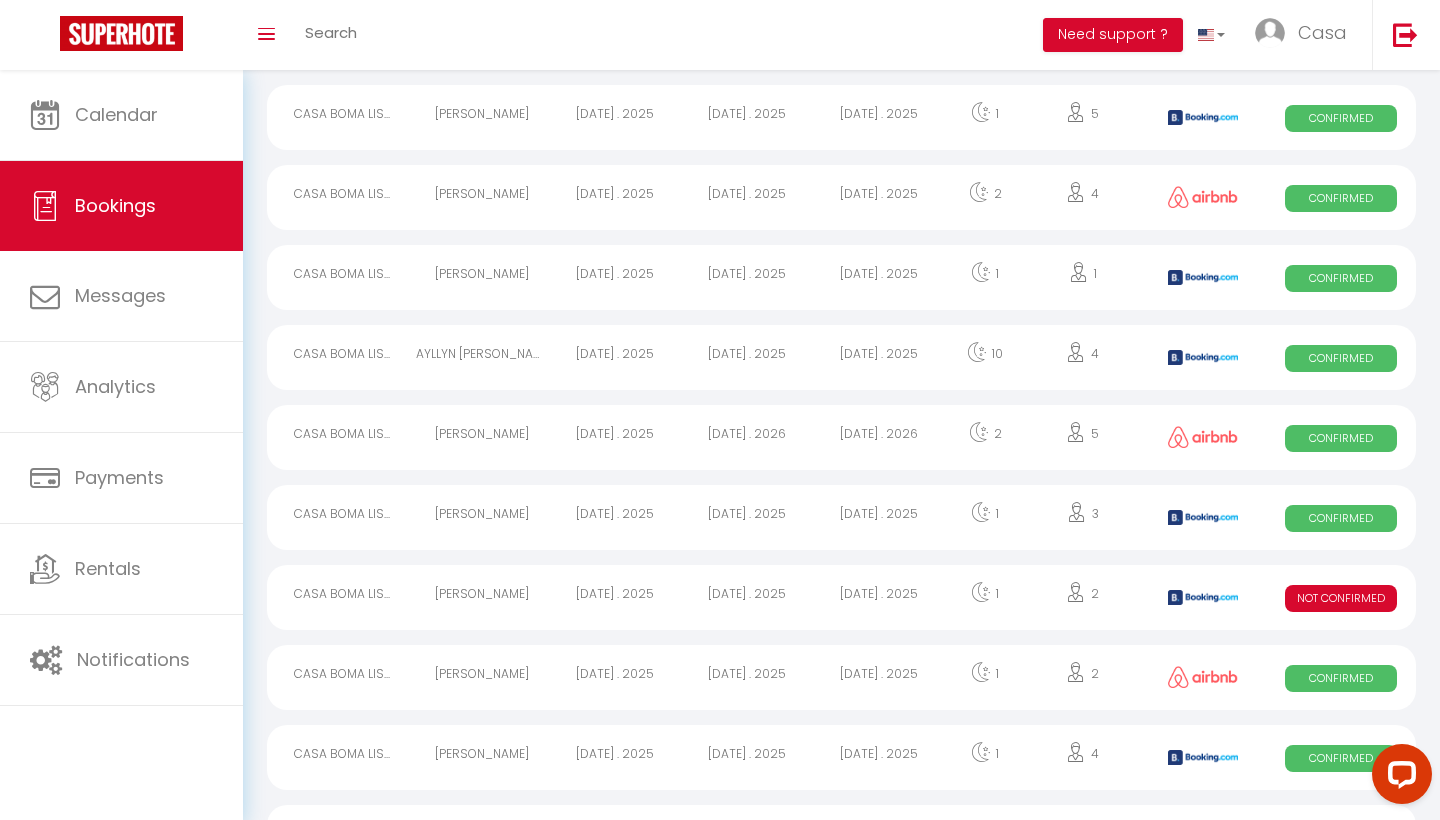 scroll, scrollTop: 260, scrollLeft: 0, axis: vertical 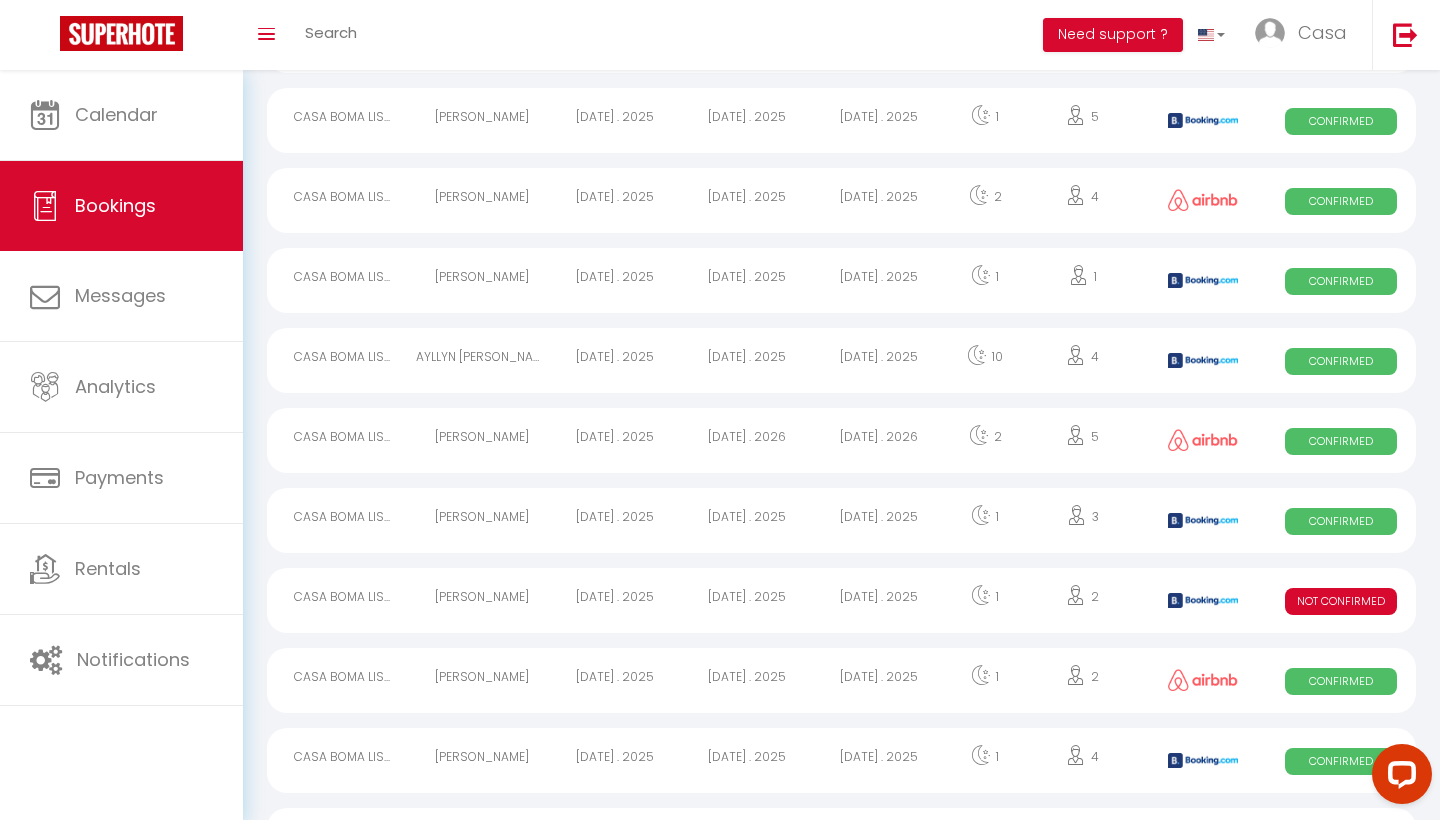 click on "[DATE] . 2025" at bounding box center [879, 360] 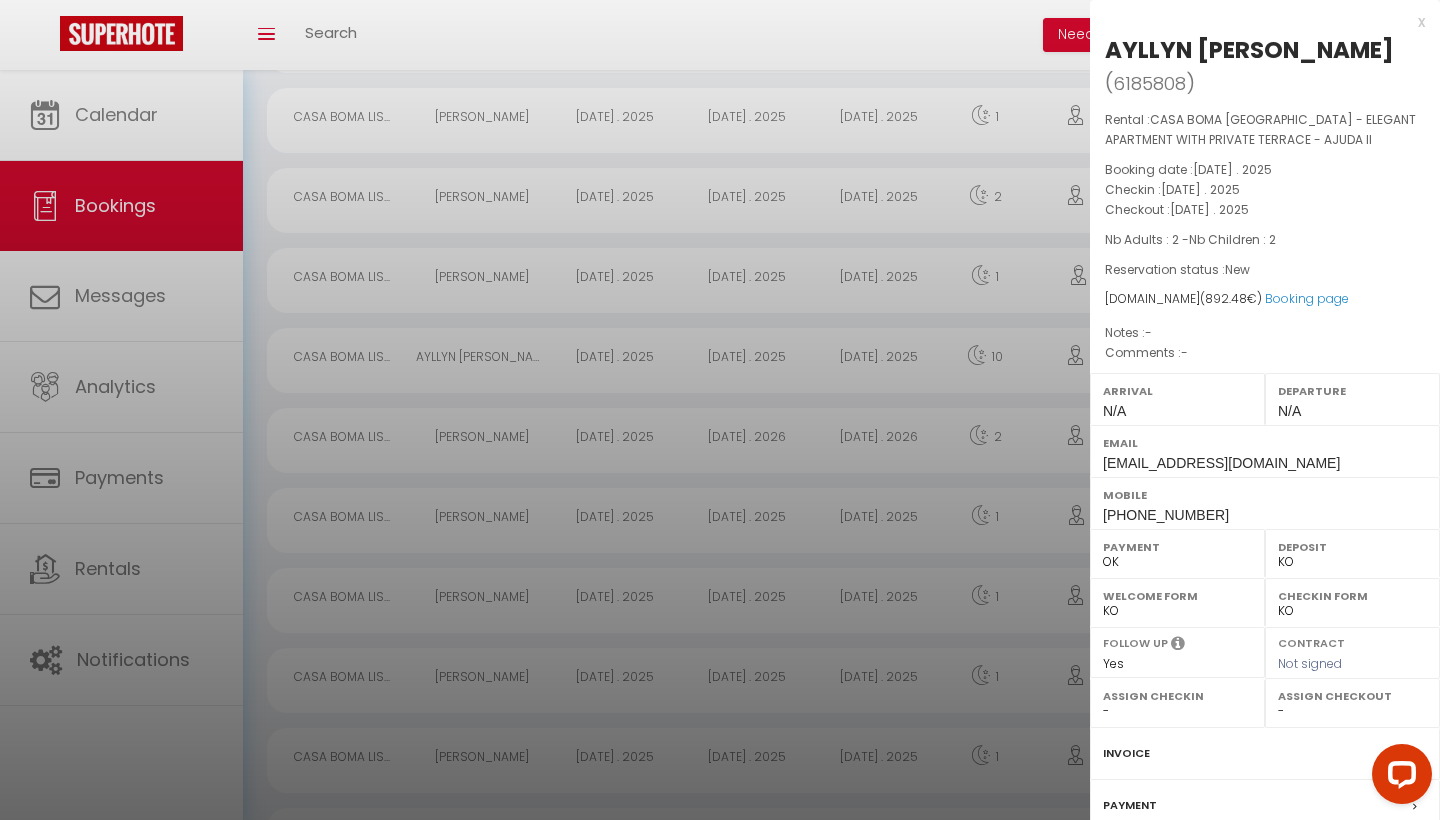 click on "x
AYLLYN [PERSON_NAME]
( 6185808 )    Rental :  [GEOGRAPHIC_DATA] - ELEGANT APARTMENT WITH PRIVATE TERRACE - AJUDA II   Booking date :  [DATE] . 2025   Checkin :  [DATE] . 2025   Checkout :  [DATE] . 2025
Nb Adults : 2
-
Nb Children : 2   Reservation status :  New
[DOMAIN_NAME]
( 892.48  €)   Booking page
Notes :
-
Comments :
-   Arrival    N/A   Departure    N/A   Email    [EMAIL_ADDRESS][DOMAIN_NAME]   Mobile    [PHONE_NUMBER]   Payment    OK   KO   Deposit    OK   KO   Welcome form    OK   KO   Checkin form    OK   KO   Follow up     Yes   No   Contract    Not signed   Assign Checkin   -   [PERSON_NAME] cantinho doscestos [PERSON_NAME] [PERSON_NAME] Team Ivann [PERSON_NAME] De [PERSON_NAME] Stephane De [PERSON_NAME] [PERSON_NAME]     -" at bounding box center (1265, 507) 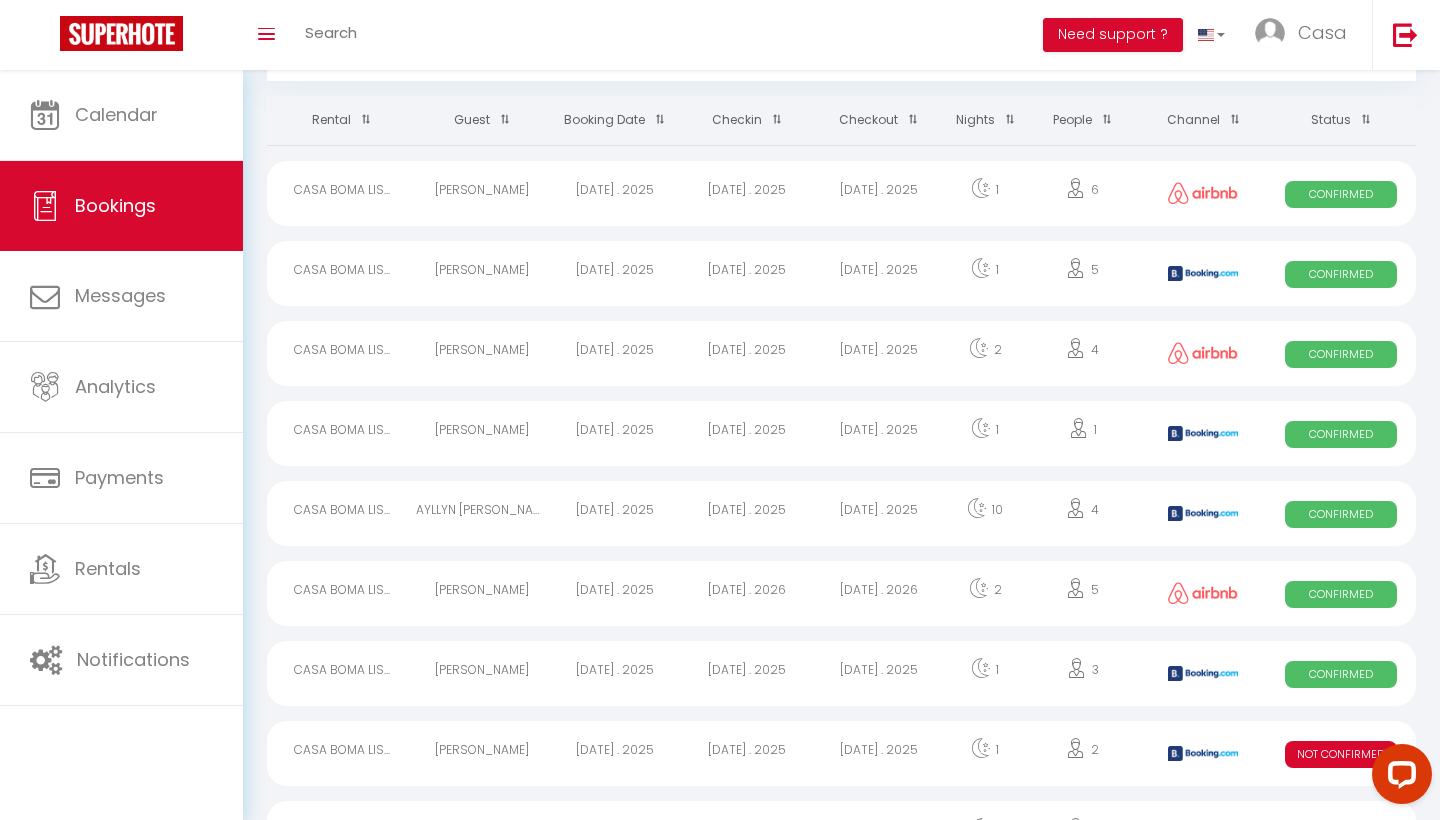 scroll, scrollTop: 104, scrollLeft: 0, axis: vertical 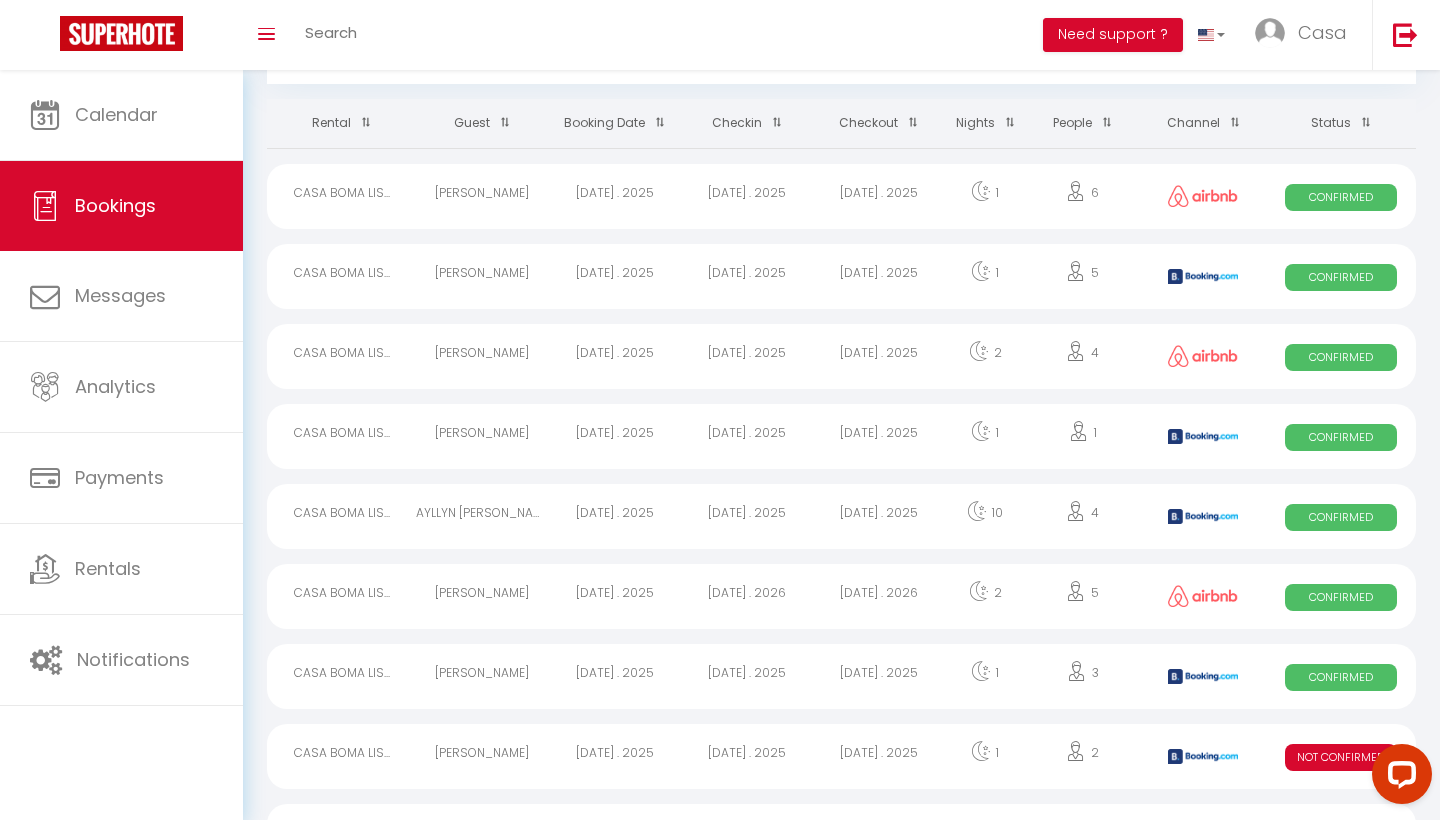 click on "[DATE] . 2025" at bounding box center (879, 436) 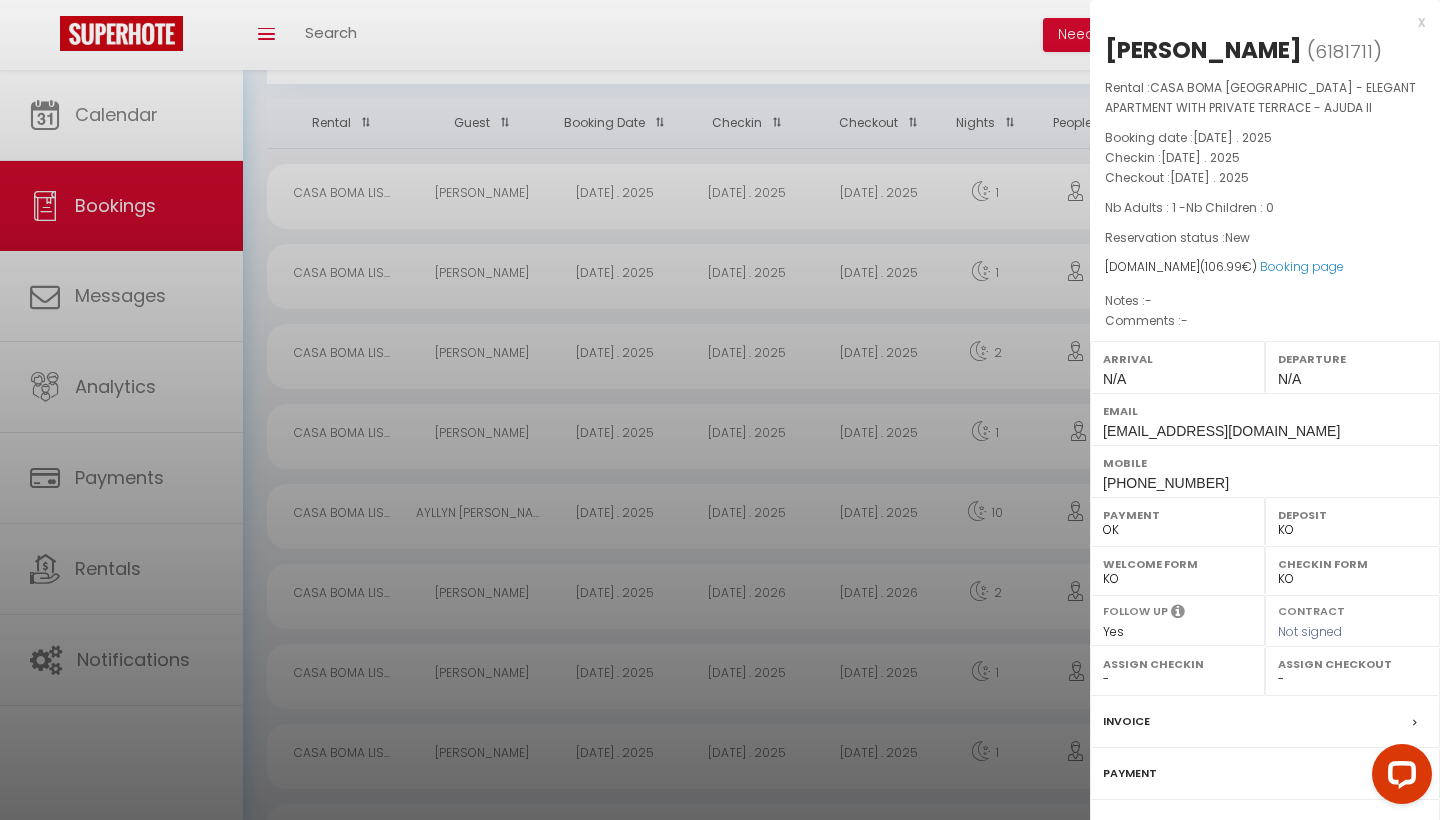 click on "x" at bounding box center (1257, 22) 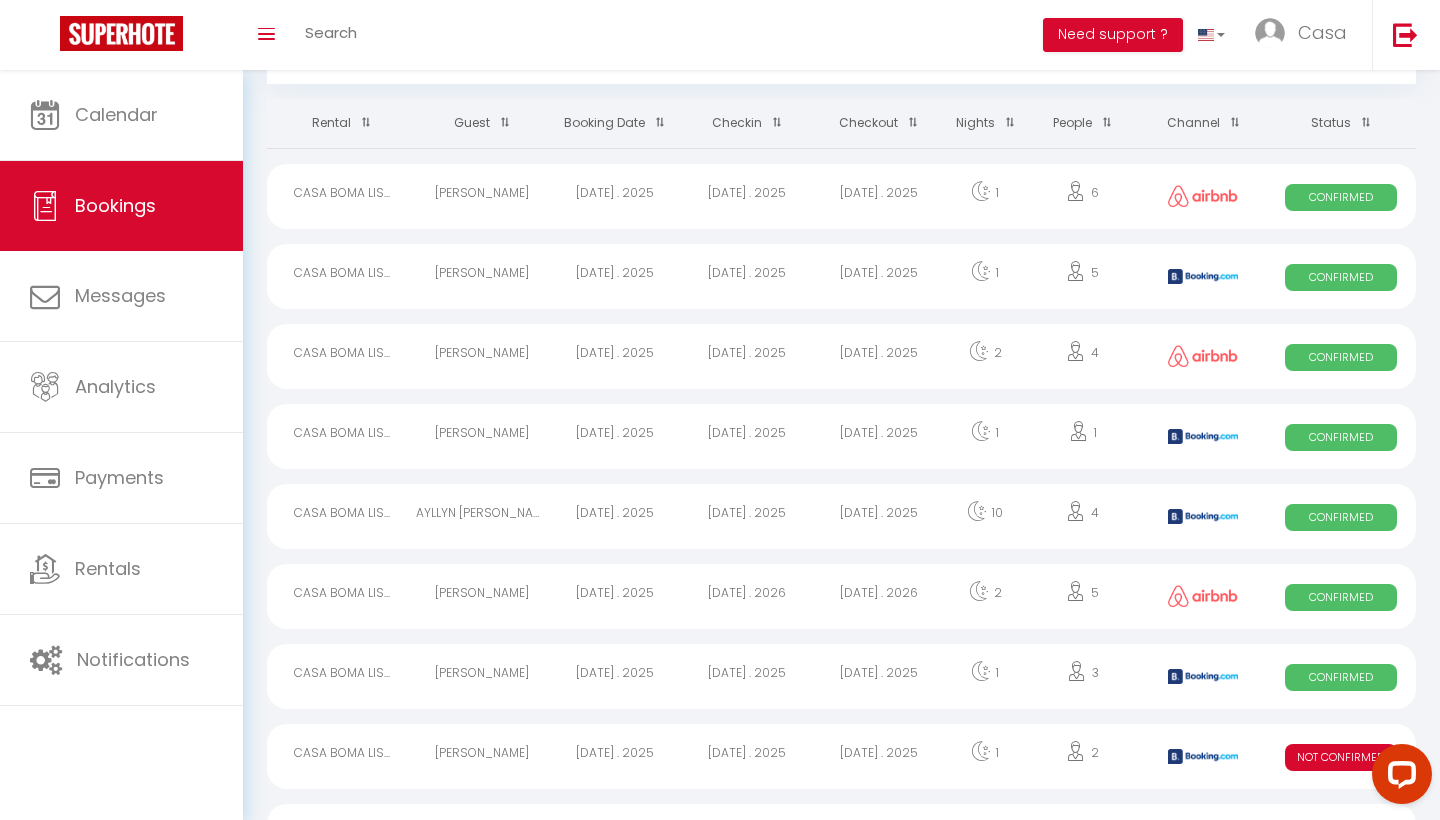 click on "[DATE] . 2025" at bounding box center (879, 276) 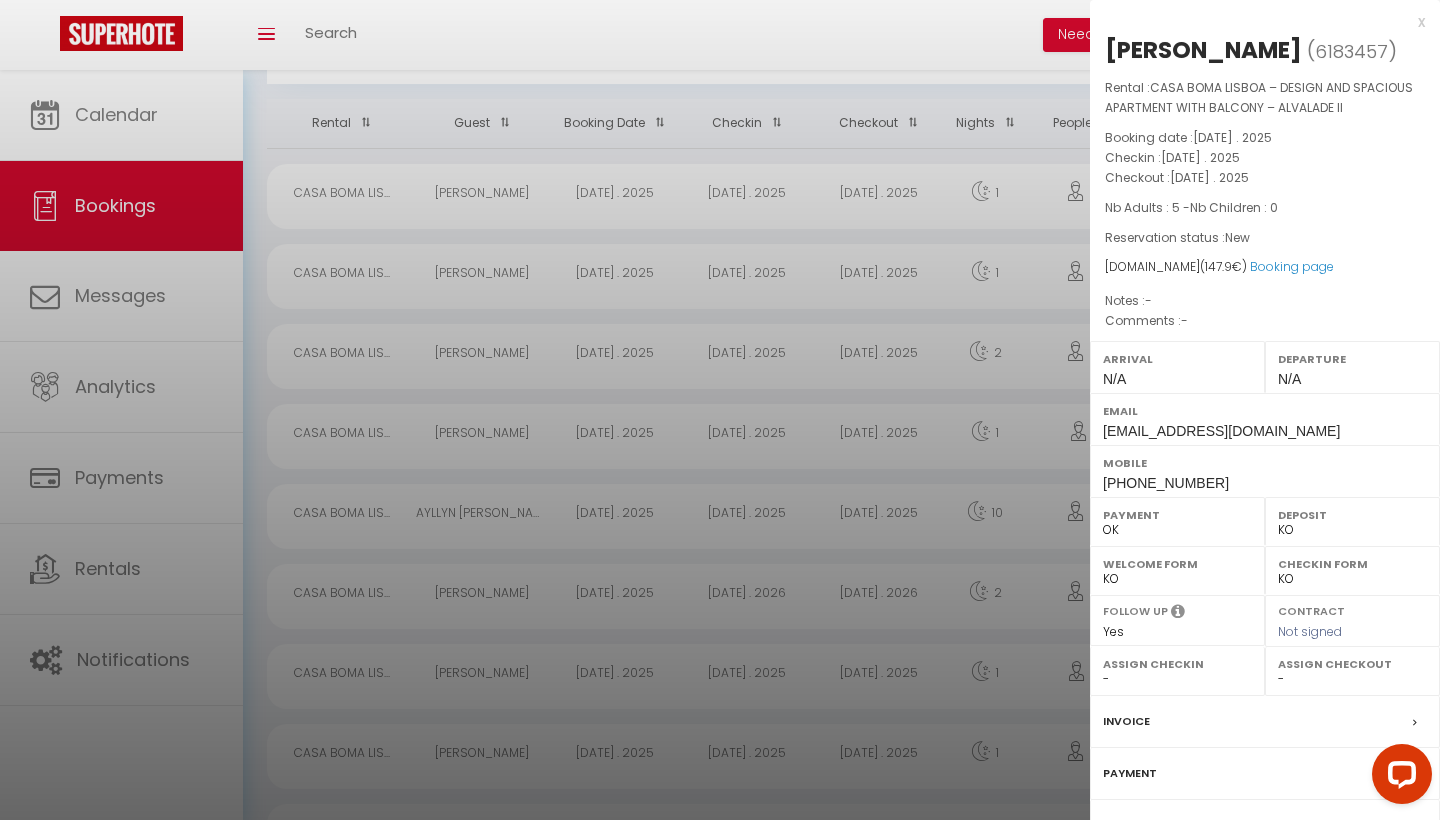 click on "x" at bounding box center (1257, 22) 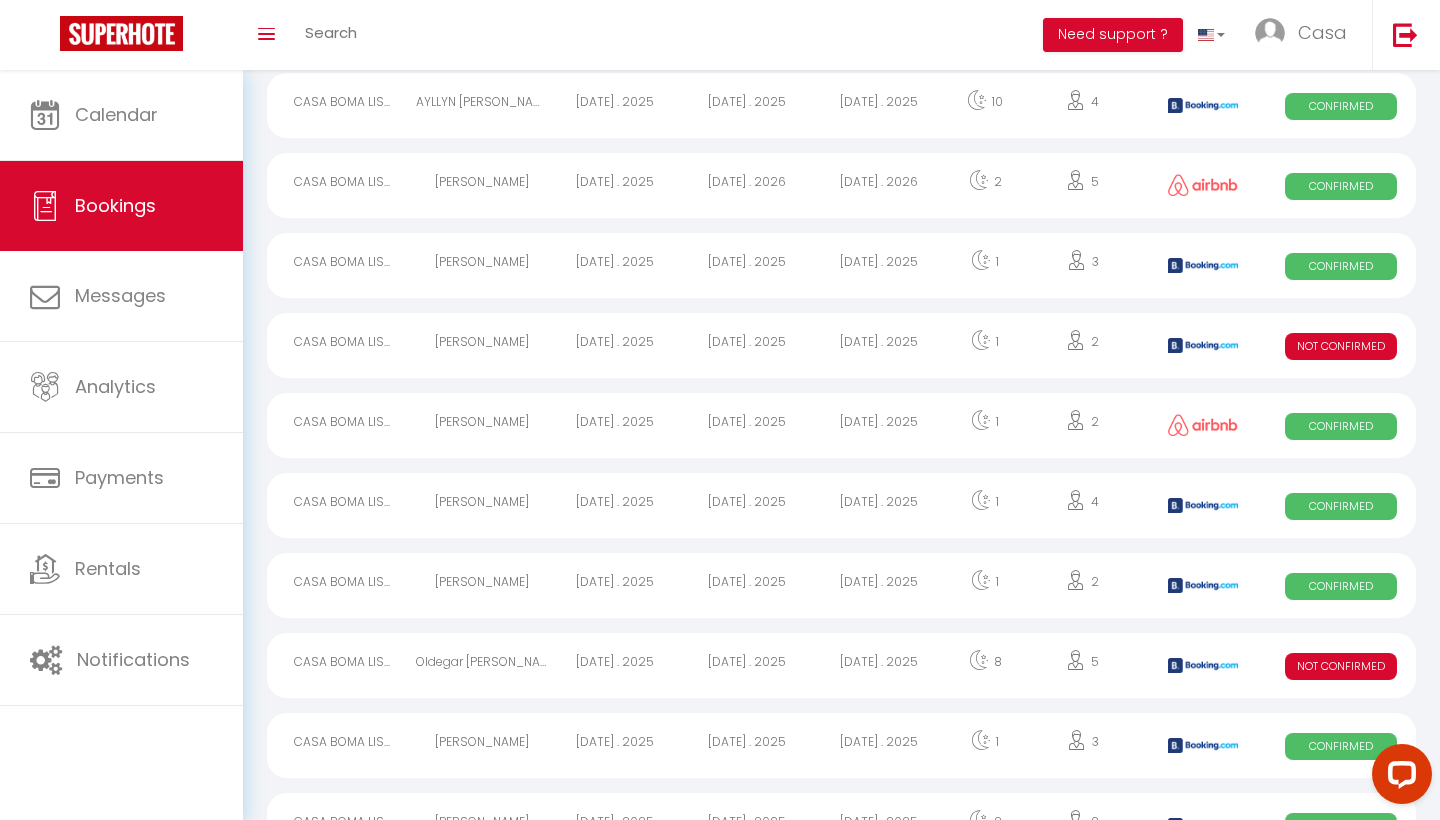 scroll, scrollTop: 587, scrollLeft: 0, axis: vertical 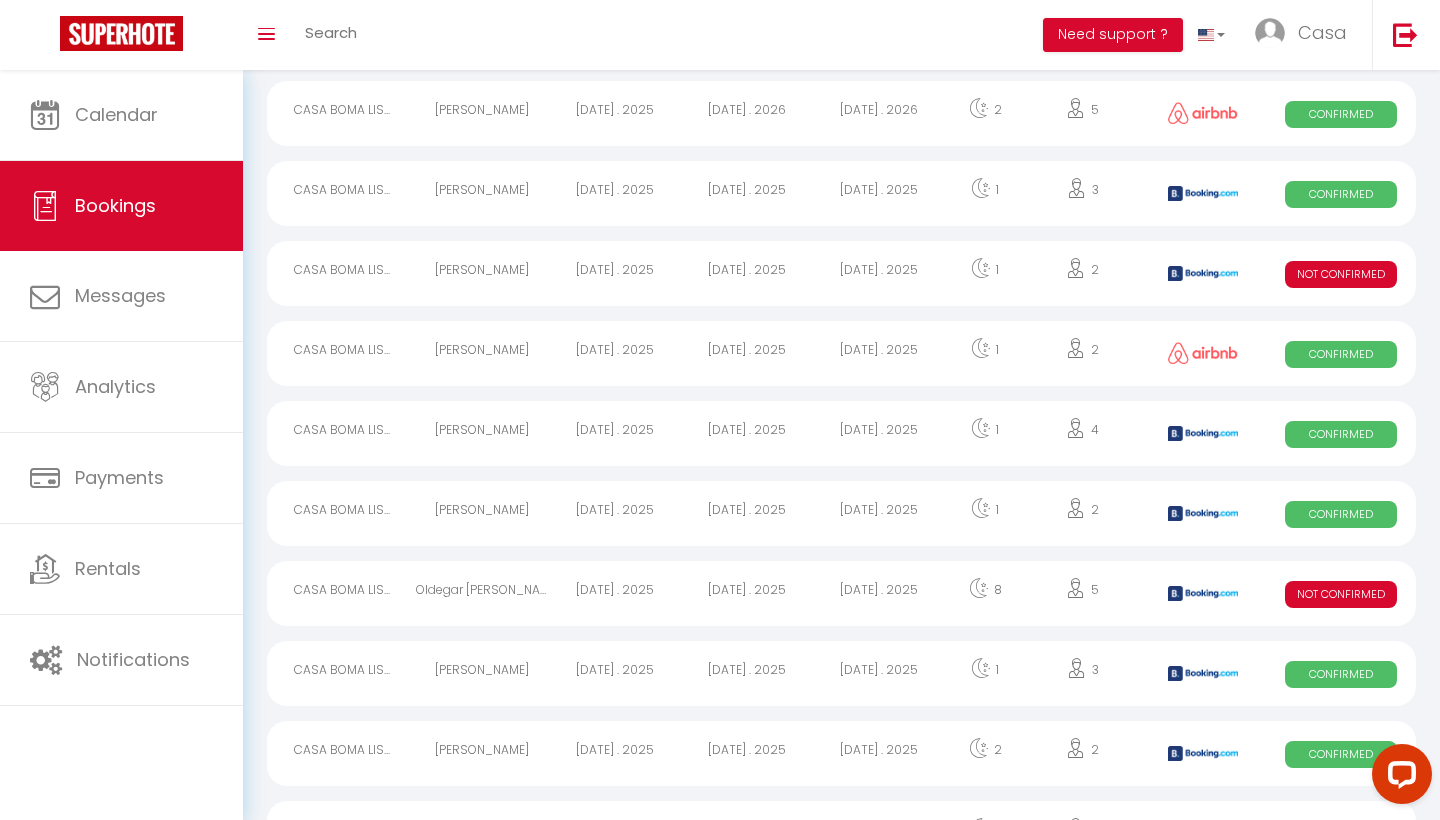 click on "[DATE] . 2025" at bounding box center (879, 593) 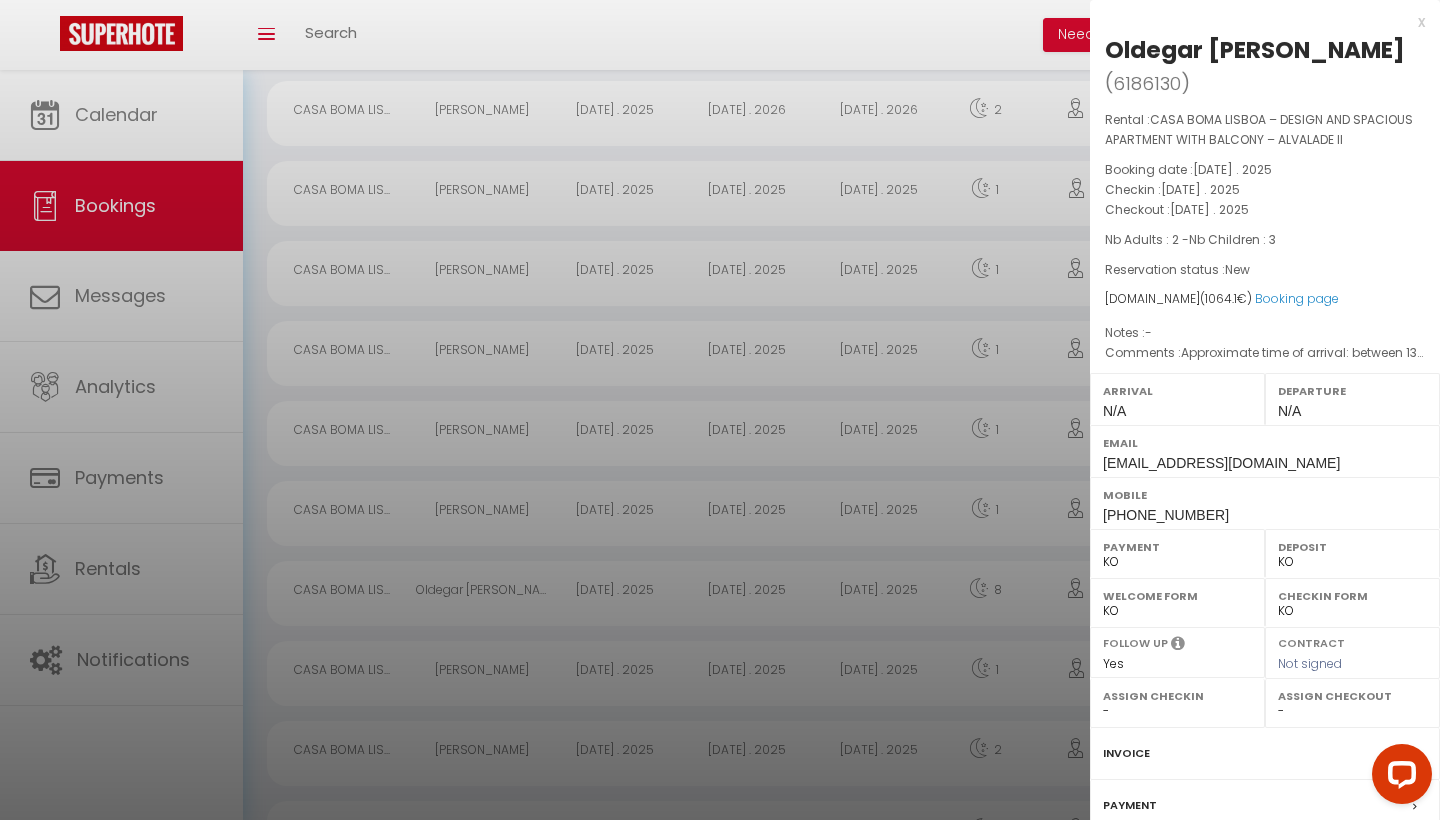 click on "x" at bounding box center [1257, 22] 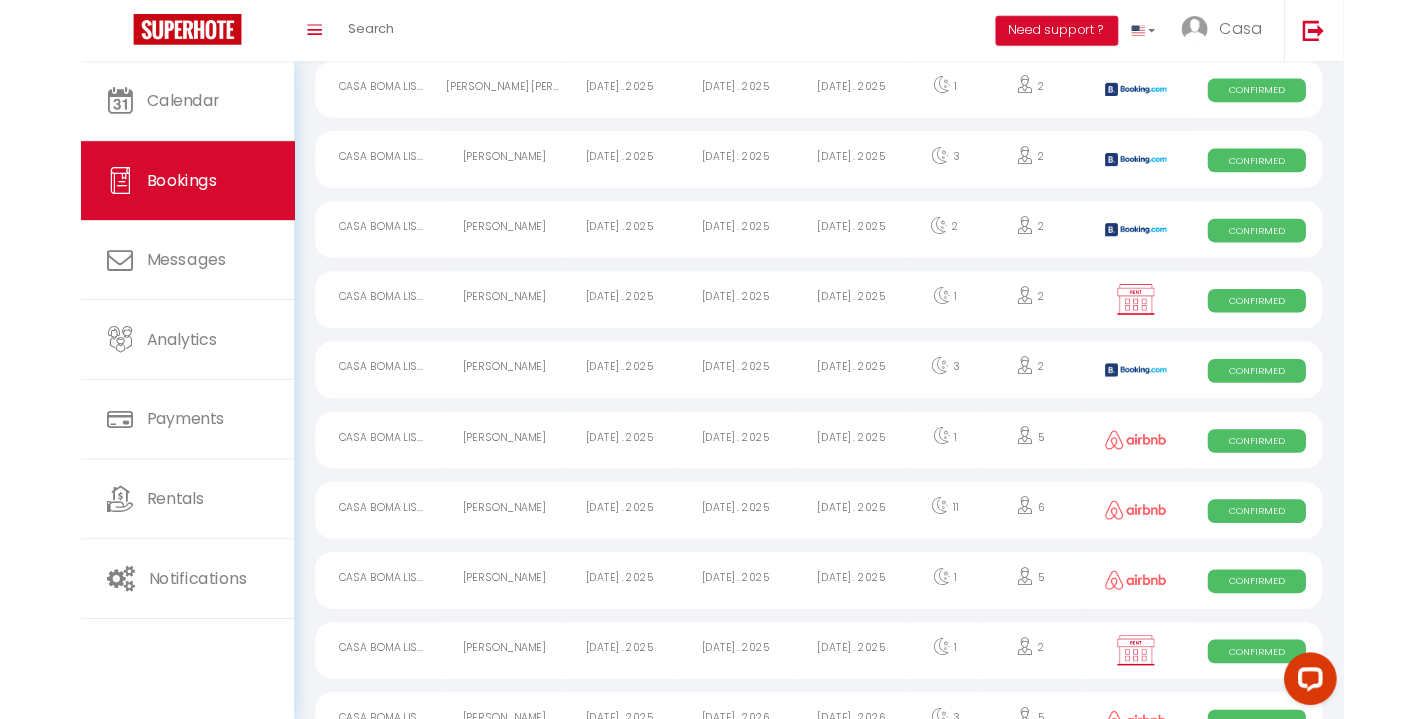 scroll, scrollTop: 1797, scrollLeft: 0, axis: vertical 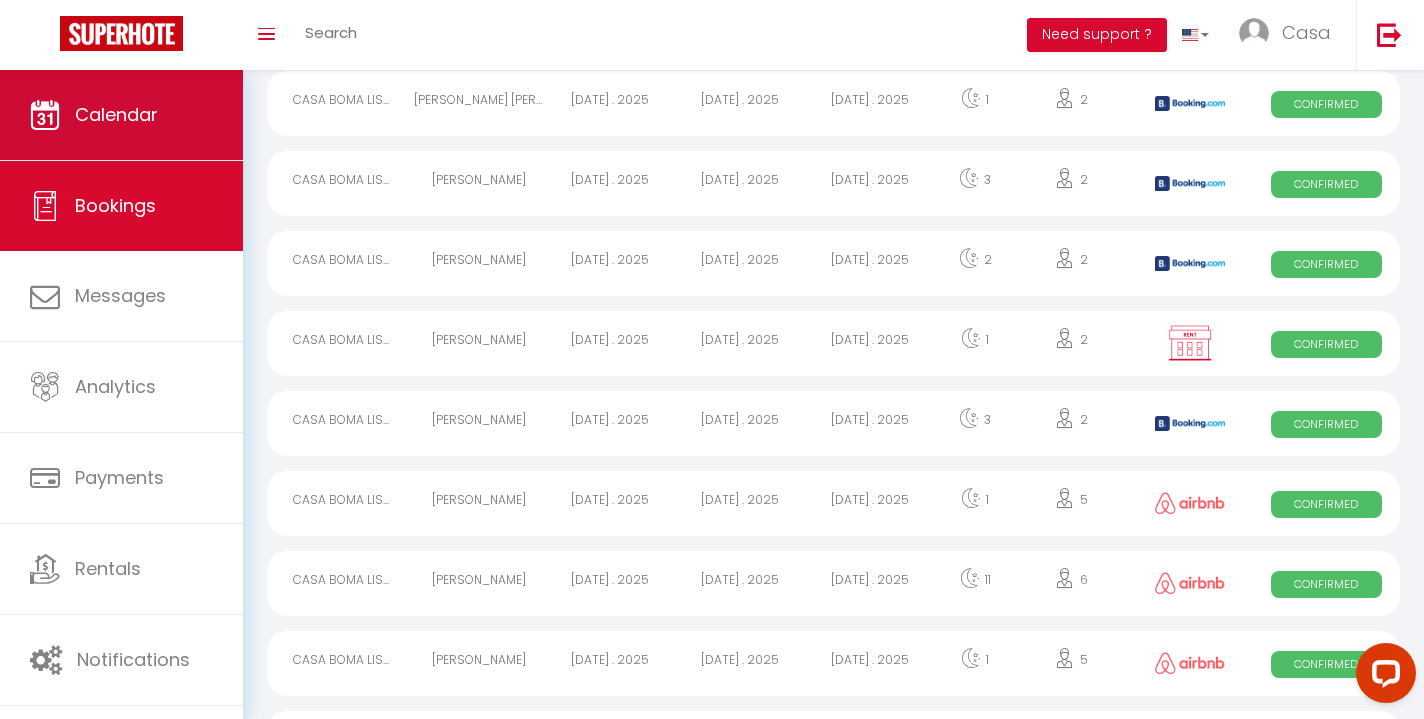 click on "Calendar" at bounding box center [121, 115] 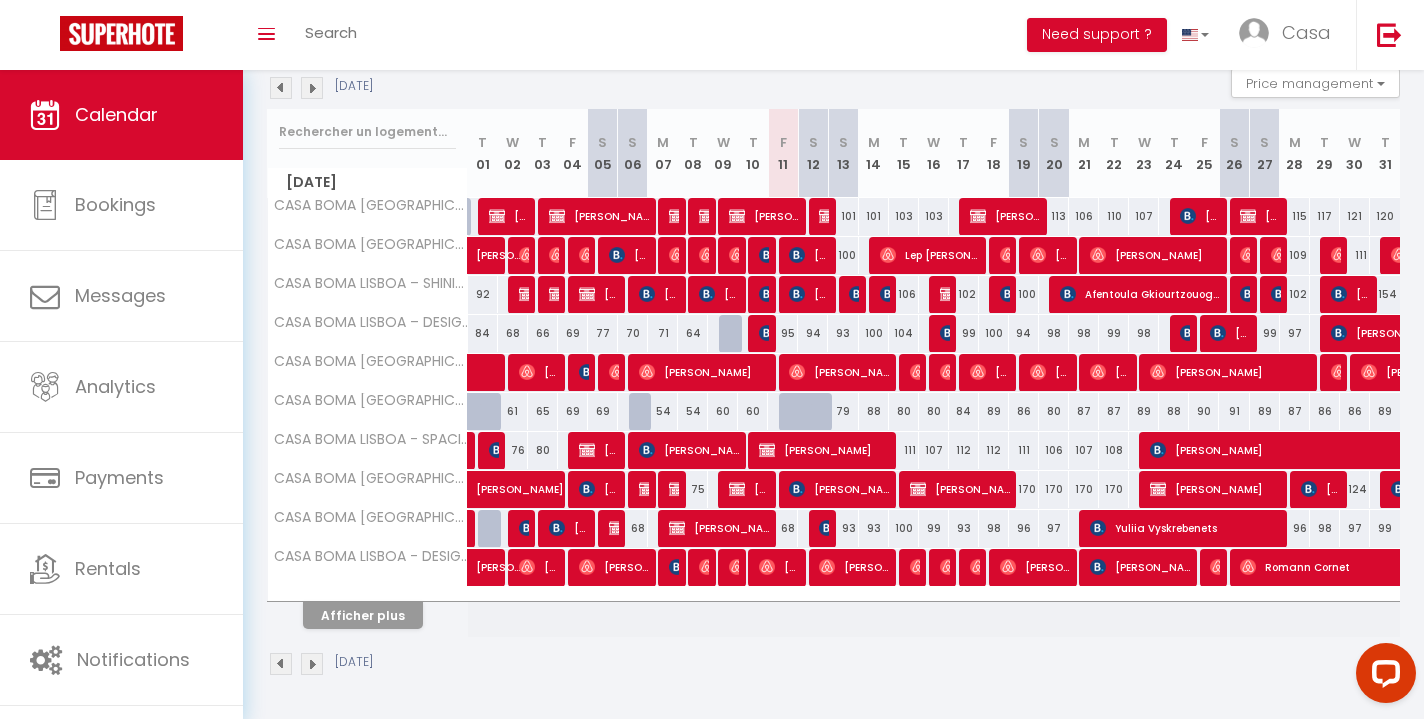 scroll, scrollTop: 218, scrollLeft: 0, axis: vertical 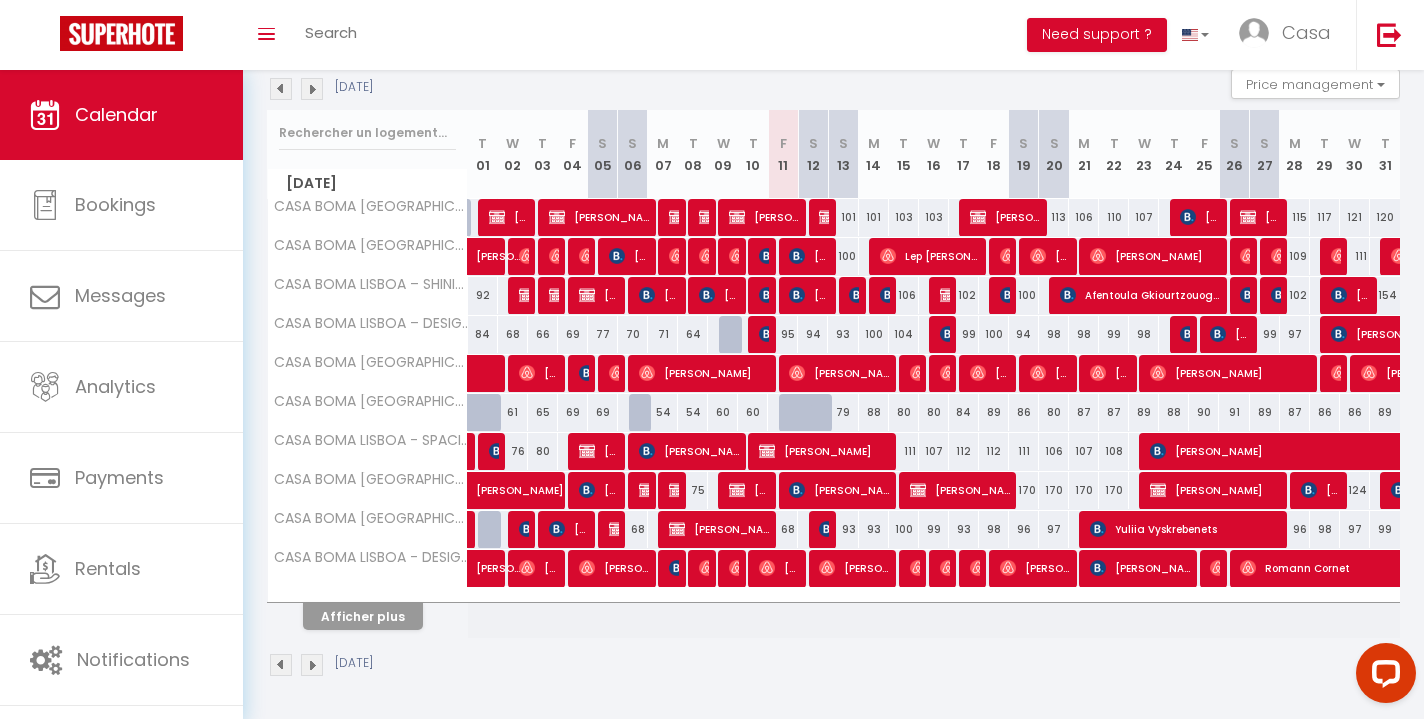 click on "Afficher plus" at bounding box center (363, 616) 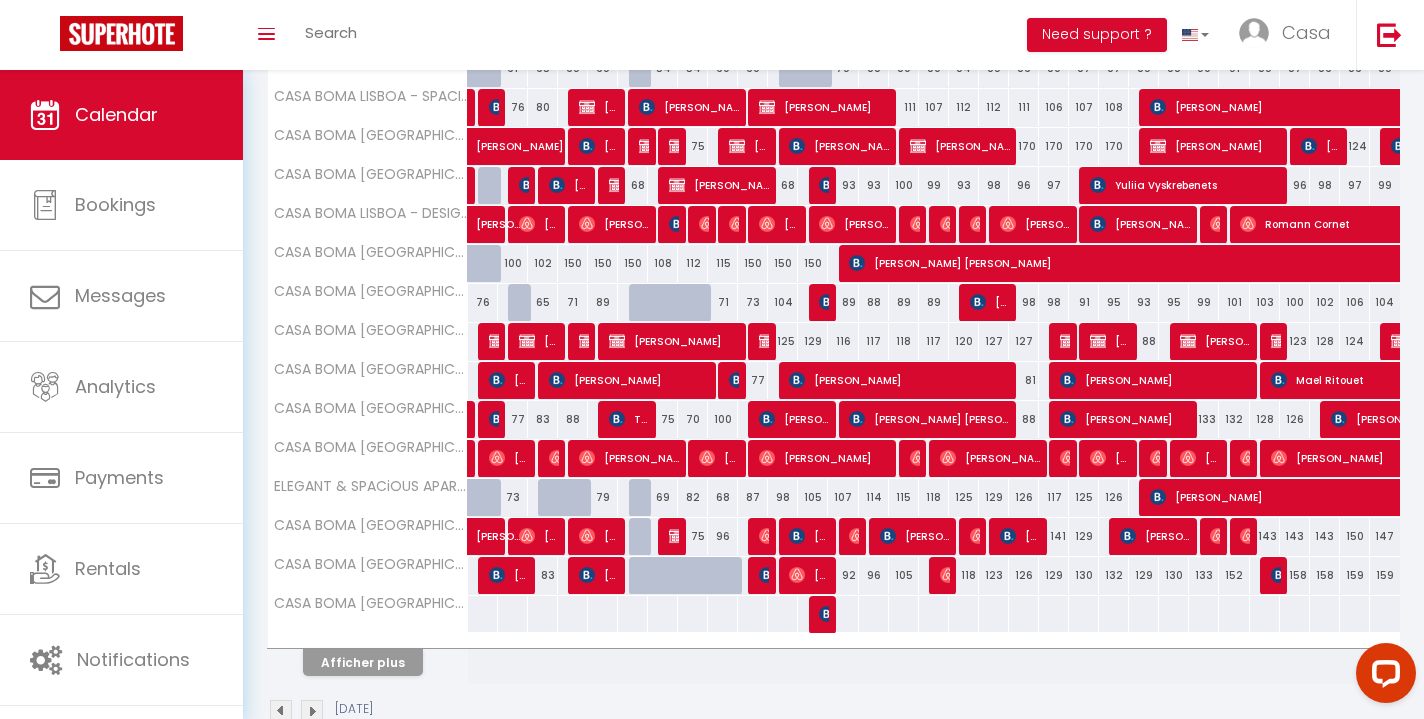 scroll, scrollTop: 569, scrollLeft: 0, axis: vertical 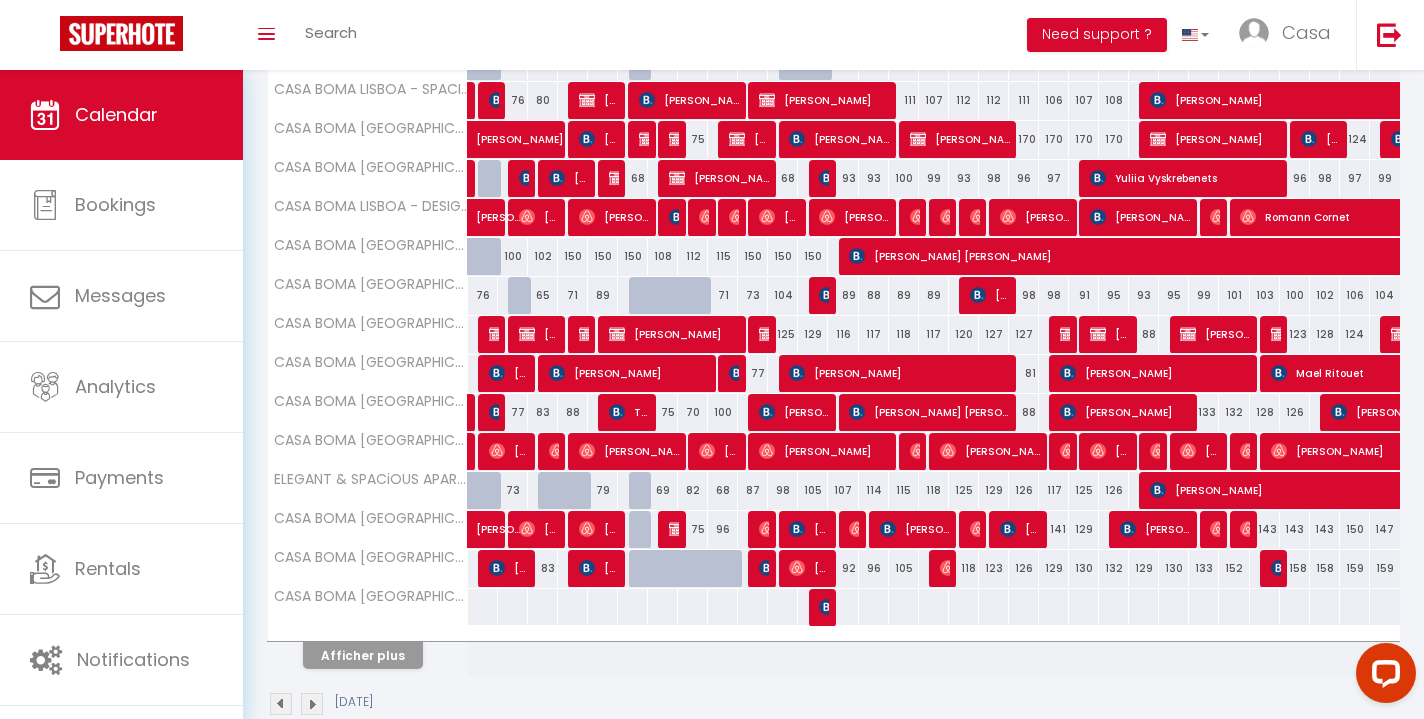 click on "Afficher plus" at bounding box center (363, 655) 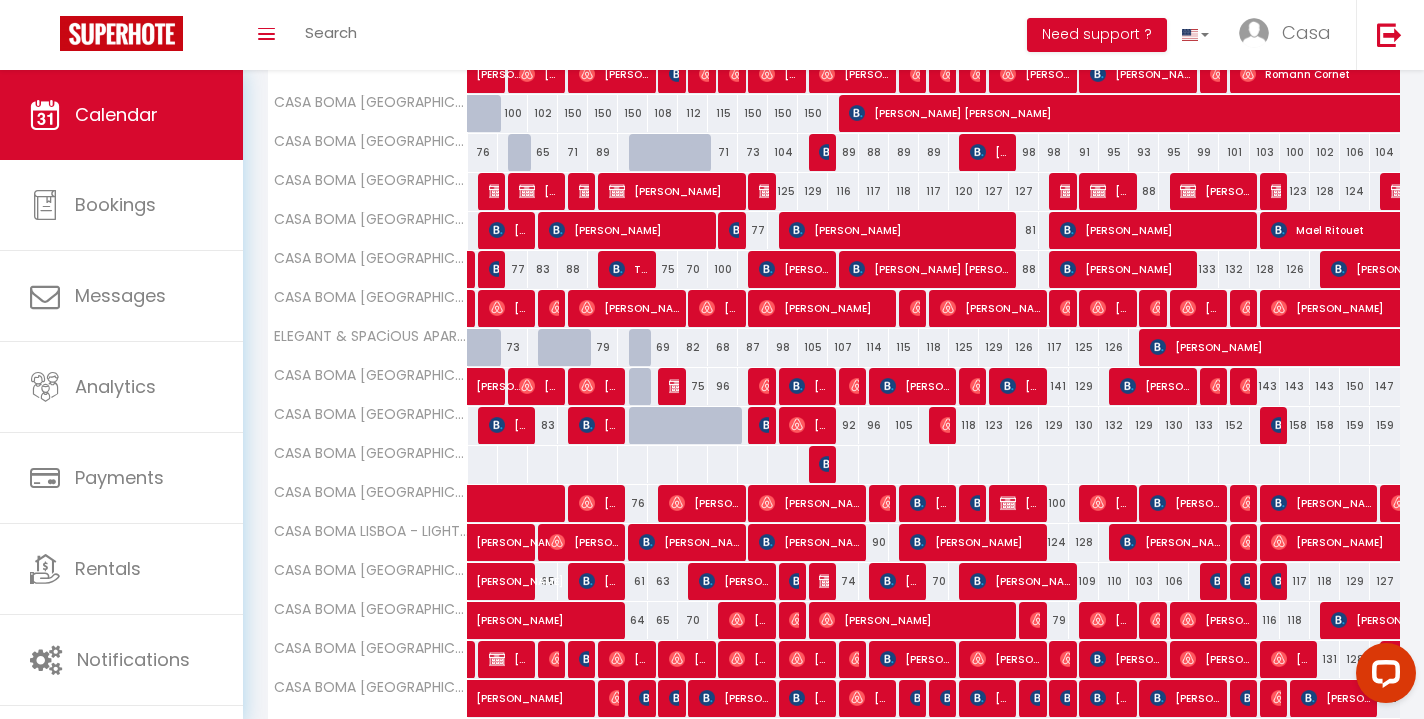 scroll, scrollTop: 714, scrollLeft: 0, axis: vertical 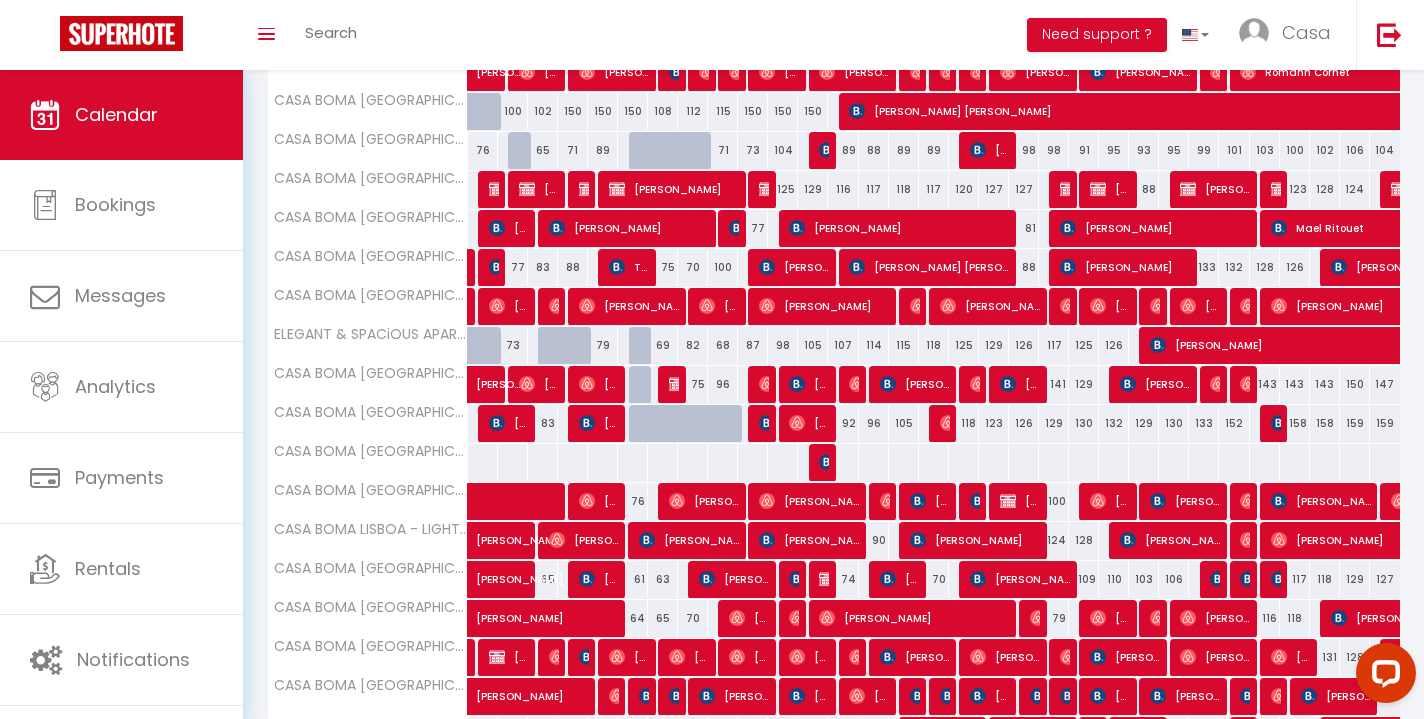 click on "[PERSON_NAME]" at bounding box center (1020, 501) 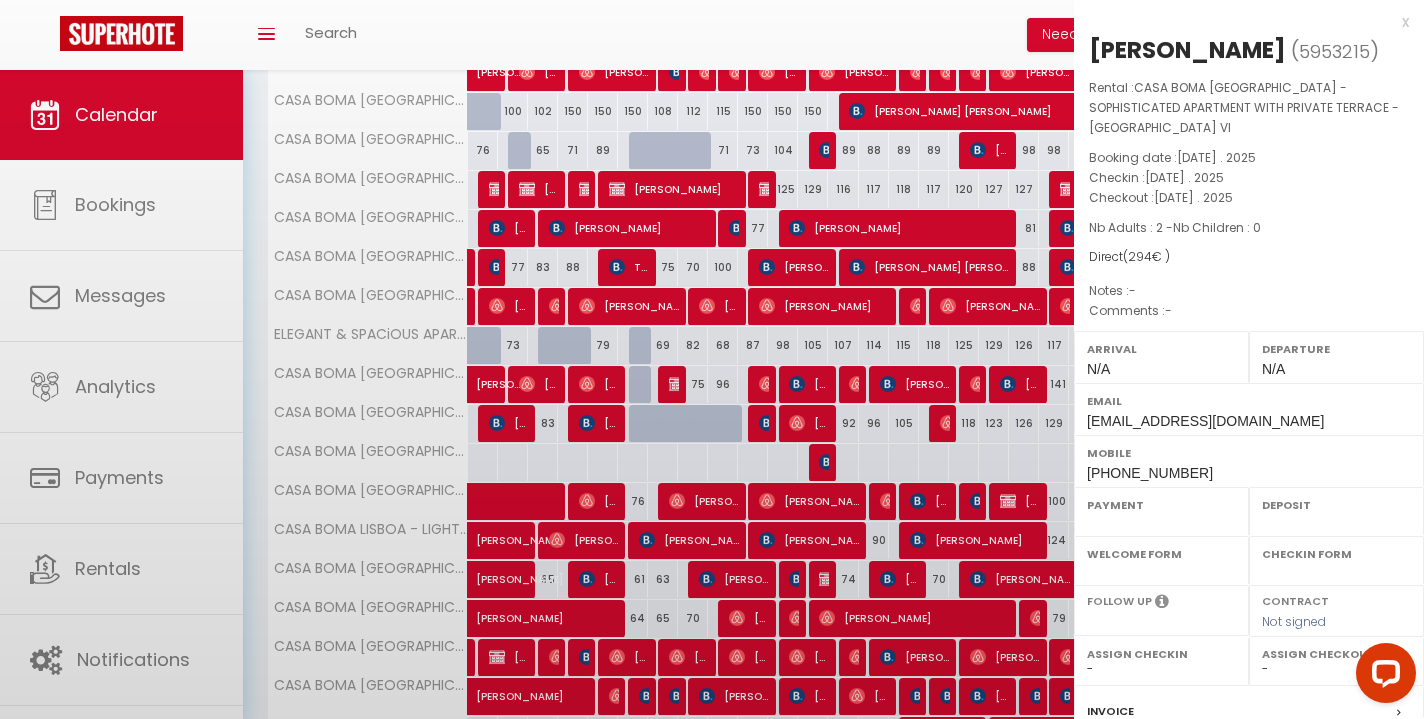 select on "OK" 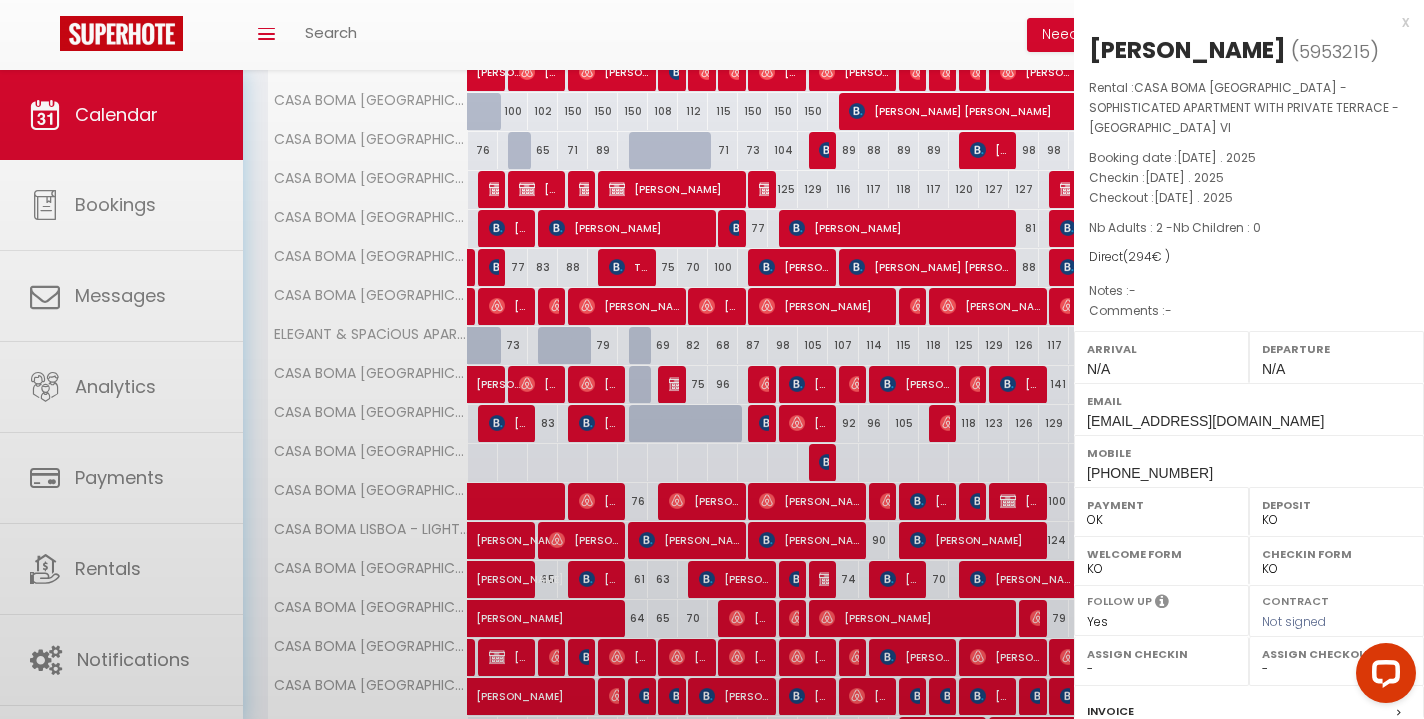 select 